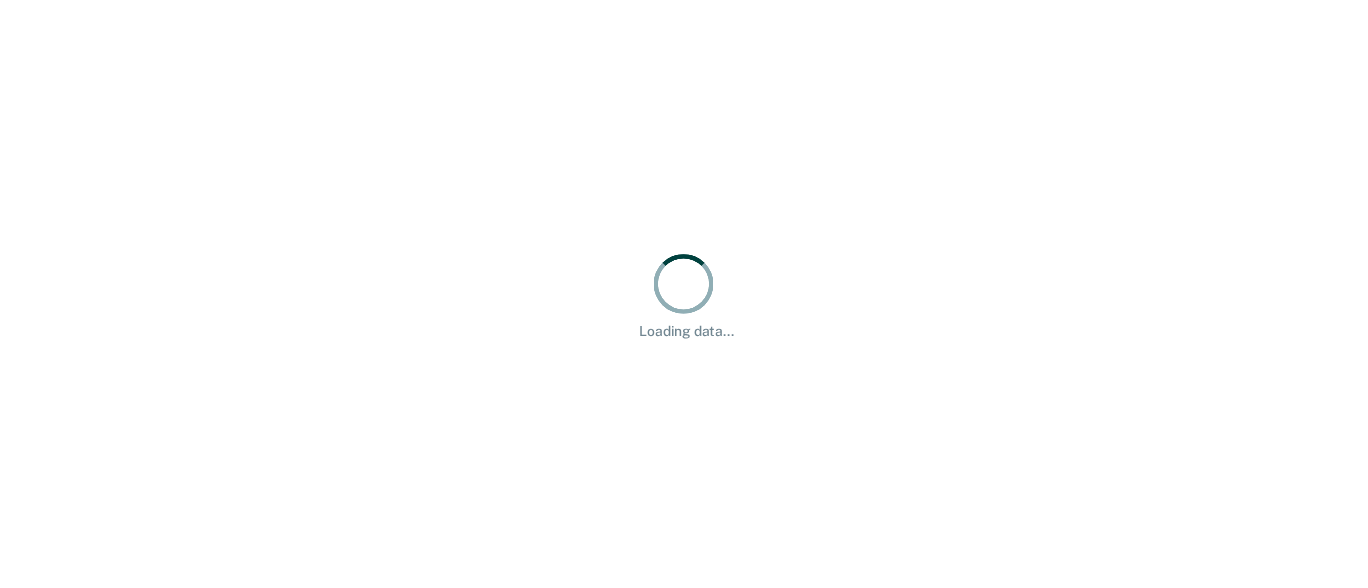 scroll, scrollTop: 0, scrollLeft: 0, axis: both 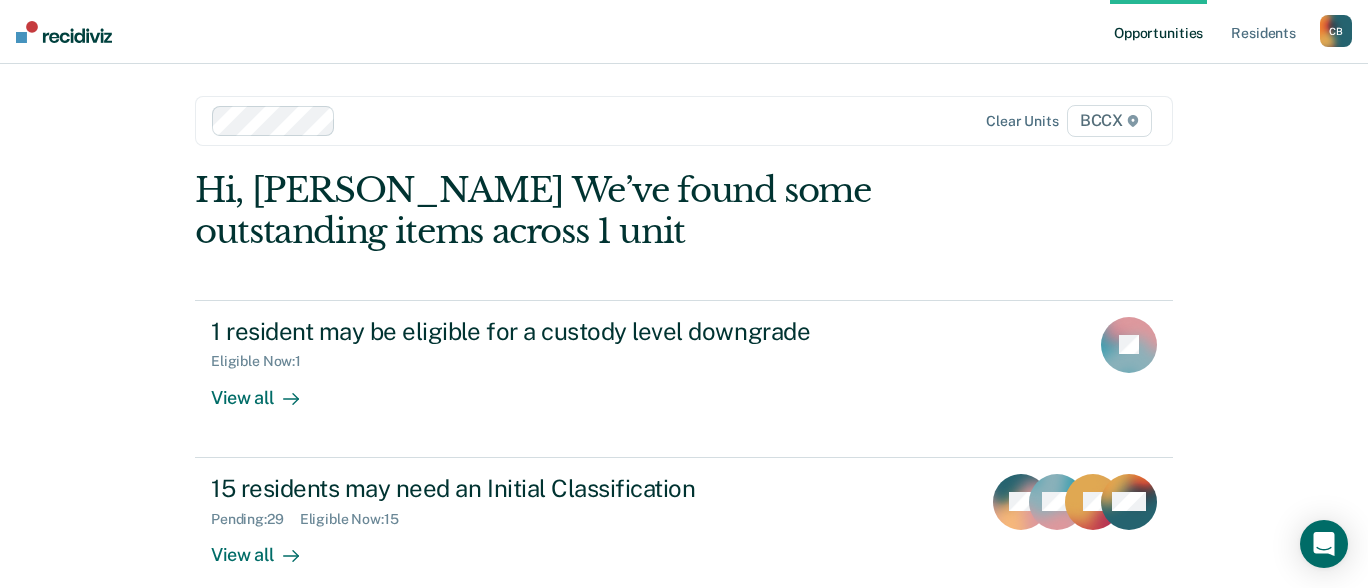 click on "Opportunities Resident s [PERSON_NAME] [PERSON_NAME] Profile How it works Log Out Clear   units BCCX   Hi, [PERSON_NAME] We’ve found some outstanding items across 1 unit 1 resident may be eligible for a custody level downgrade Eligible Now :  1 View all   JP 15  residents may need an Initial Classification Pending :  29 Eligible Now :  15 View all   GT MS JS + 12" at bounding box center [684, 294] 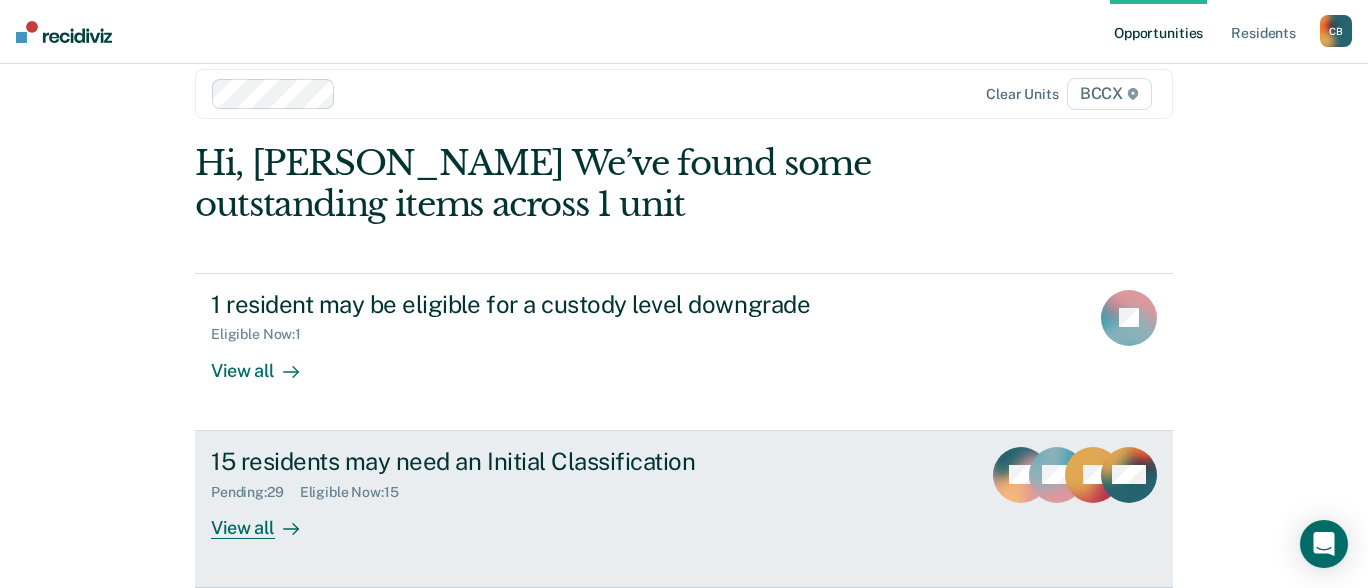 click on "View all" at bounding box center [267, 519] 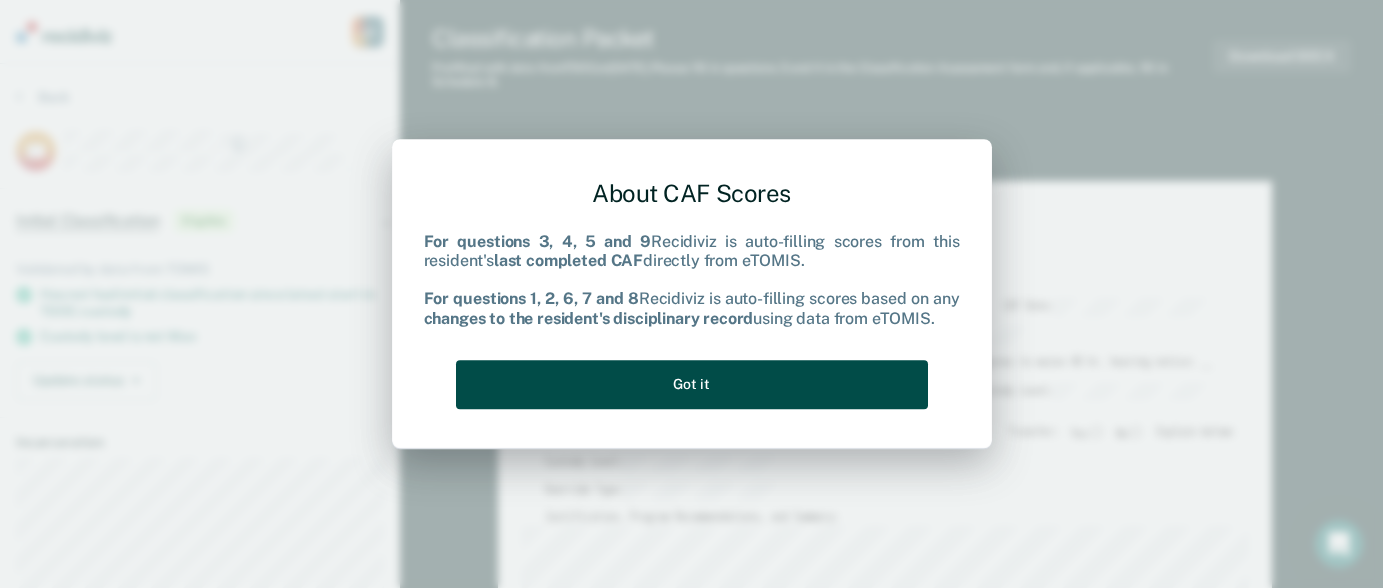 click on "Got it" at bounding box center (692, 384) 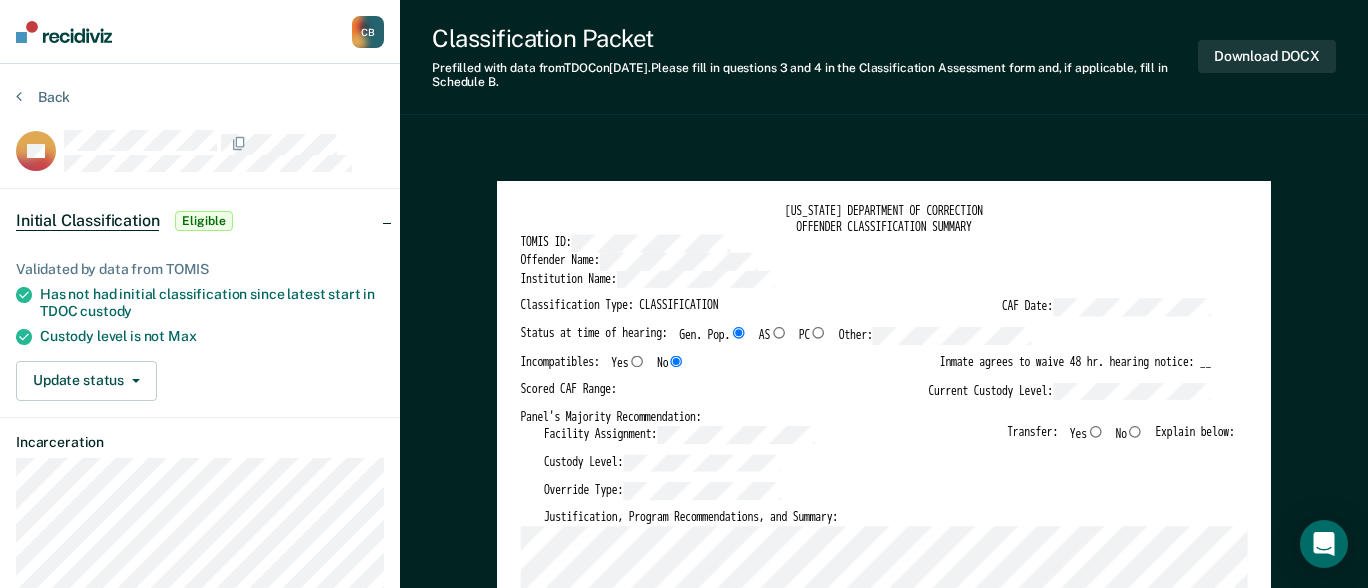 click on "[US_STATE] DEPARTMENT OF CORRECTION OFFENDER CLASSIFICATION SUMMARY TOMIS ID:  Offender Name:  Institution Name:  Classification Type: CLASSIFICATION CAF Date:  Status at time of hearing: Gen. Pop. AS PC Other:   Incompatibles: Yes No Inmate agrees to waive 48 hr. hearing notice: __ Scored CAF Range: Current Custody Level:  Panel's Majority Recommendation: Facility Assignment: Transfer: Yes No Explain below: Custody Level:  Override Type:  Justification, Program Recommendations, and Summary: Updated Photo Needed: Yes No Emergency contact updated: Yes No Date Updated:  Offender Signature: _______________________ Appeal: Yes No If Yes, provide appeal & copy to Inmate Panel Member Signatures: Date: ___________ Chairperson Treatment Member Security Member If panel member disagrees with majority recommend, state specific reasons: Approving Authority: Signature Date Approve ___ Deny ___ If denied, reasons include: [US_STATE] DEPARTMENT OF CORRECTION  CLASSIFICATION CUSTODY ASSESSMENT  INSTITUTION:   Name: OMS ID: 0 3" at bounding box center (884, 2257) 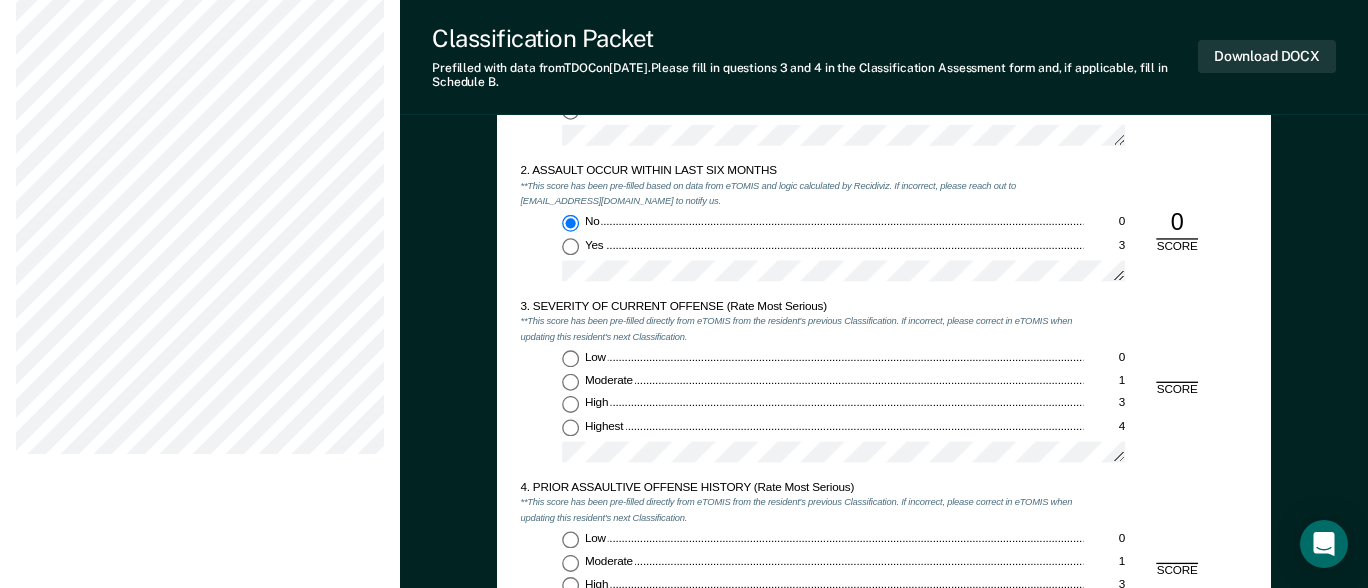 scroll, scrollTop: 1467, scrollLeft: 0, axis: vertical 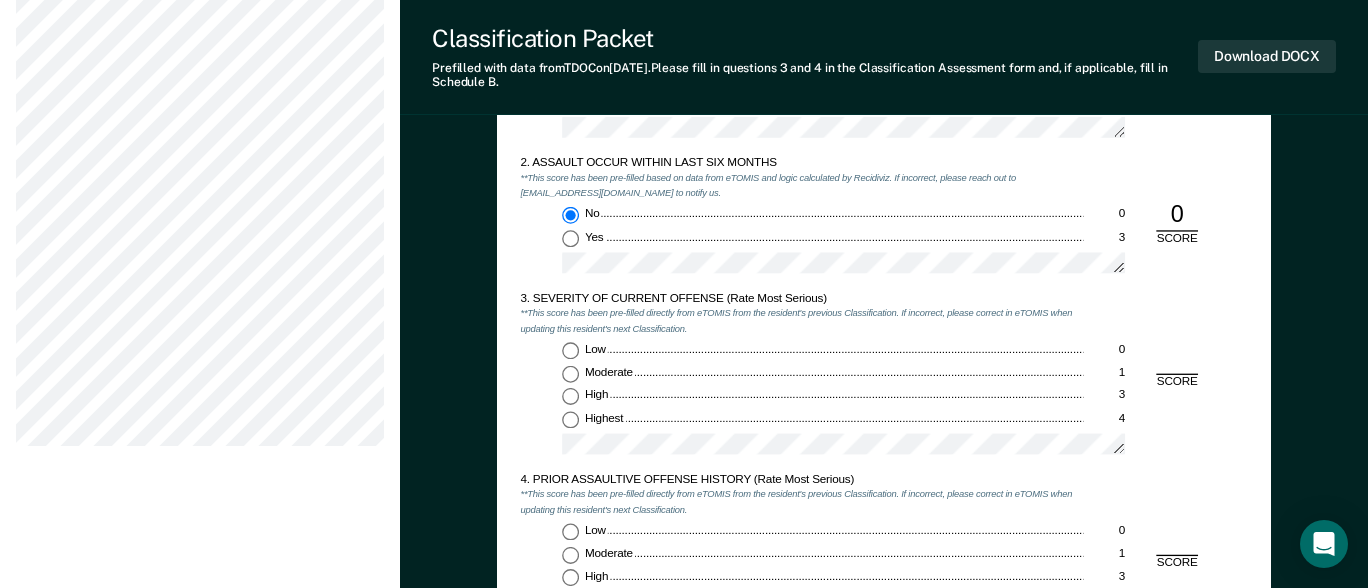 click on "Moderate 1" at bounding box center (570, 373) 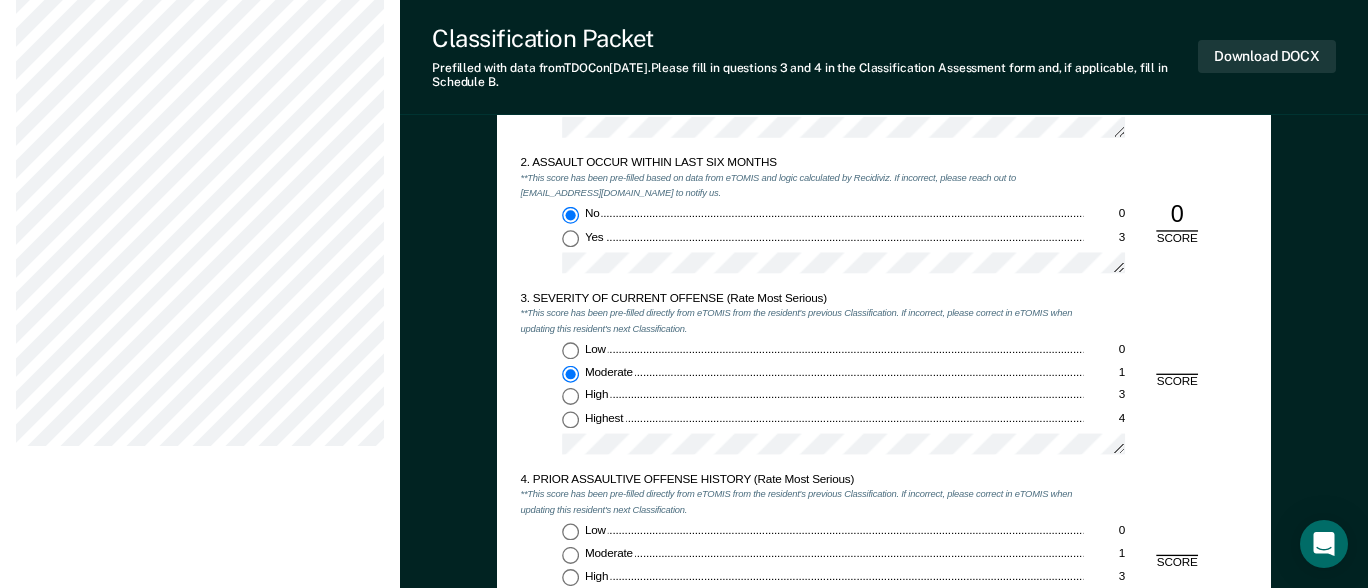 type on "x" 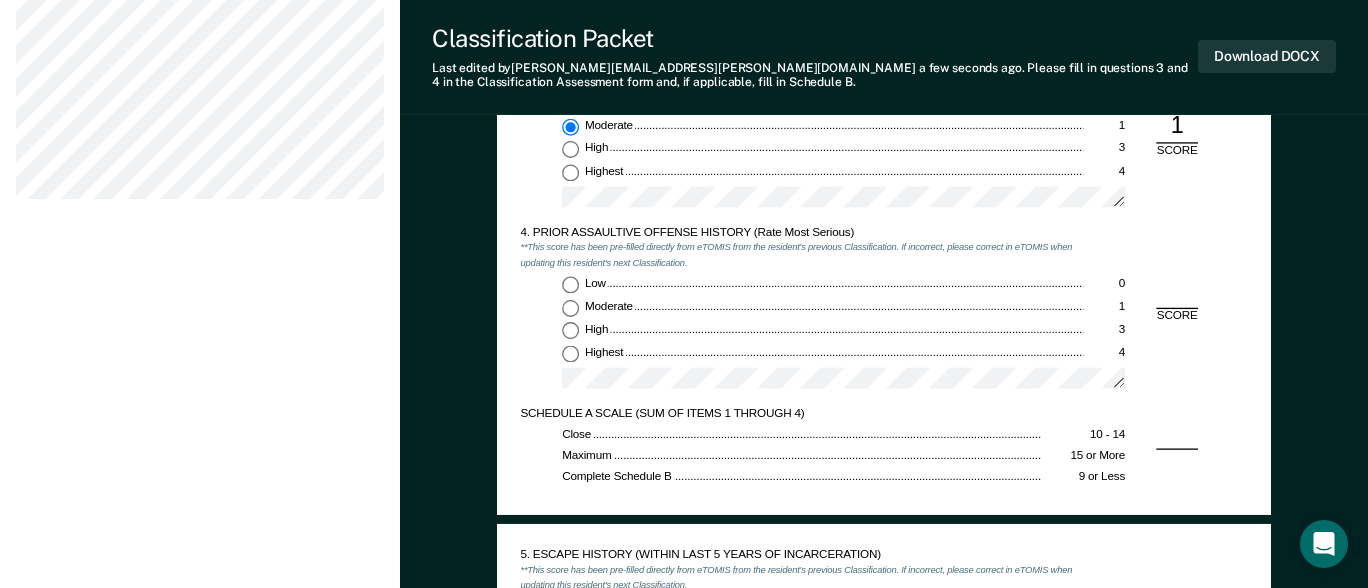 scroll, scrollTop: 1767, scrollLeft: 0, axis: vertical 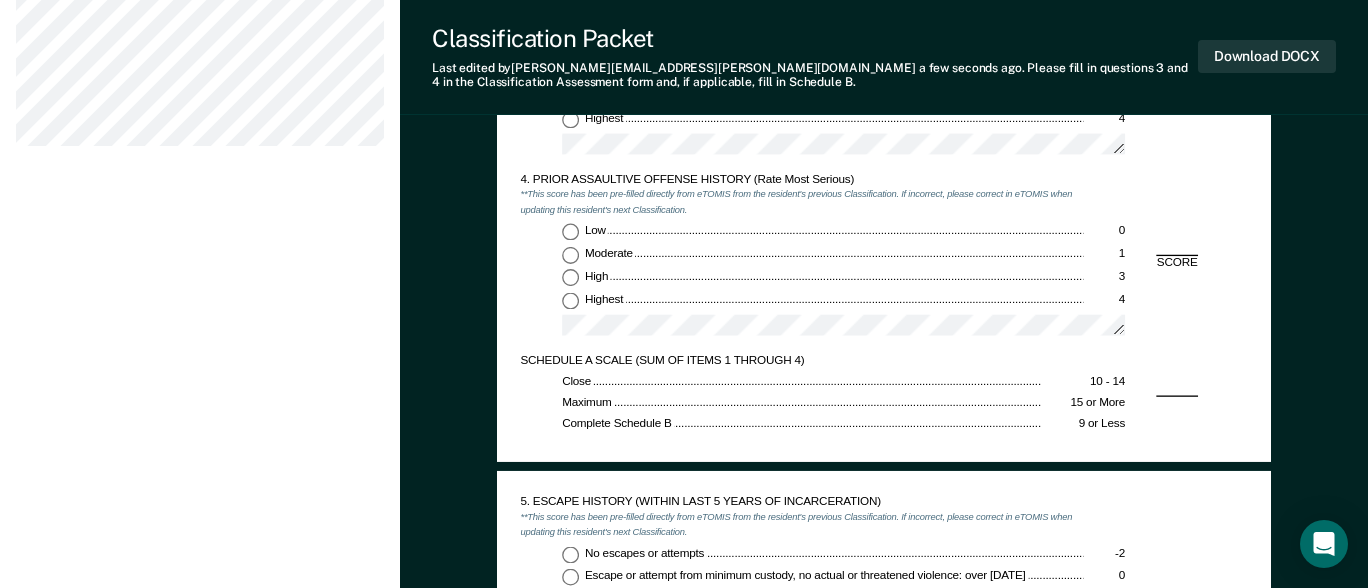 click on "Highest 4" at bounding box center (570, 300) 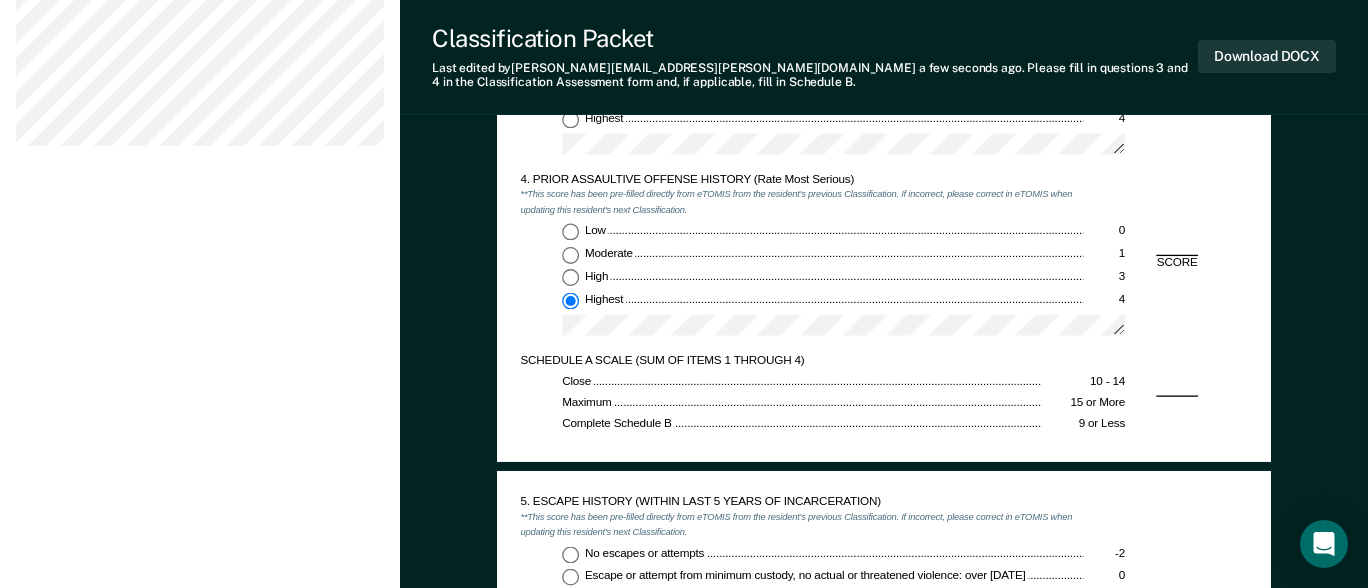 type on "x" 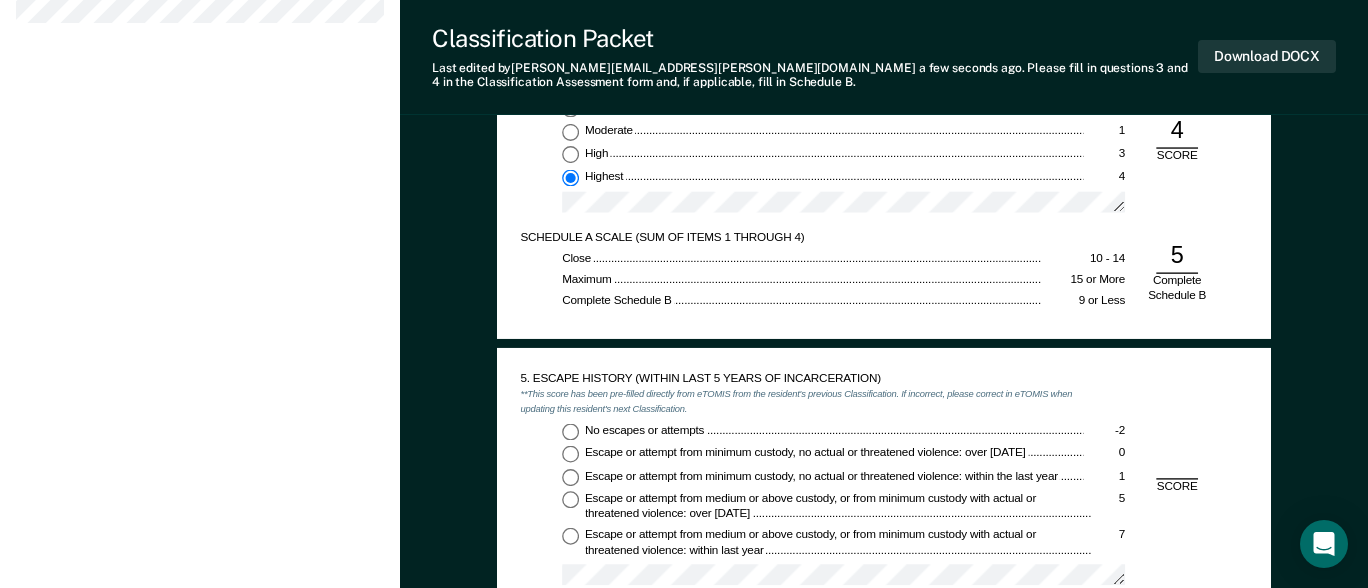 scroll, scrollTop: 1967, scrollLeft: 0, axis: vertical 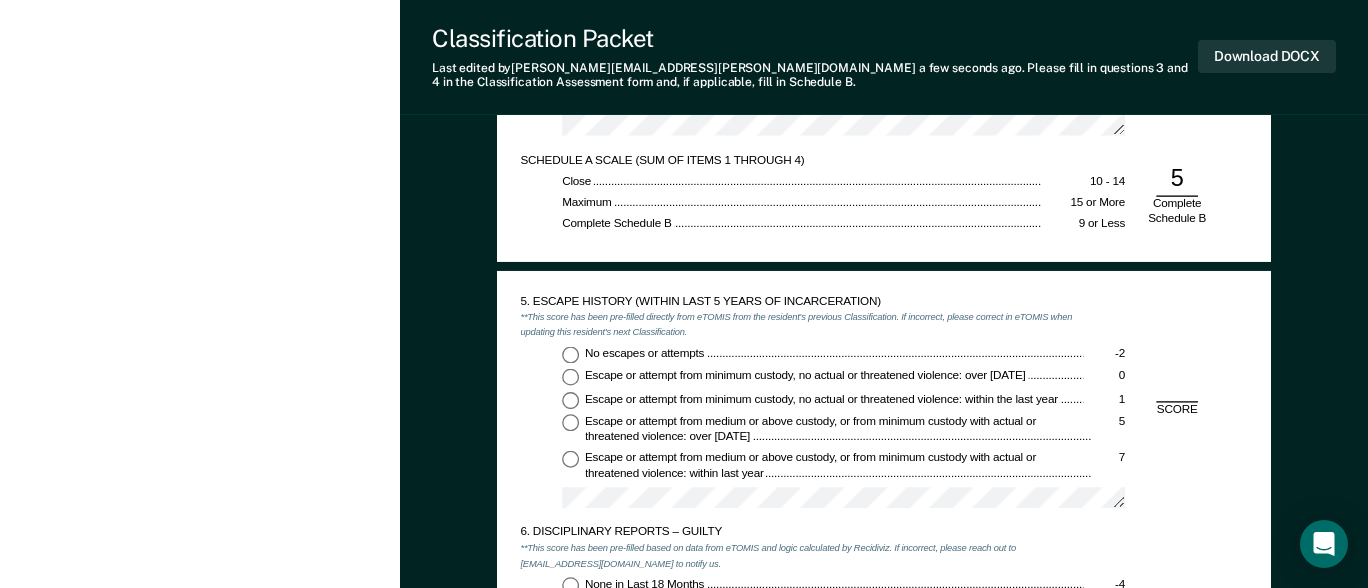 click on "No escapes or attempts -2" at bounding box center (570, 354) 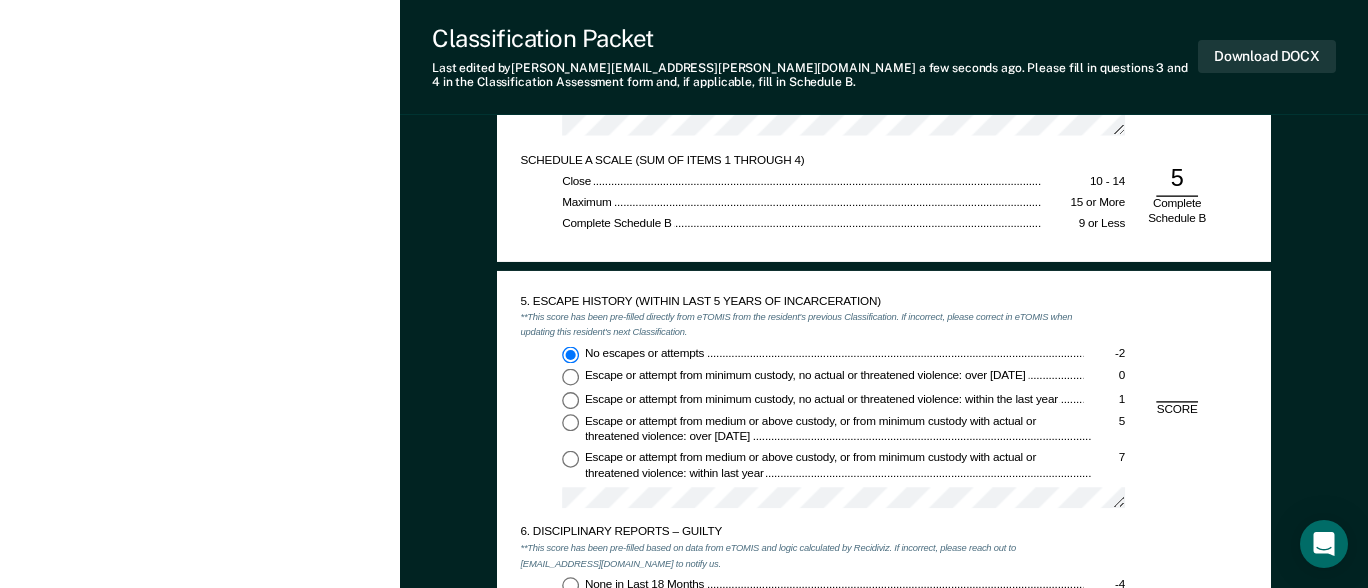 type on "x" 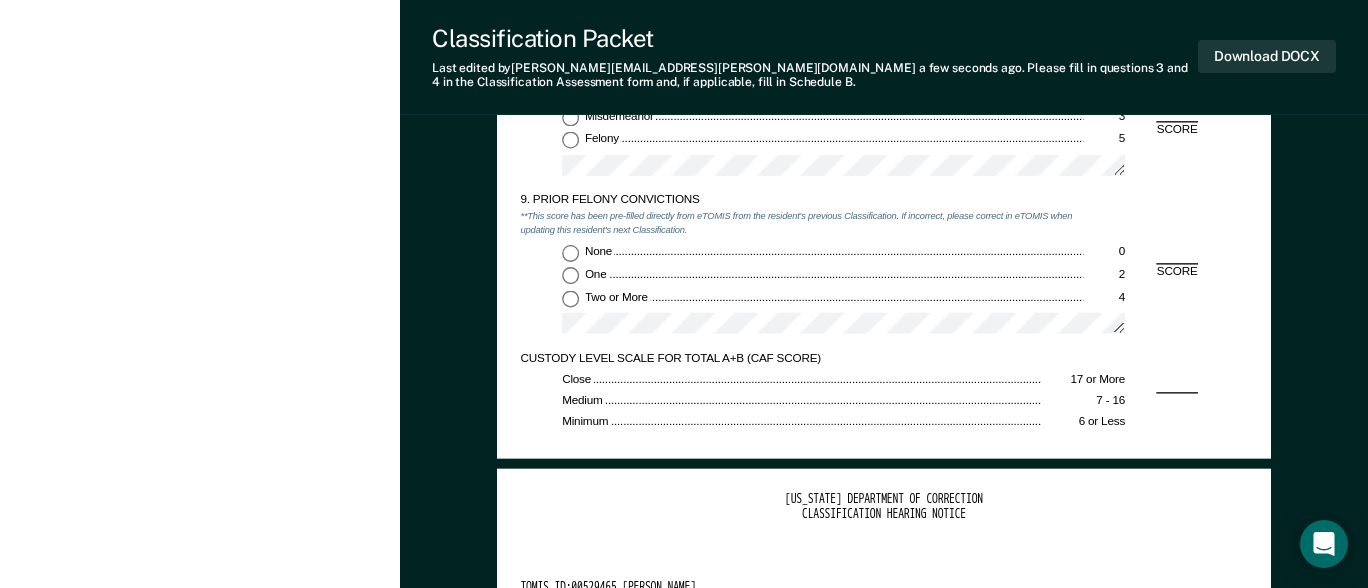scroll, scrollTop: 2867, scrollLeft: 0, axis: vertical 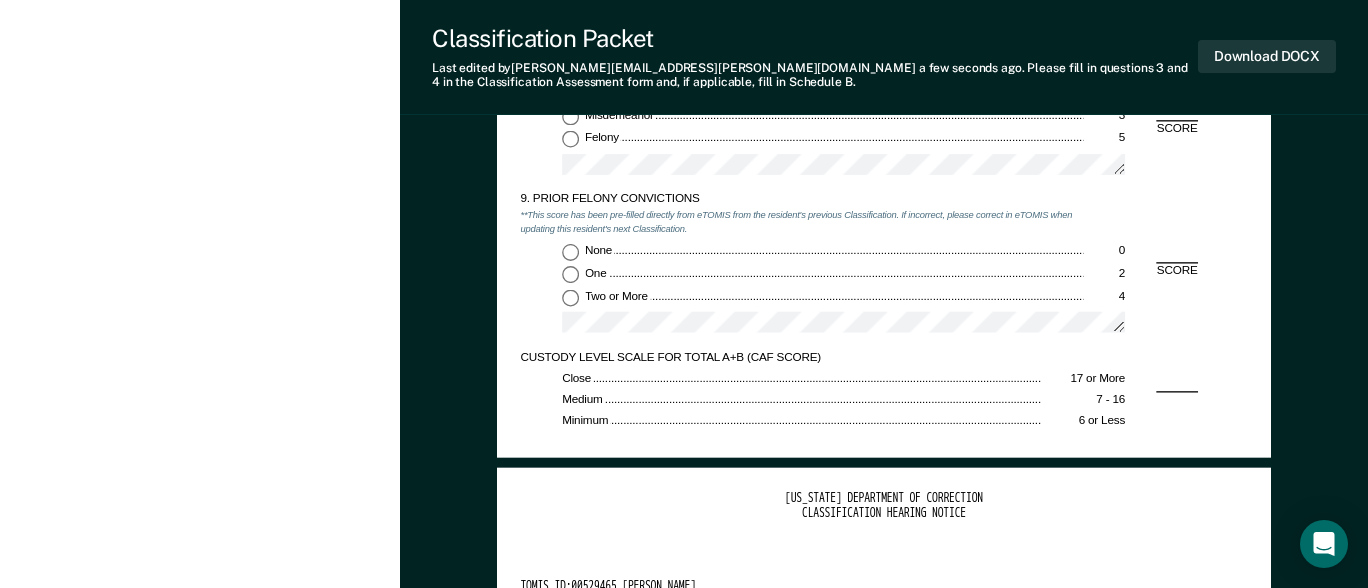 click on "Two or More 4" at bounding box center [570, 297] 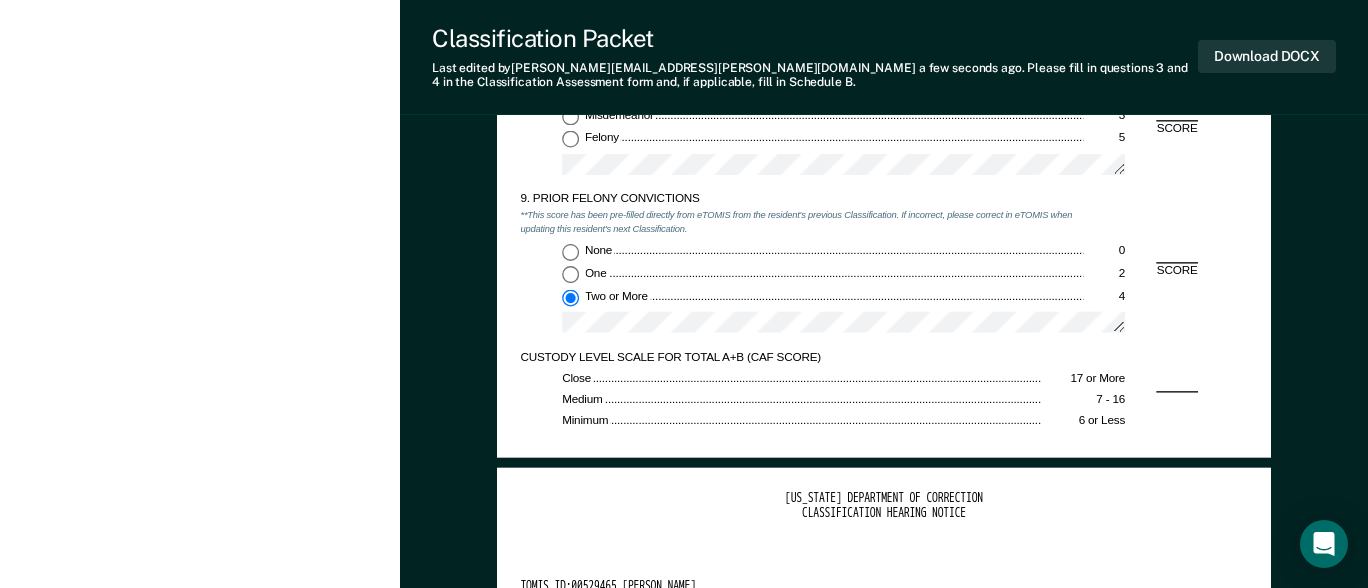 type on "x" 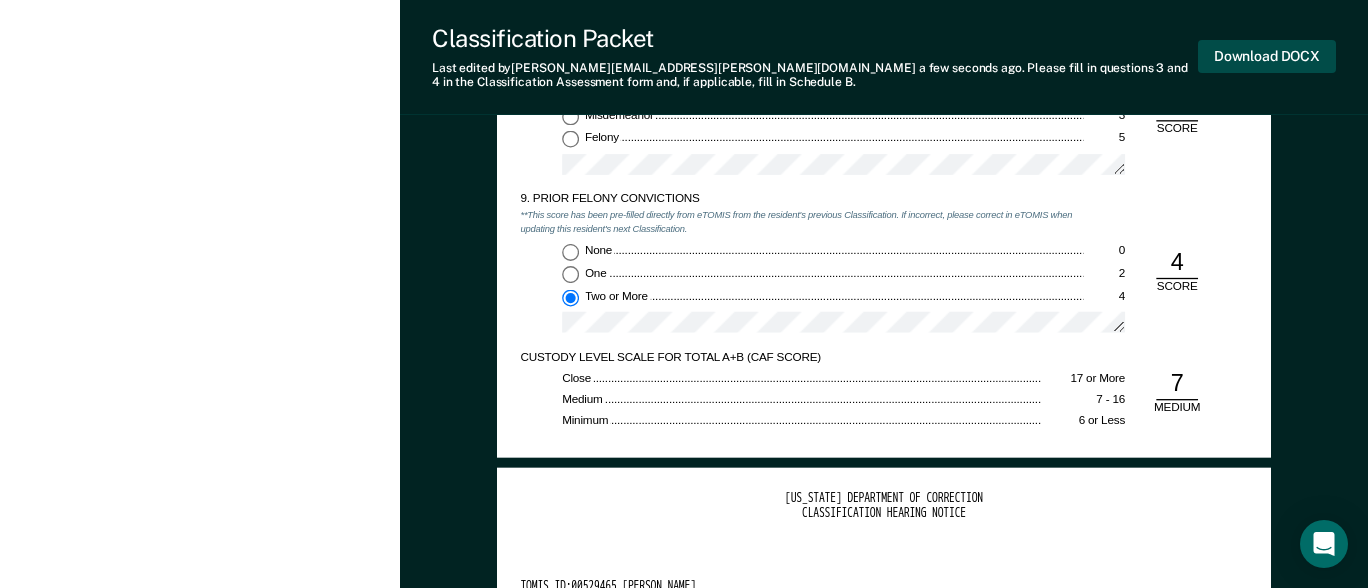 click on "Download DOCX" at bounding box center (1267, 56) 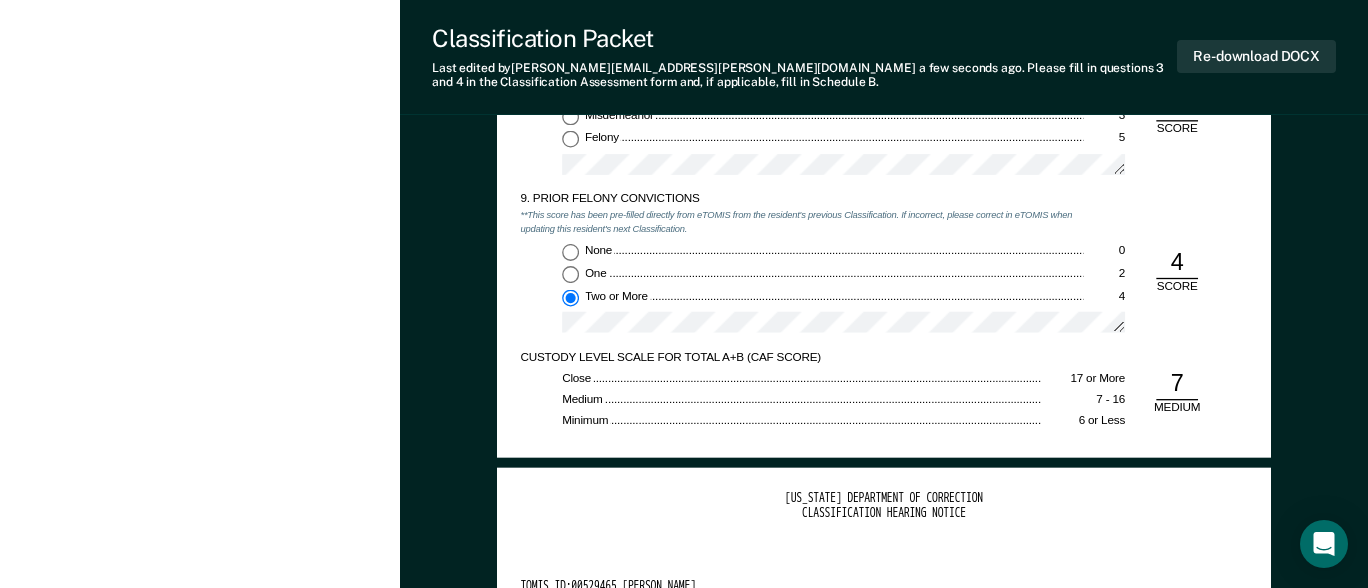 scroll, scrollTop: 0, scrollLeft: 0, axis: both 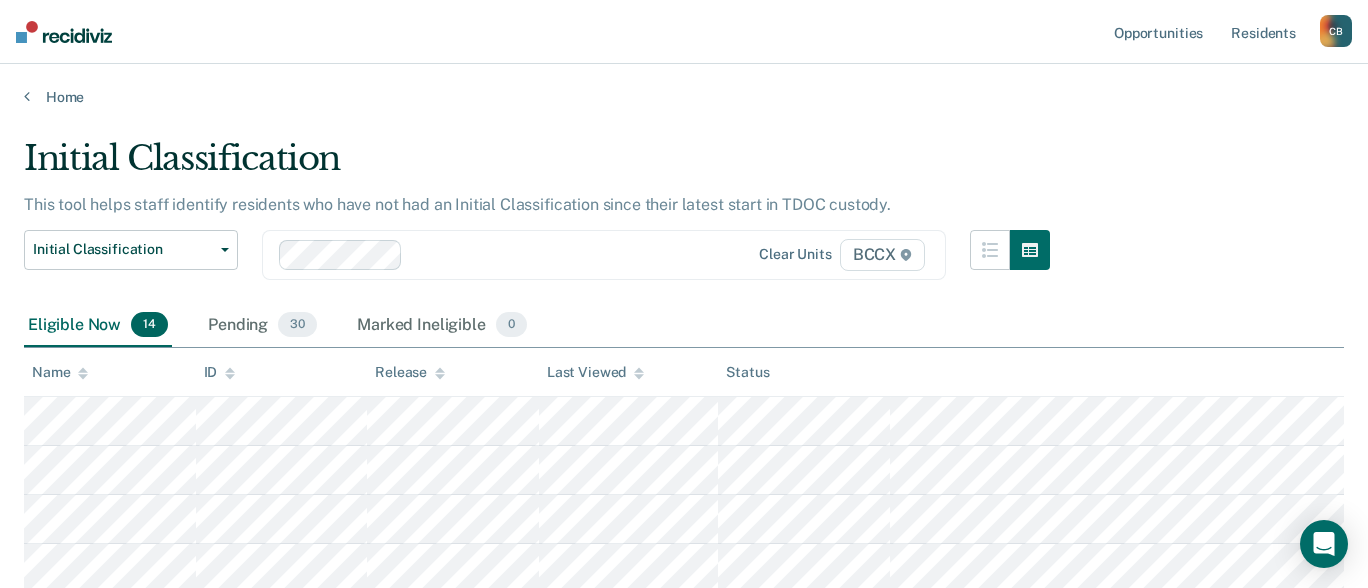 click on "Initial Classification   This tool helps staff identify residents who have not had an Initial Classification since their latest start in TDOC custody.  Initial Classification Custody Level Downgrade Annual Reclassification Initial Classification Clear   units BCCX   Eligible Now 14 Pending 30 Marked Ineligible 0
To pick up a draggable item, press the space bar.
While dragging, use the arrow keys to move the item.
Press space again to drop the item in its new position, or press escape to cancel.
Name ID Release Last Viewed Status" at bounding box center [684, 607] 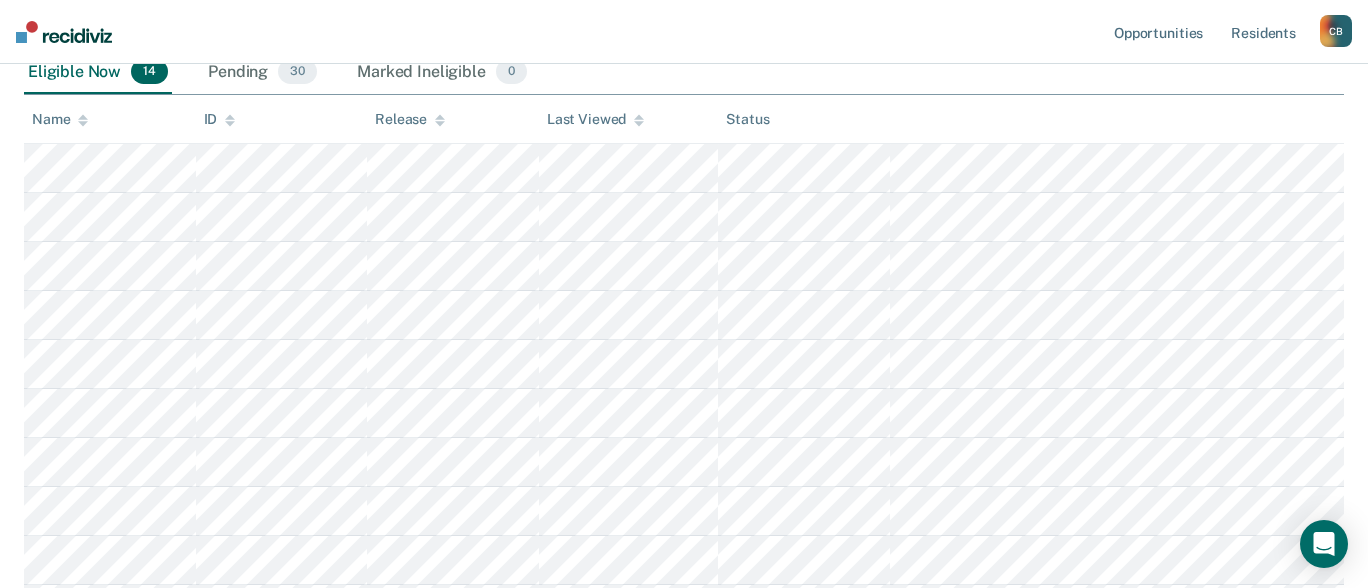 scroll, scrollTop: 300, scrollLeft: 0, axis: vertical 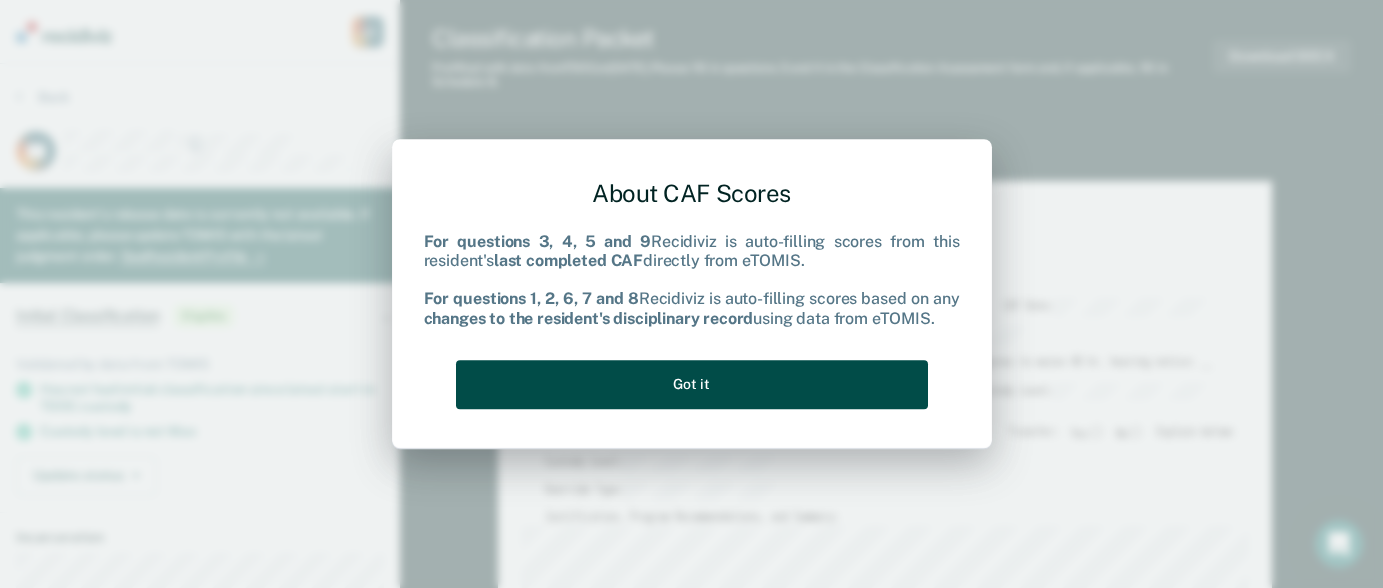 click on "Got it" at bounding box center (692, 384) 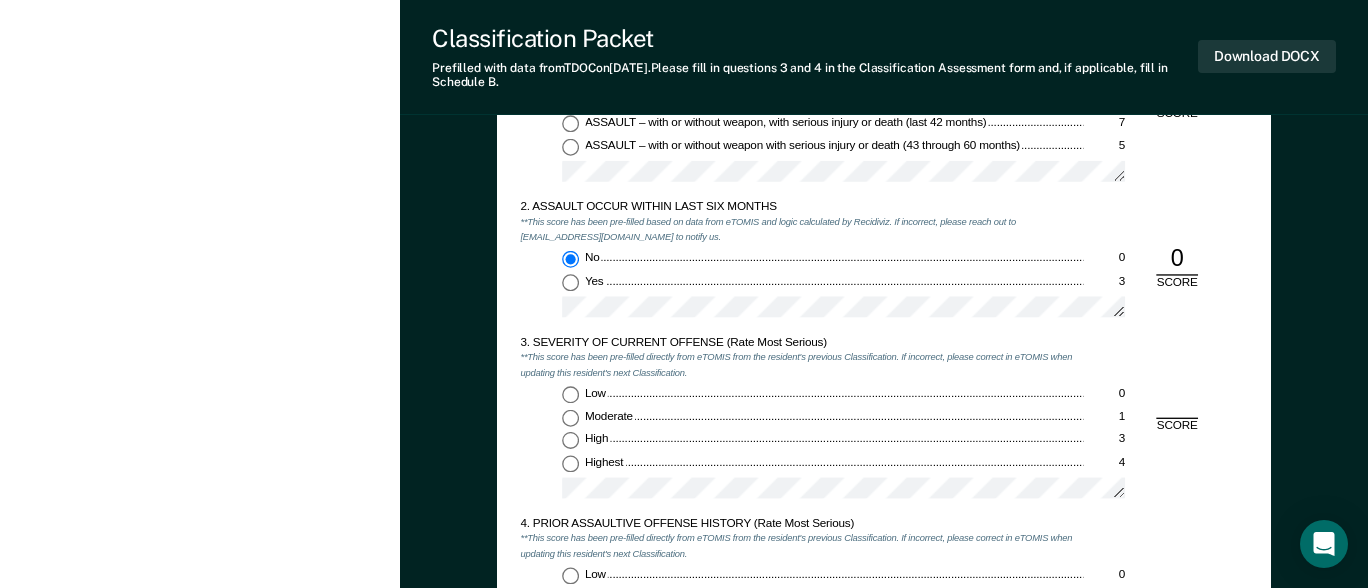 scroll, scrollTop: 1500, scrollLeft: 0, axis: vertical 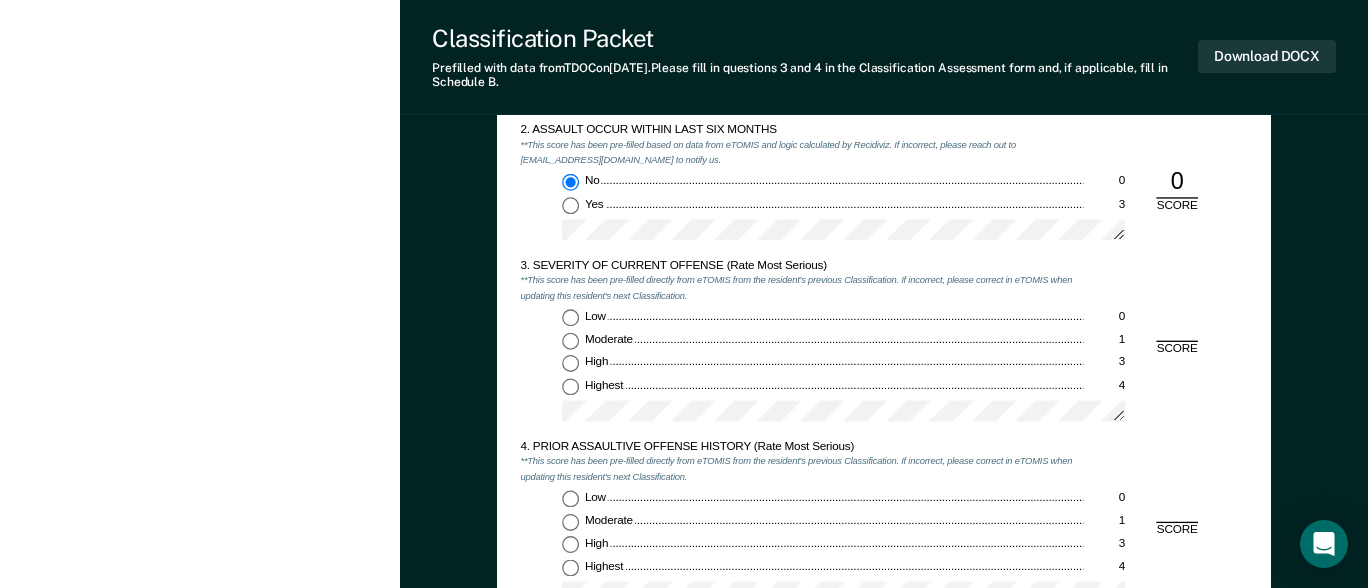 click on "Highest 4" at bounding box center (570, 386) 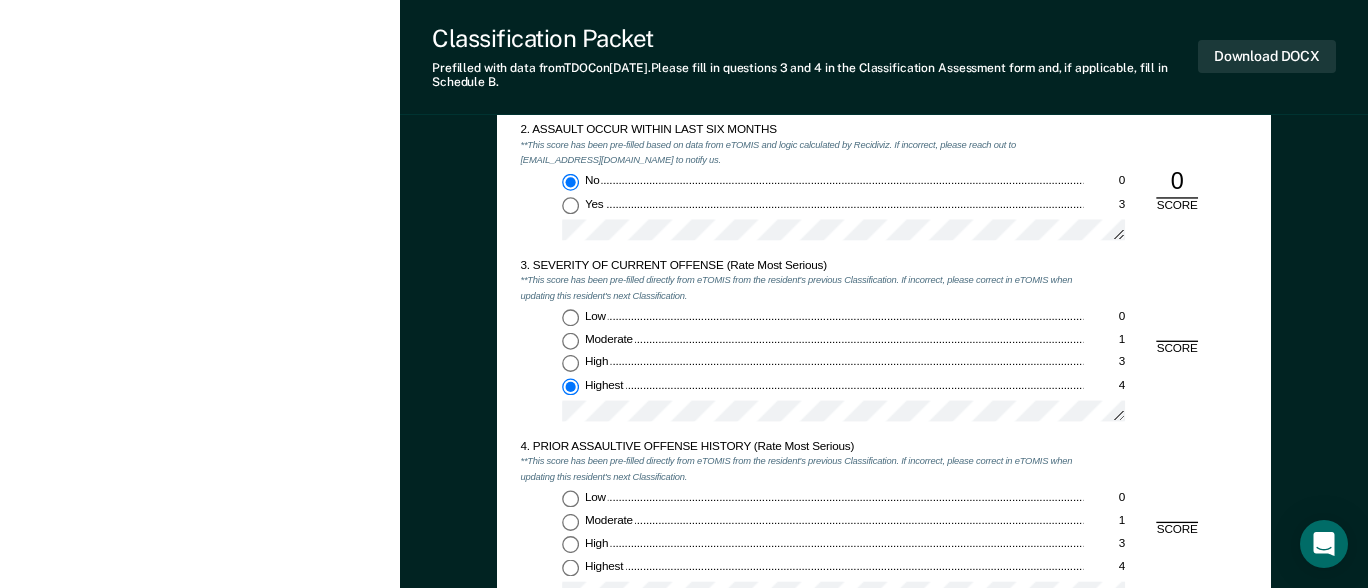 type on "x" 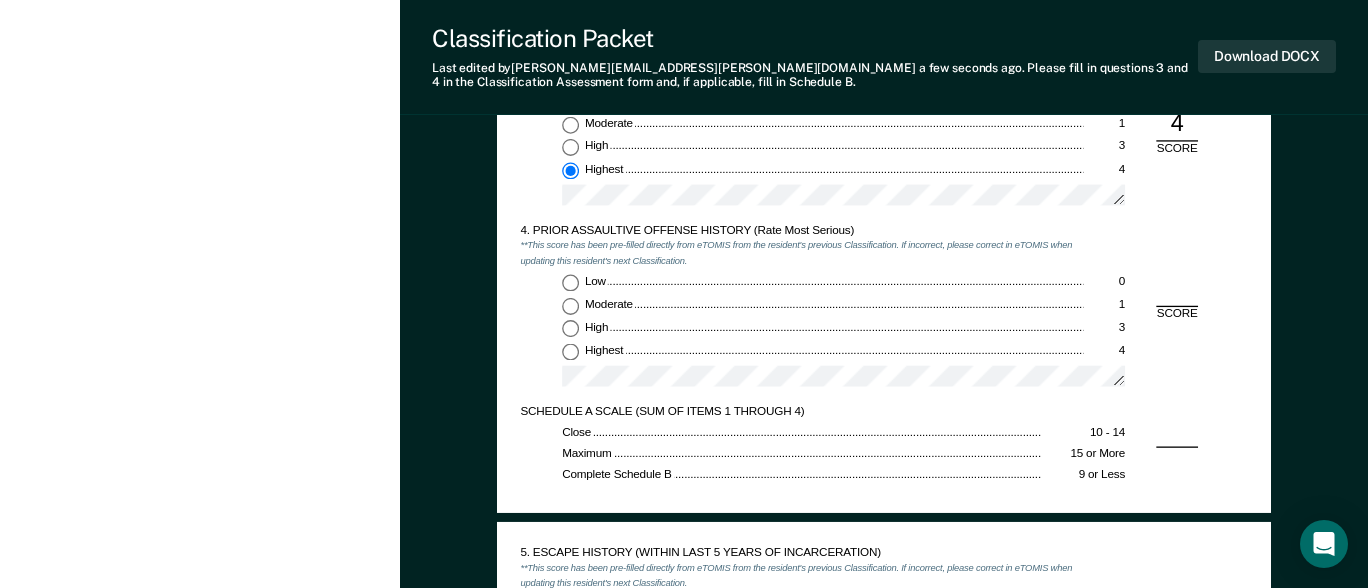 scroll, scrollTop: 1800, scrollLeft: 0, axis: vertical 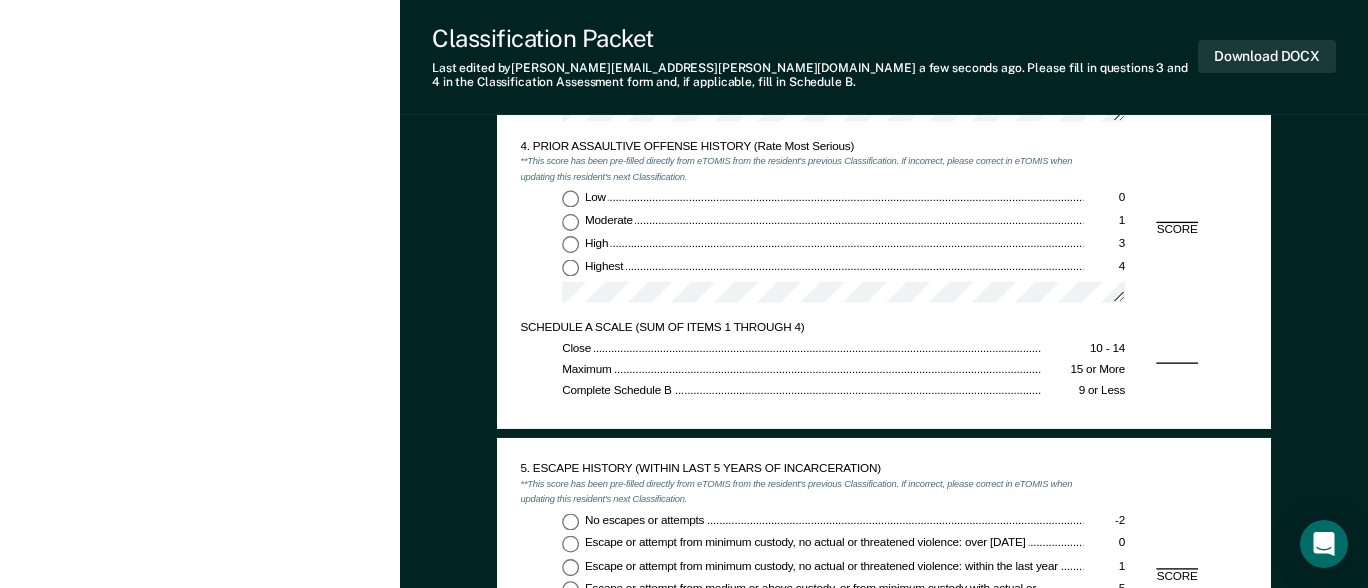 click on "Low 0" at bounding box center (570, 198) 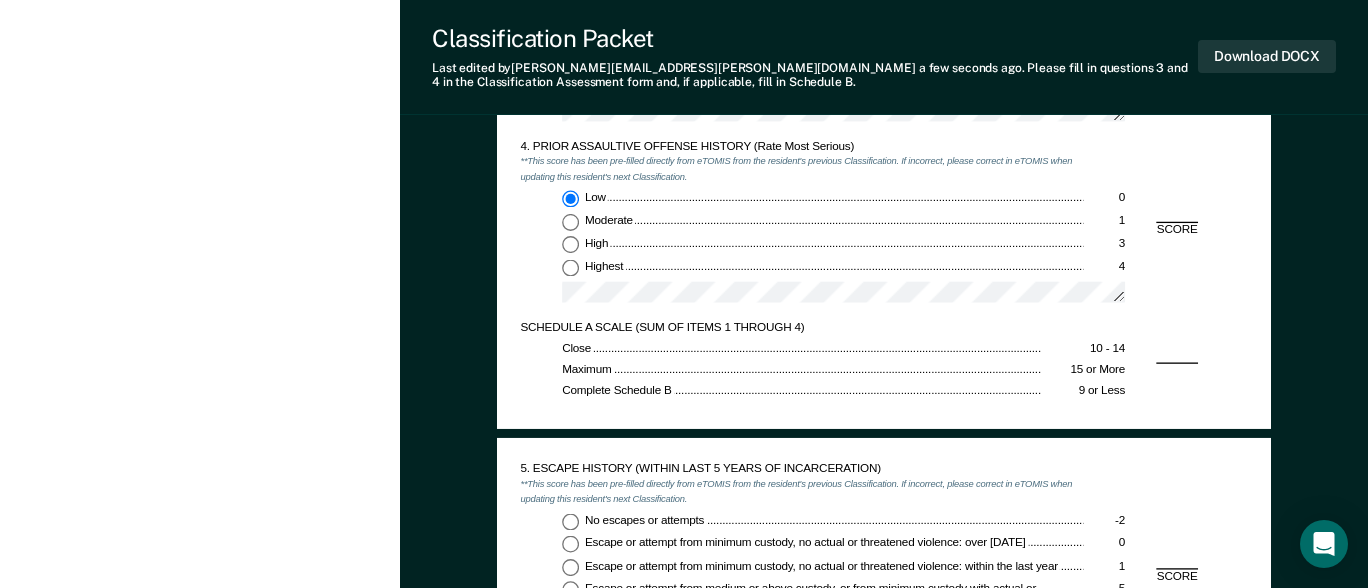 type on "x" 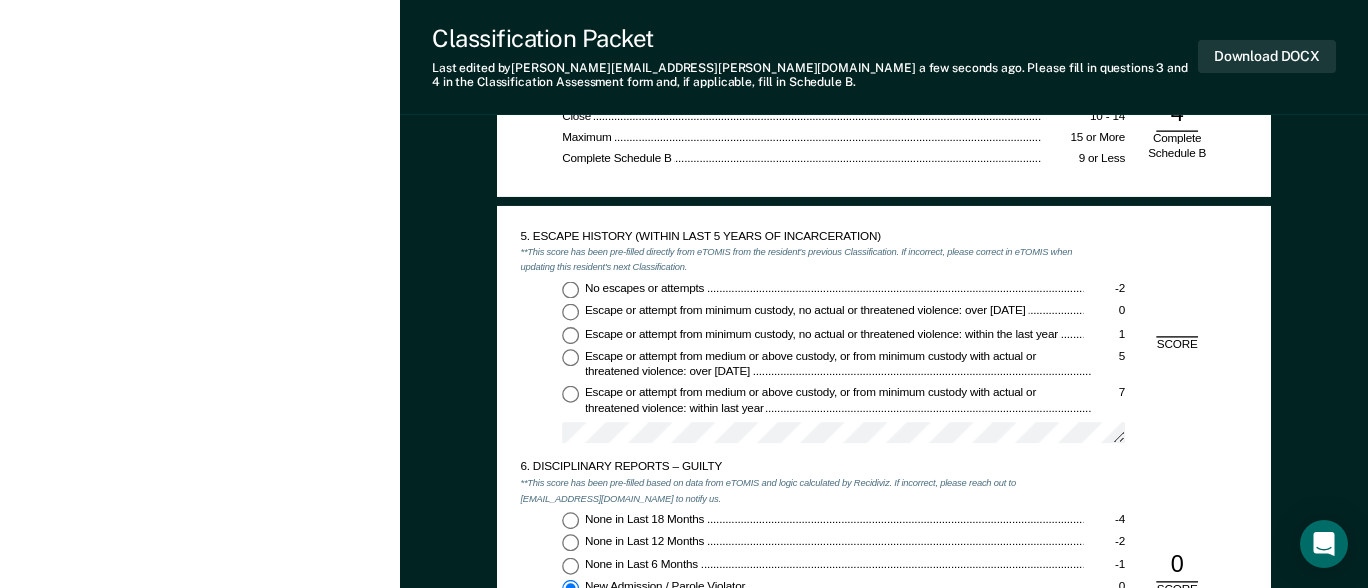 scroll, scrollTop: 2100, scrollLeft: 0, axis: vertical 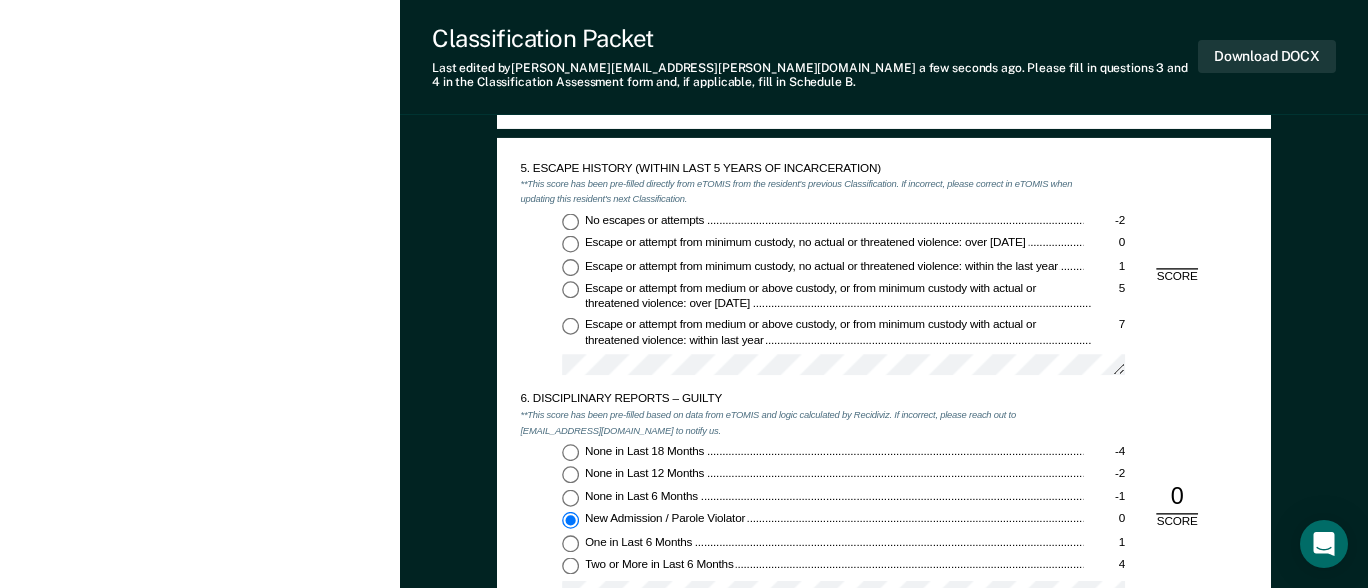 click on "No escapes or attempts -2" at bounding box center [570, 221] 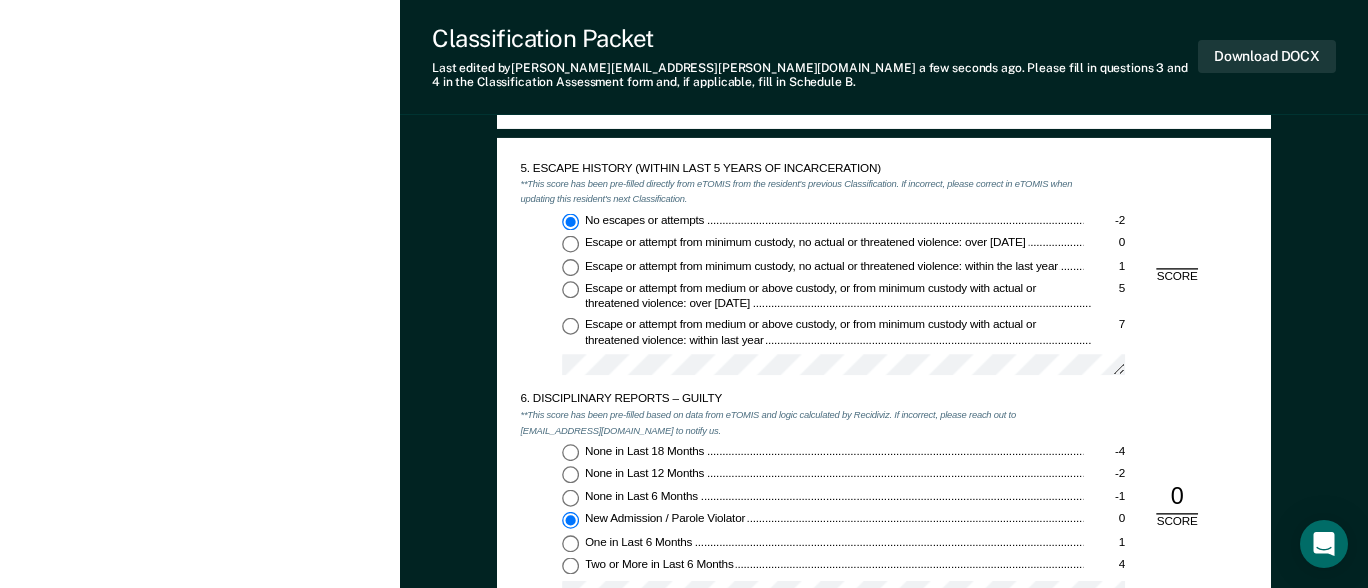 type on "x" 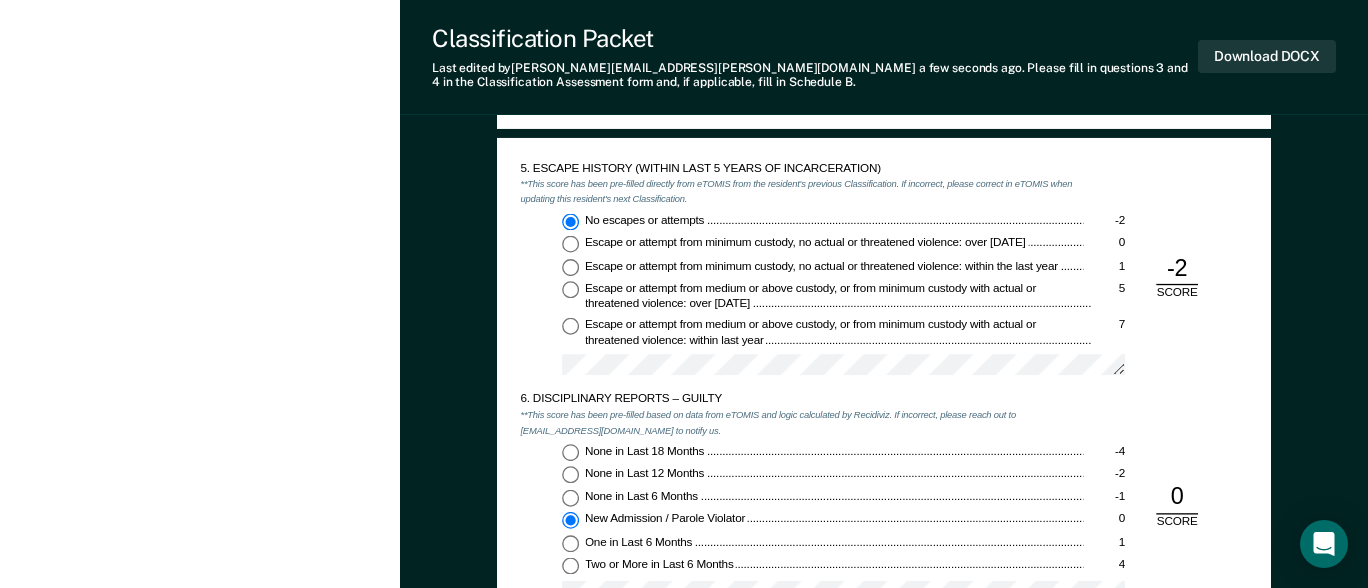 click on "[PERSON_NAME] [PERSON_NAME] Profile How it works Log Out Back RP   This resident's release date is currently not available. If applicable, please update TOMIS with the latest judgment order.   See  Resident  Profile Initial Classification Eligible Validated by data from TOMIS Has not had initial classification since latest start in TDOC   custody Custody level is not   Max Update status Mark Pending Mark Ineligible Incarceration Relevant Information For Classification" at bounding box center [200, 104] 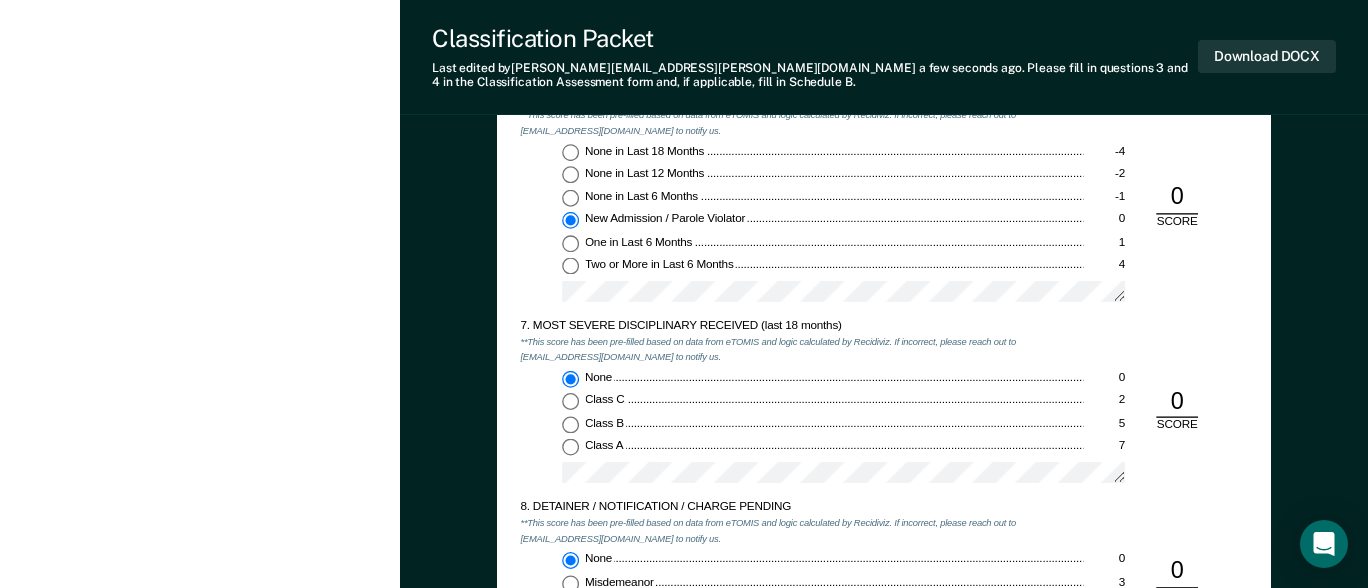 scroll, scrollTop: 2700, scrollLeft: 0, axis: vertical 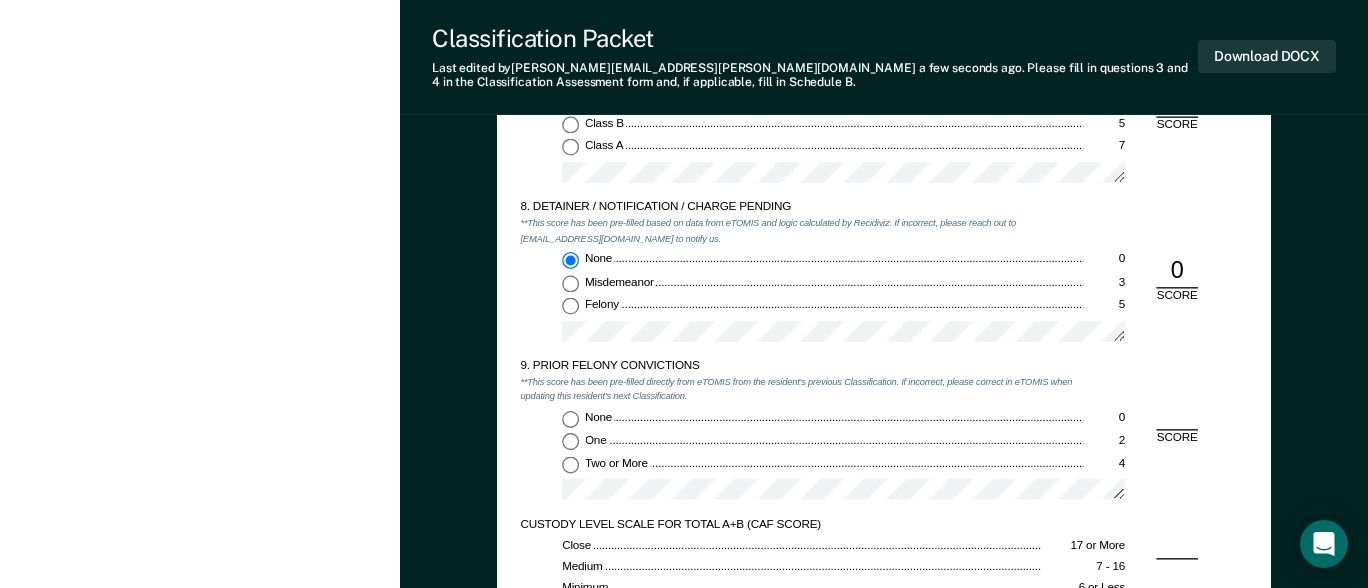 click on "None 0" at bounding box center [570, 419] 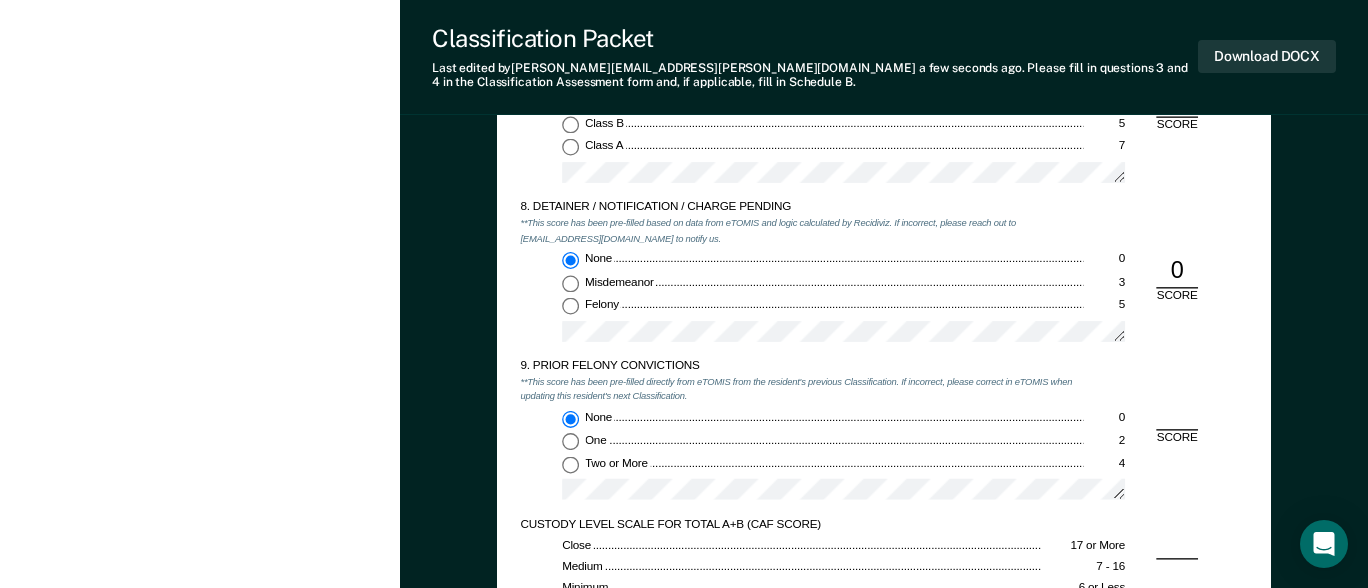 type on "x" 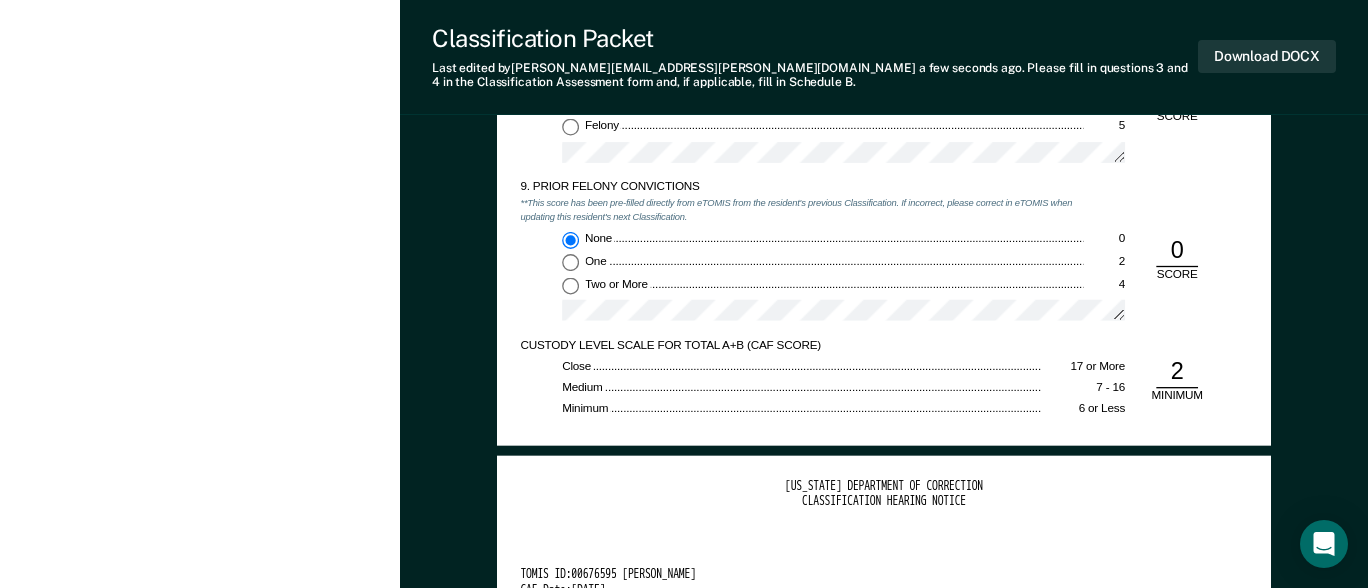 scroll, scrollTop: 3000, scrollLeft: 0, axis: vertical 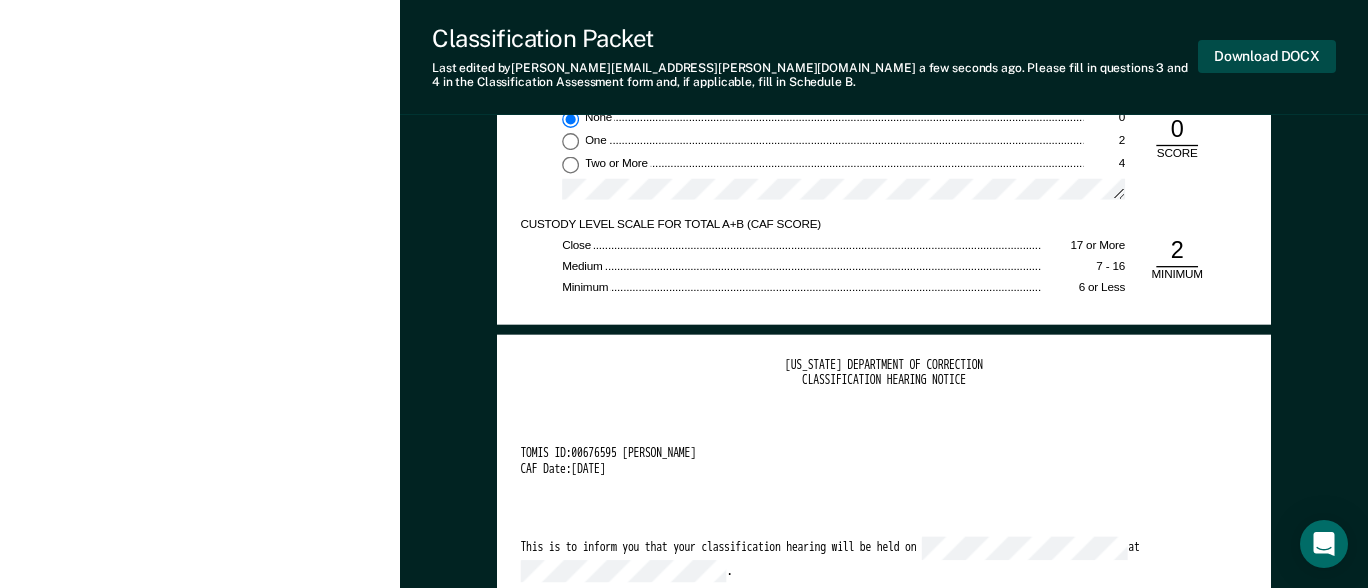 click on "Download DOCX" at bounding box center (1267, 56) 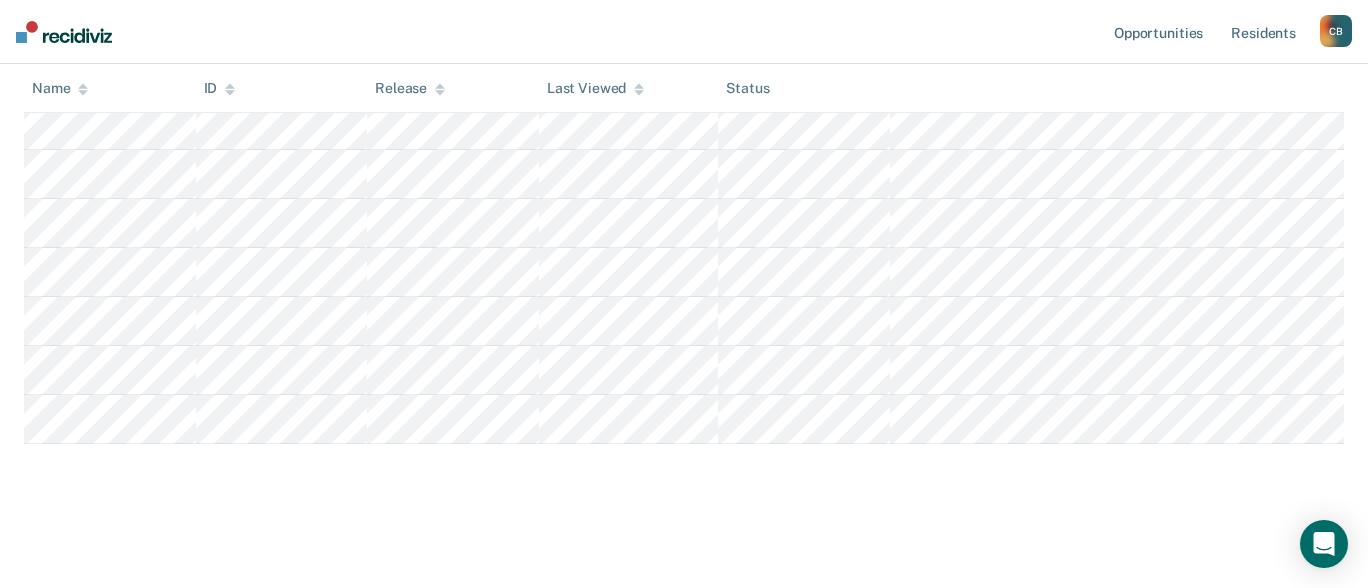 scroll, scrollTop: 300, scrollLeft: 0, axis: vertical 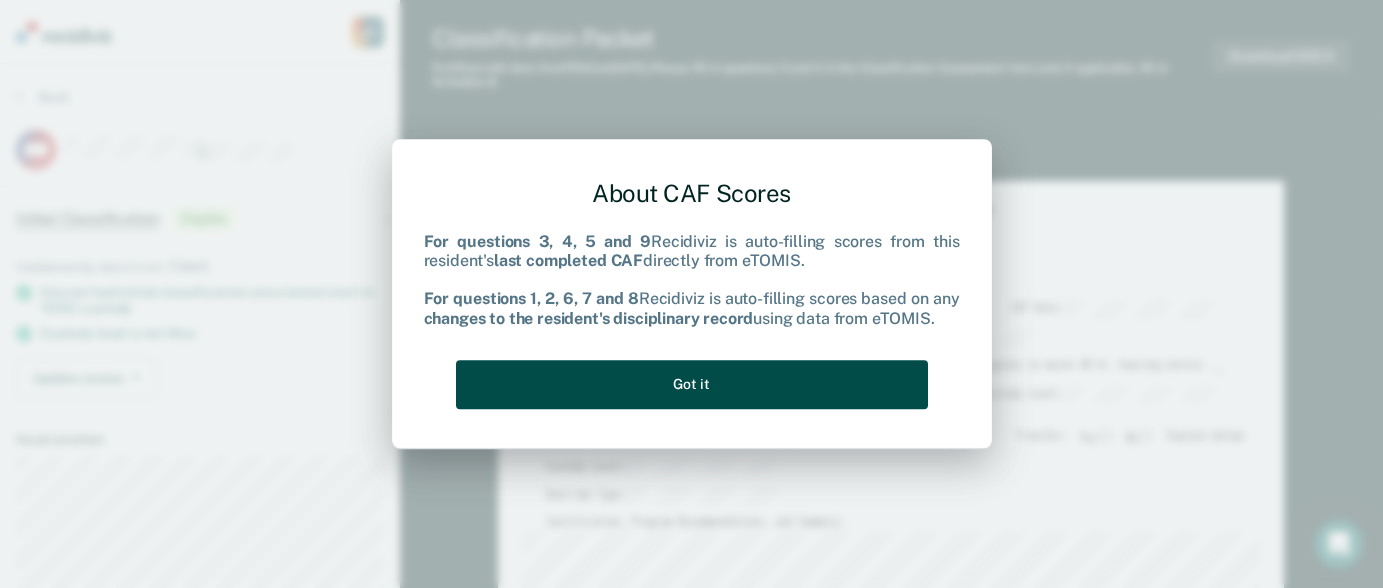 click on "Got it" at bounding box center (692, 384) 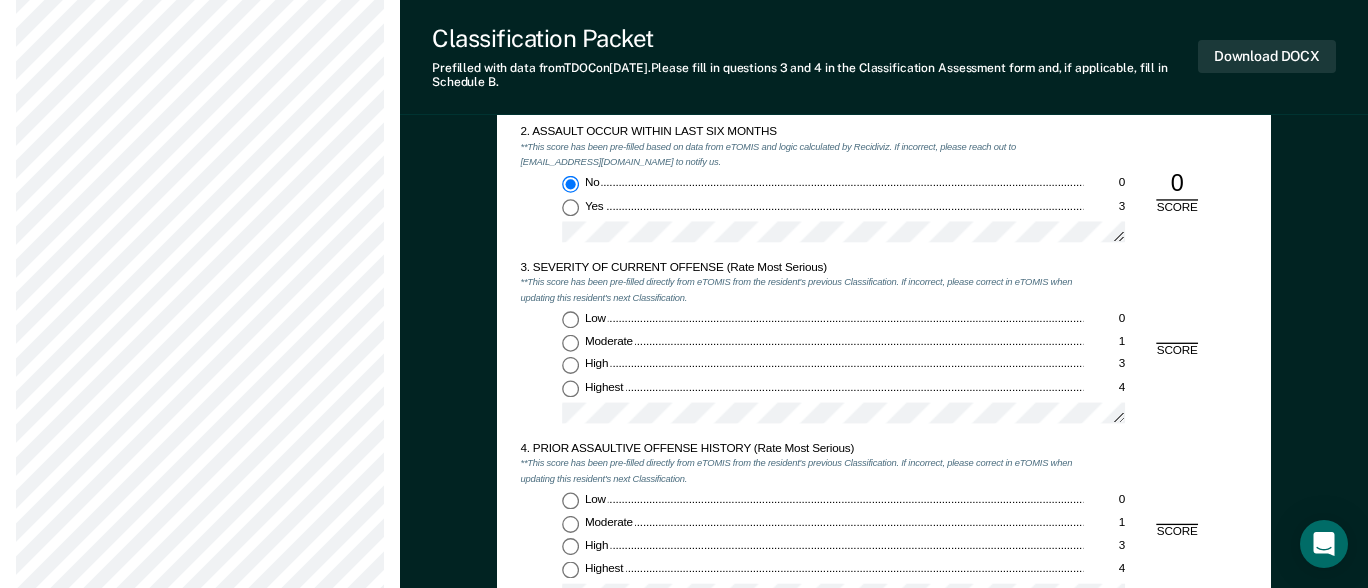 scroll, scrollTop: 1500, scrollLeft: 0, axis: vertical 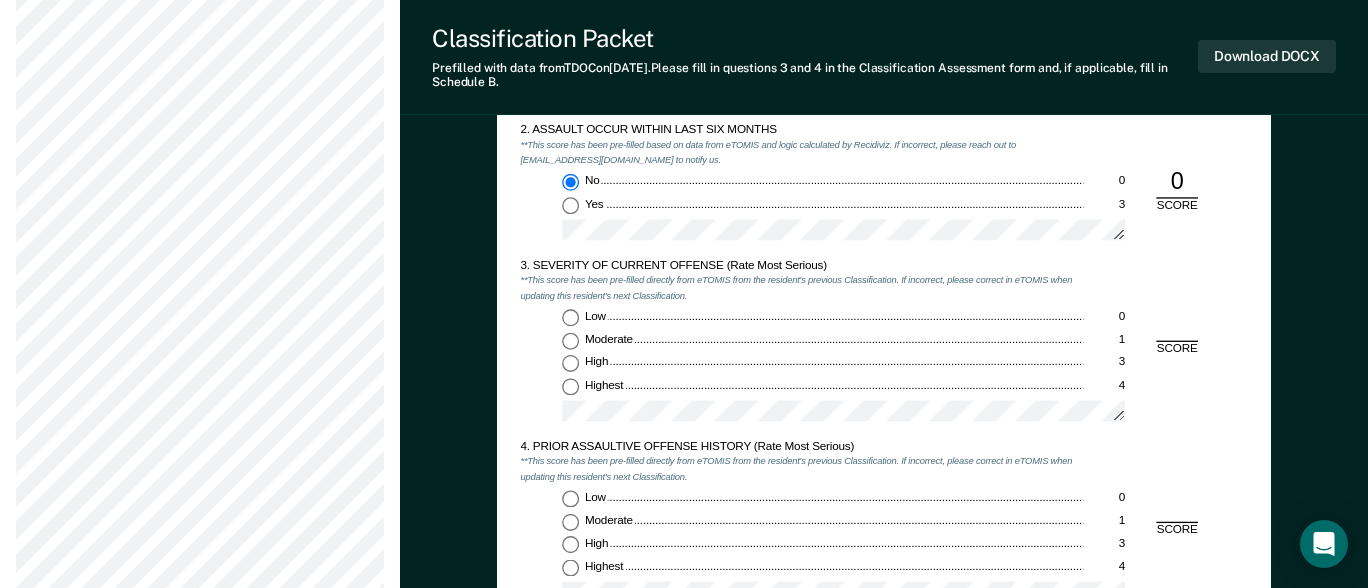 click on "Moderate 1" at bounding box center (570, 340) 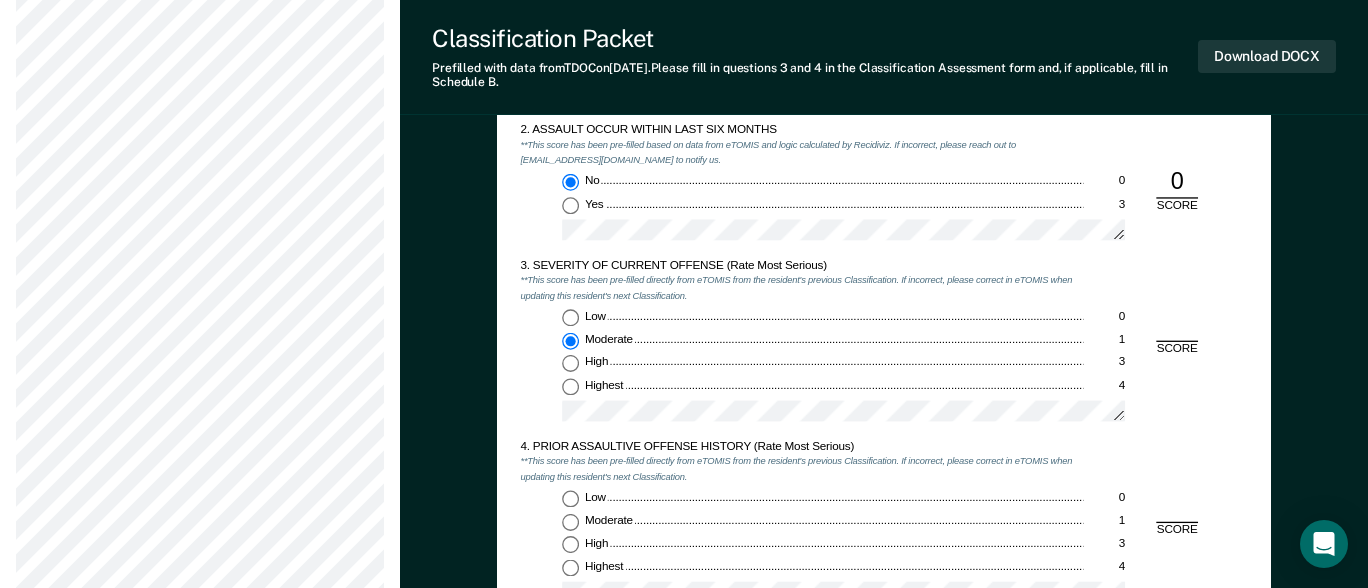 type on "x" 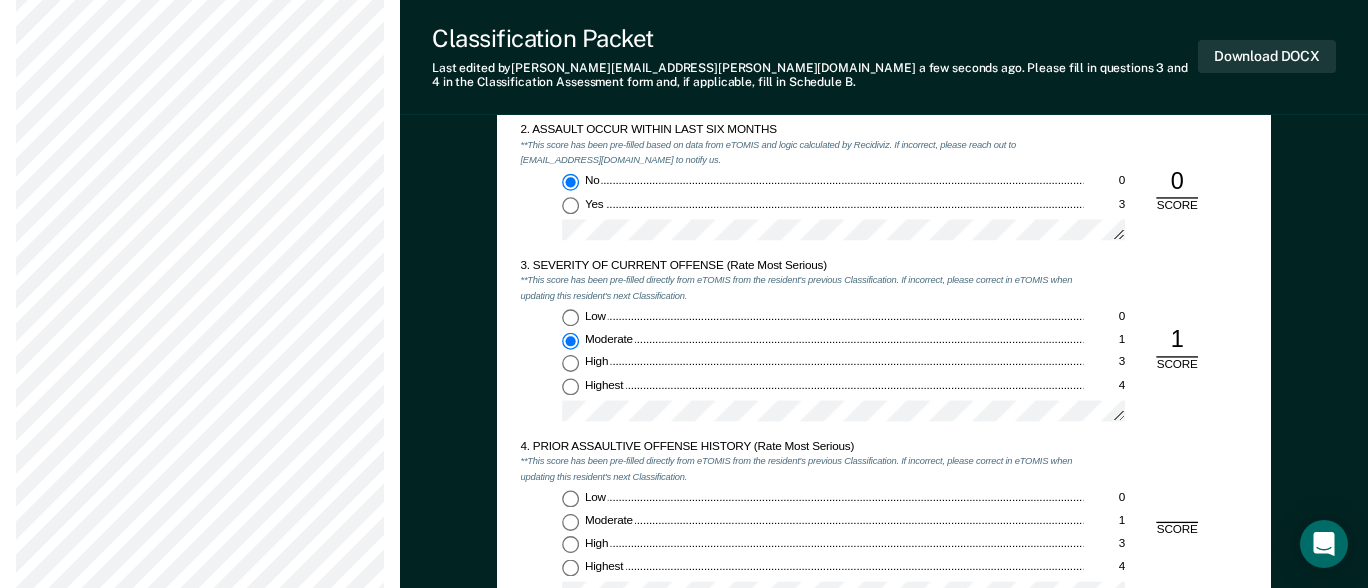 click on "Highest 4" at bounding box center (570, 567) 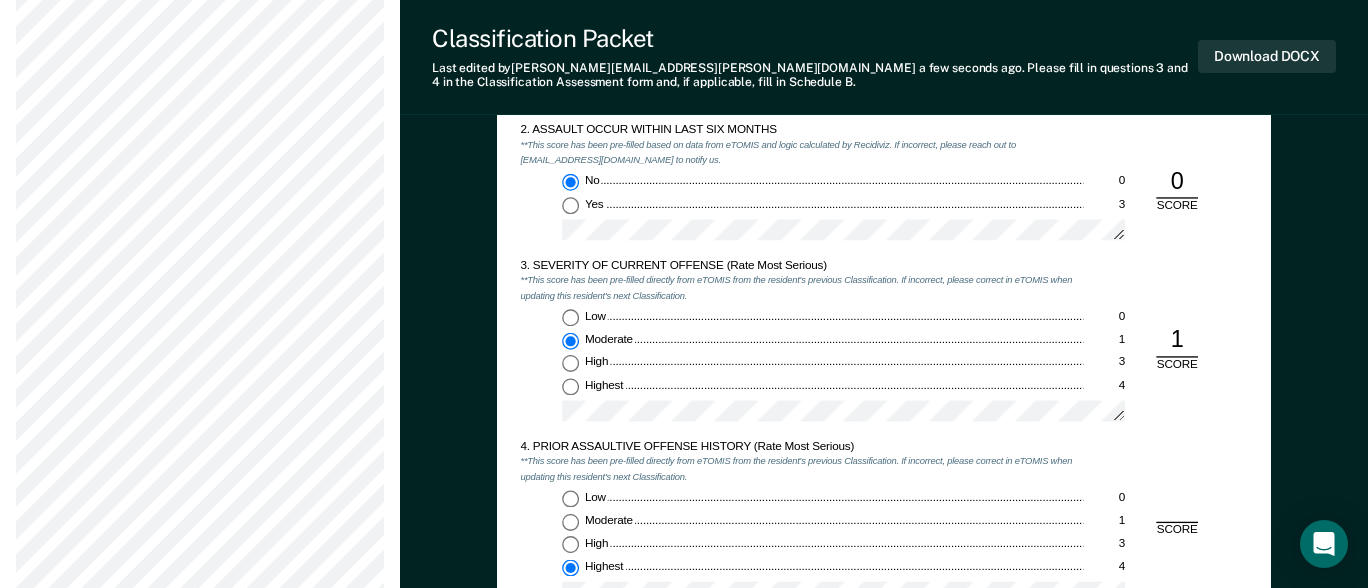 type on "x" 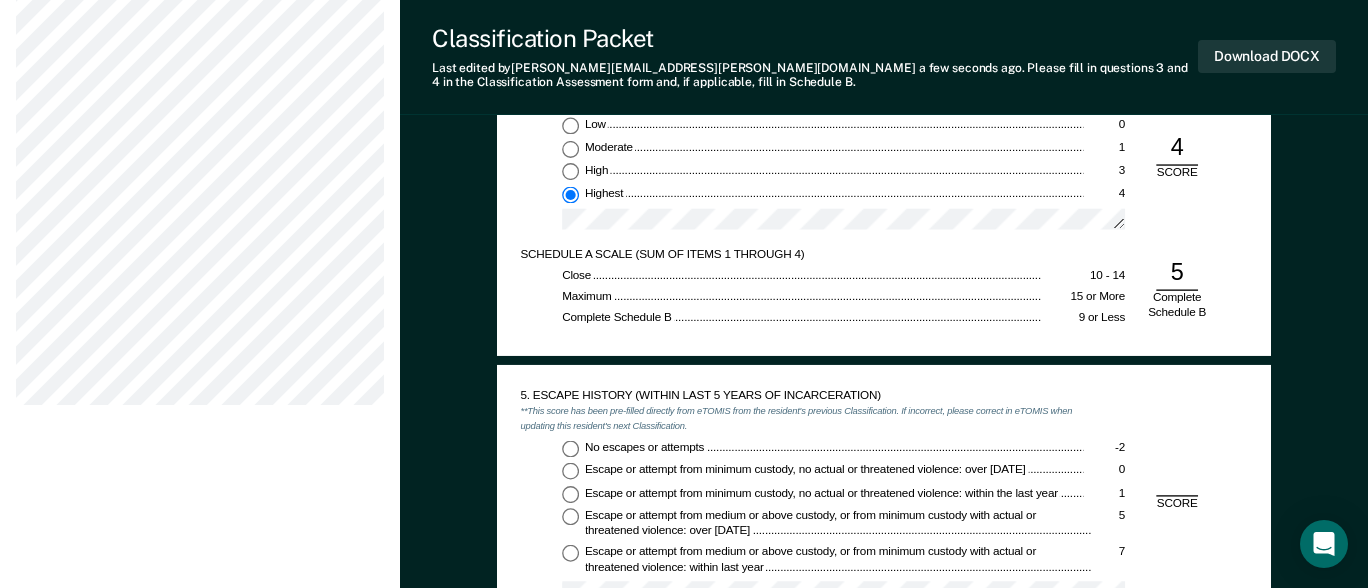 scroll, scrollTop: 2000, scrollLeft: 0, axis: vertical 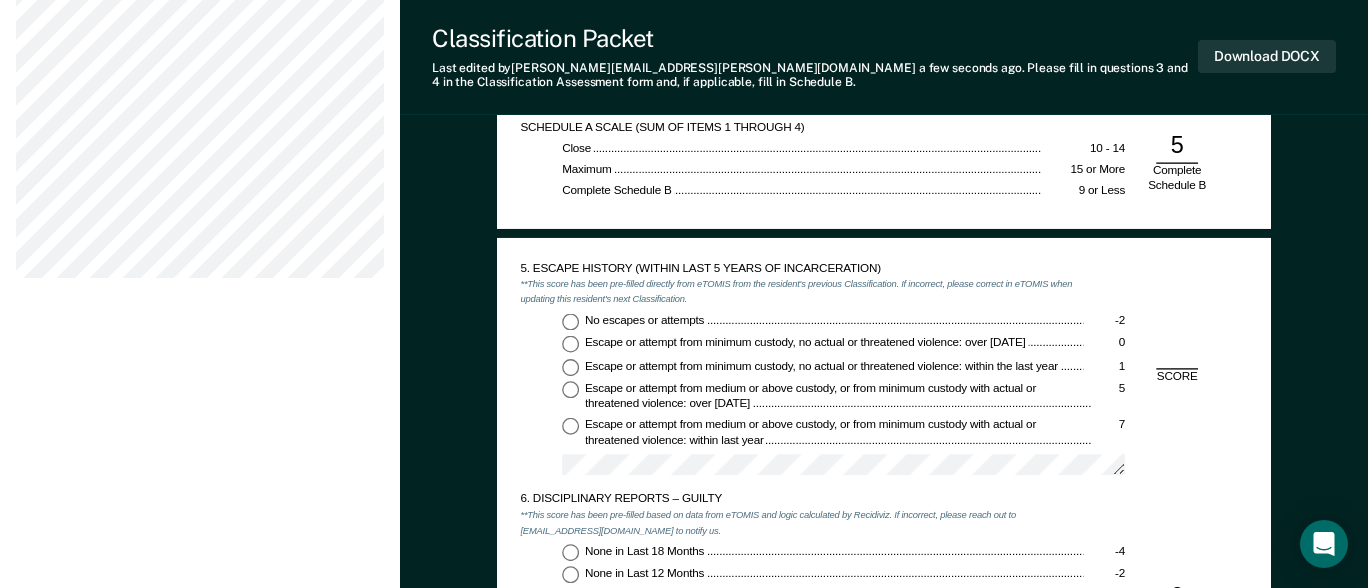 click on "No escapes or attempts -2" at bounding box center [570, 321] 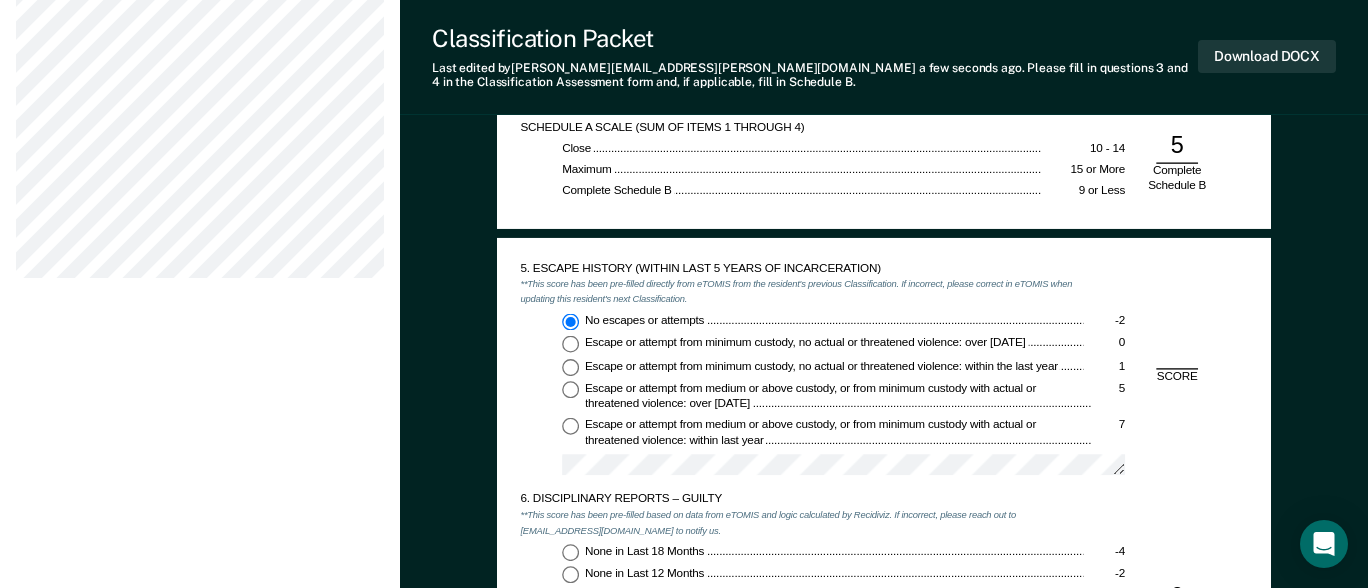 type on "x" 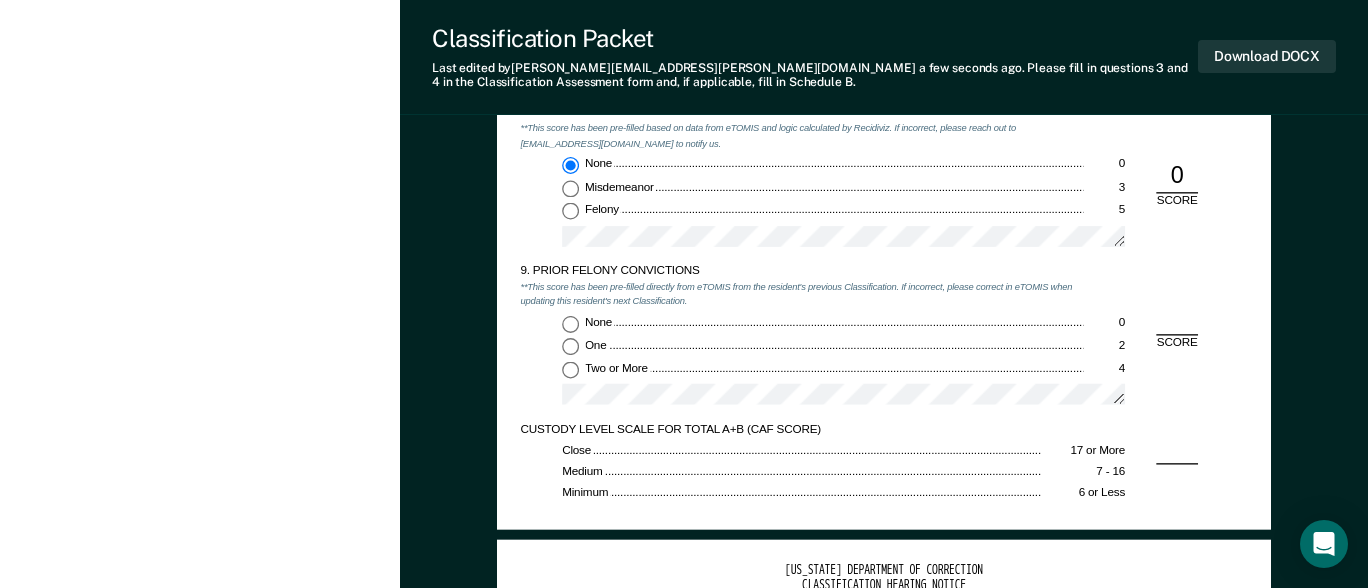 scroll, scrollTop: 2800, scrollLeft: 0, axis: vertical 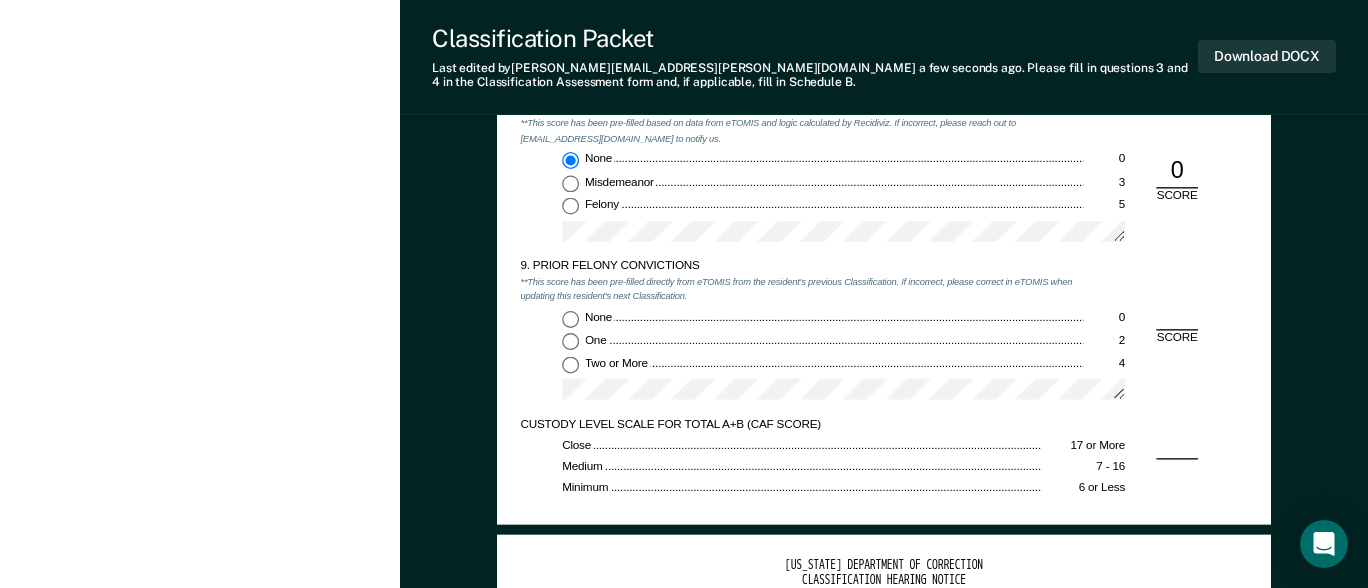 click on "Two or More 4" at bounding box center (570, 364) 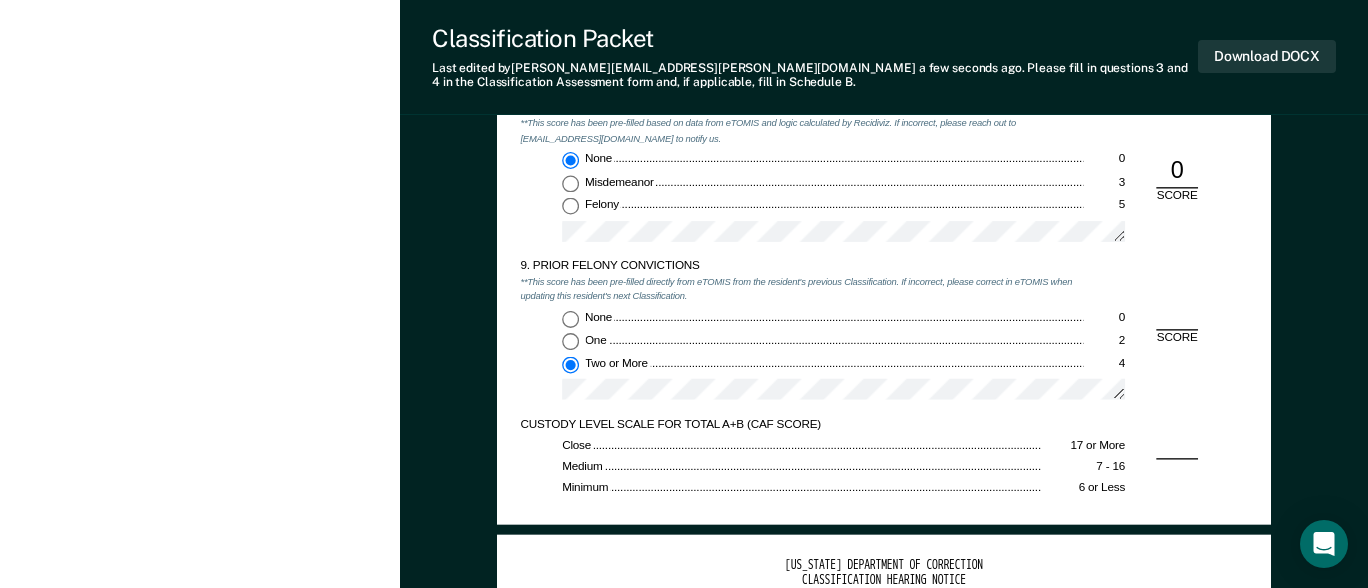 type on "x" 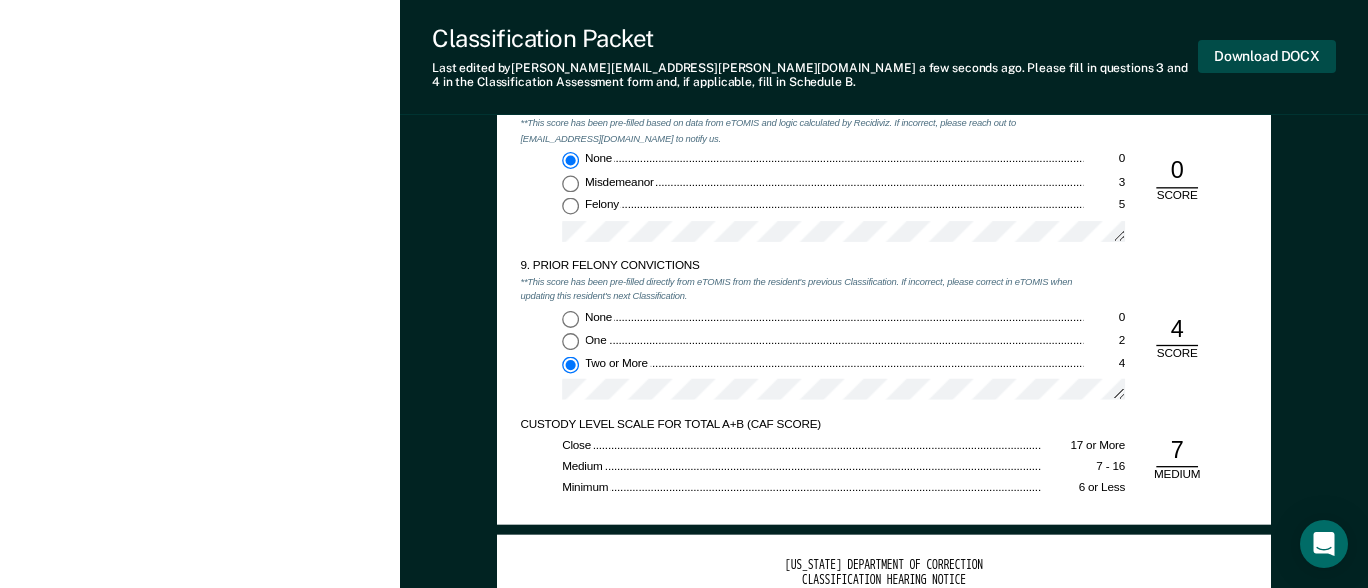 click on "Download DOCX" at bounding box center [1267, 56] 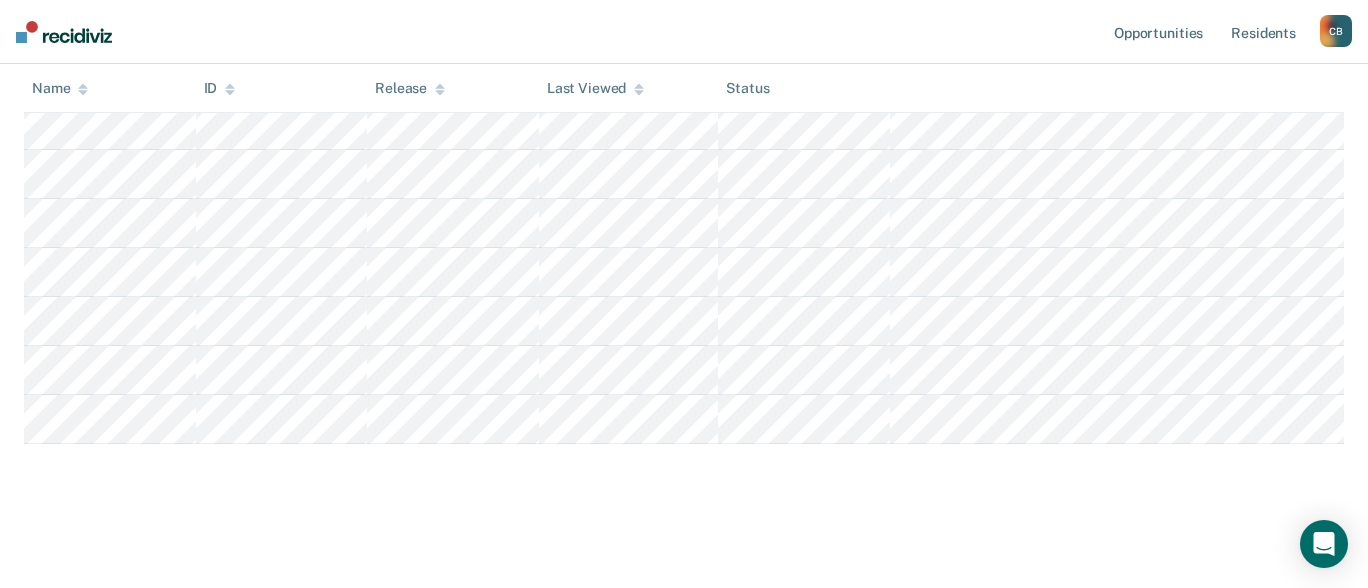 scroll, scrollTop: 100, scrollLeft: 0, axis: vertical 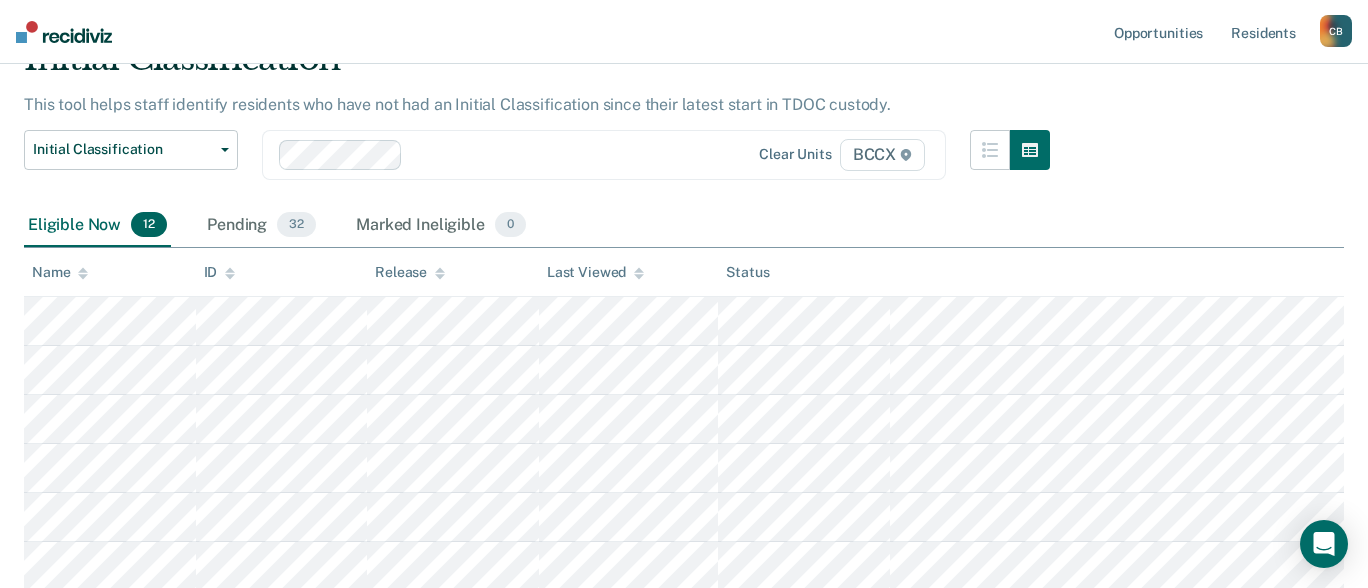 click on "Initial Classification   This tool helps staff identify residents who have not had an Initial Classification since their latest start in TDOC custody.  Initial Classification Custody Level Downgrade Annual Reclassification Initial Classification Clear   units BCCX   Eligible Now 12 Pending 32 Marked Ineligible 0
To pick up a draggable item, press the space bar.
While dragging, use the arrow keys to move the item.
Press space again to drop the item in its new position, or press escape to cancel.
Name ID Release Last Viewed Status" at bounding box center [684, 458] 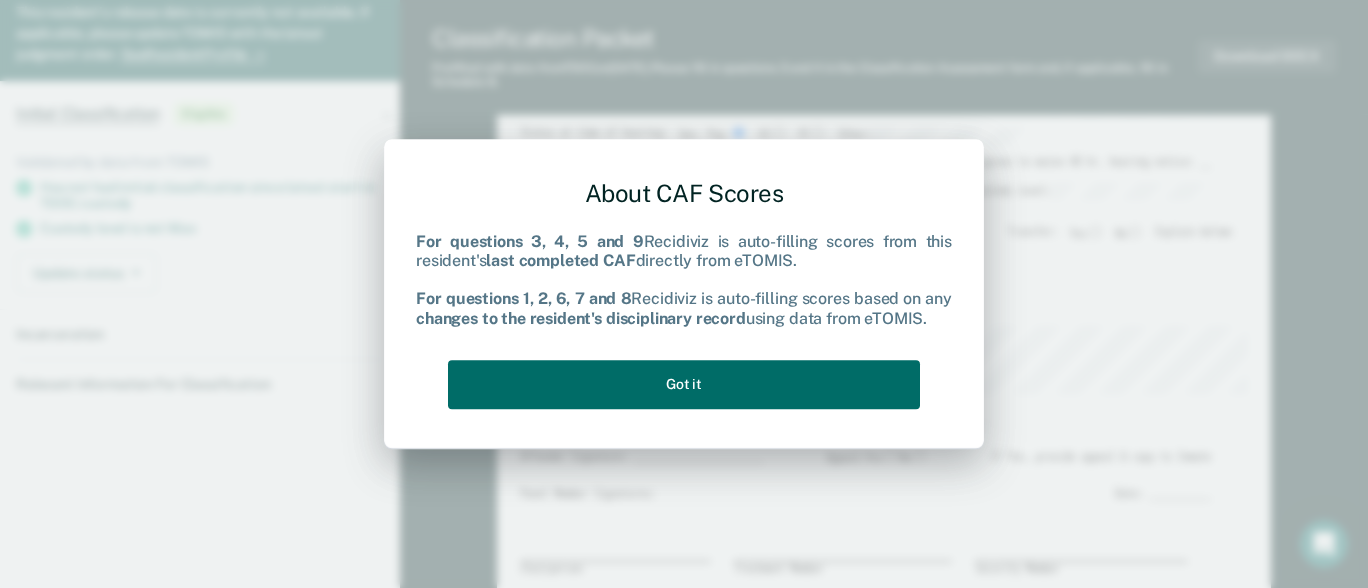 scroll, scrollTop: 0, scrollLeft: 0, axis: both 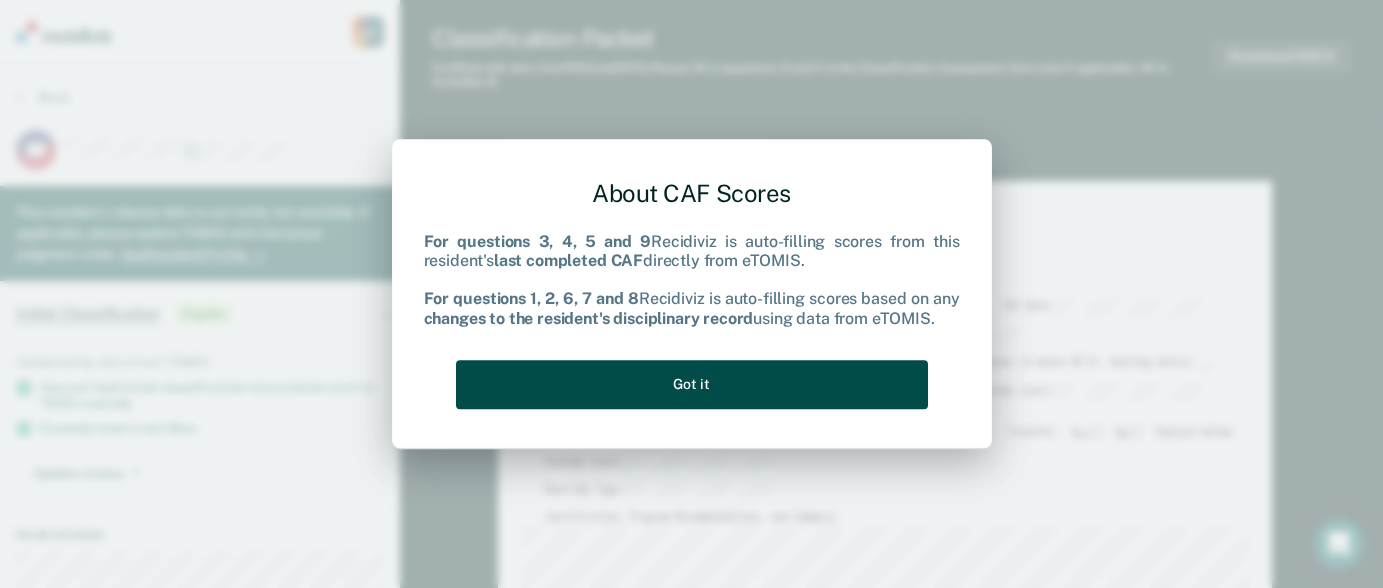 click on "Got it" at bounding box center (692, 384) 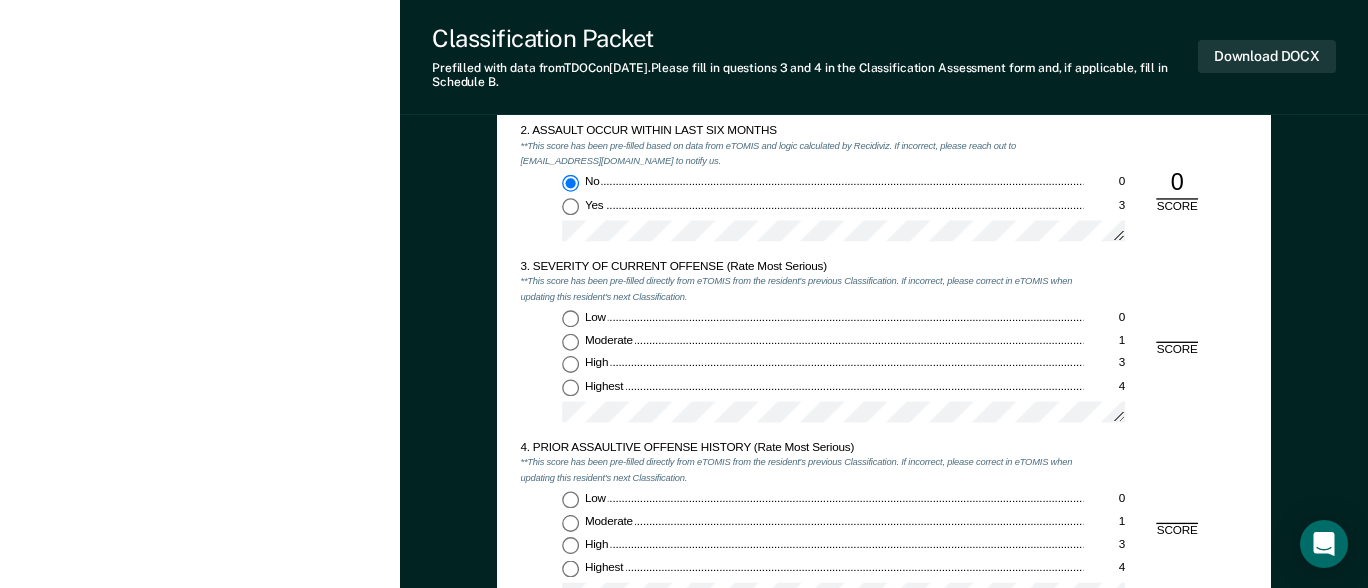 scroll, scrollTop: 1500, scrollLeft: 0, axis: vertical 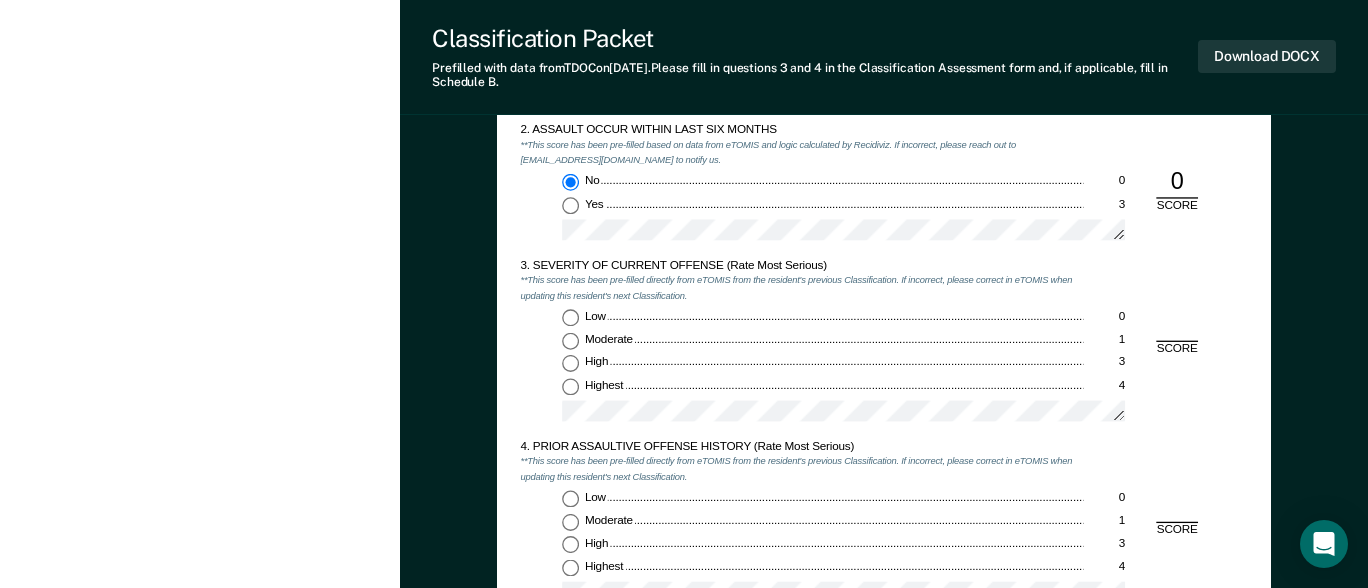 click on "Moderate 1" at bounding box center [570, 340] 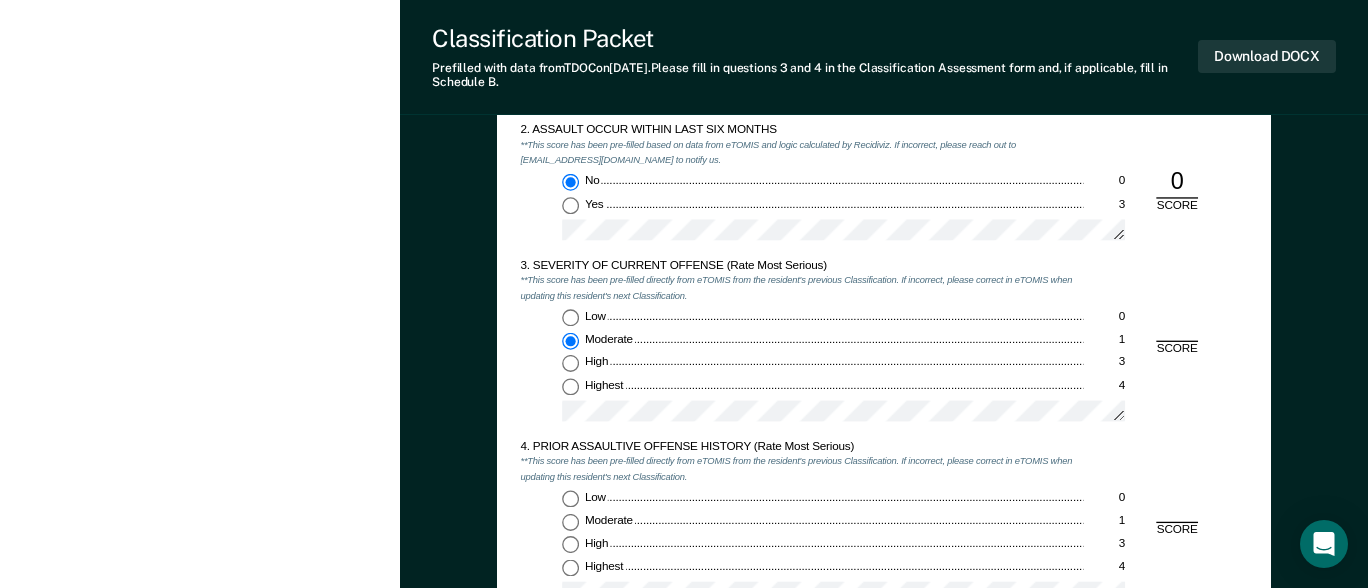 type on "x" 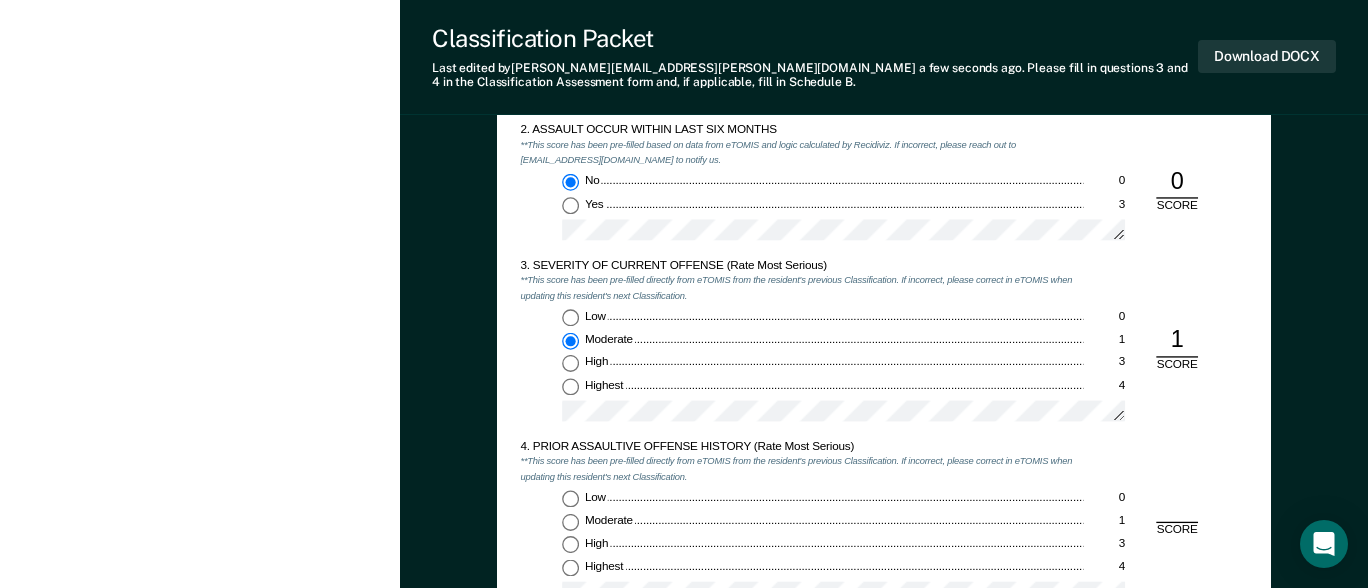 click on "Low 0" at bounding box center [570, 498] 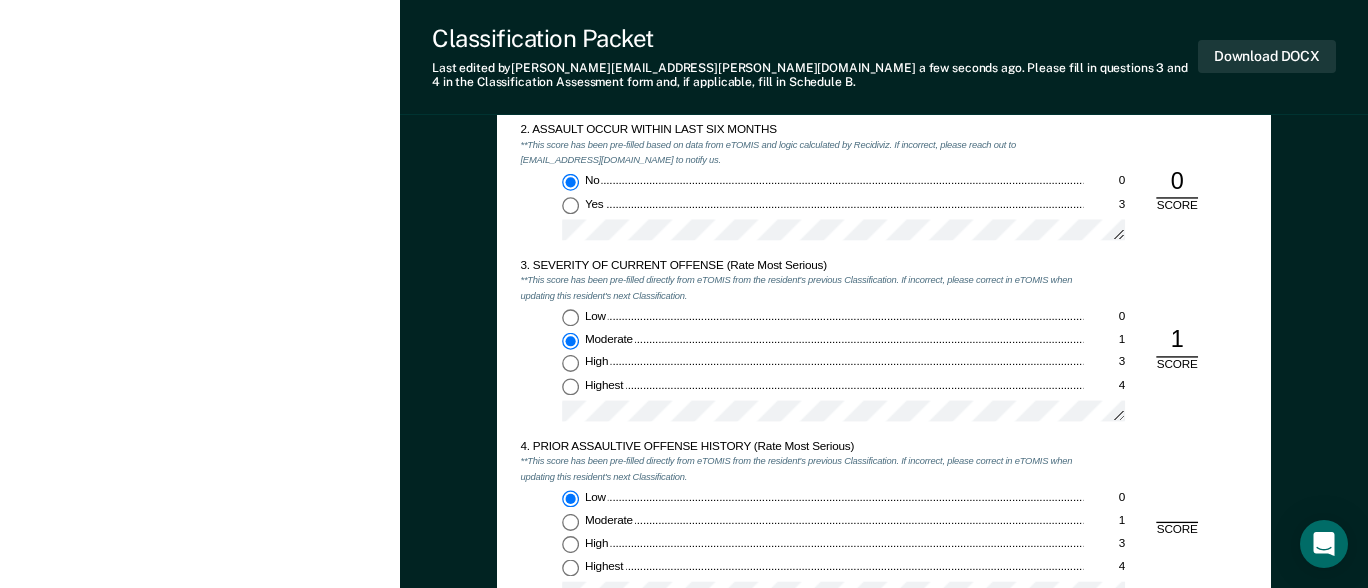 type on "x" 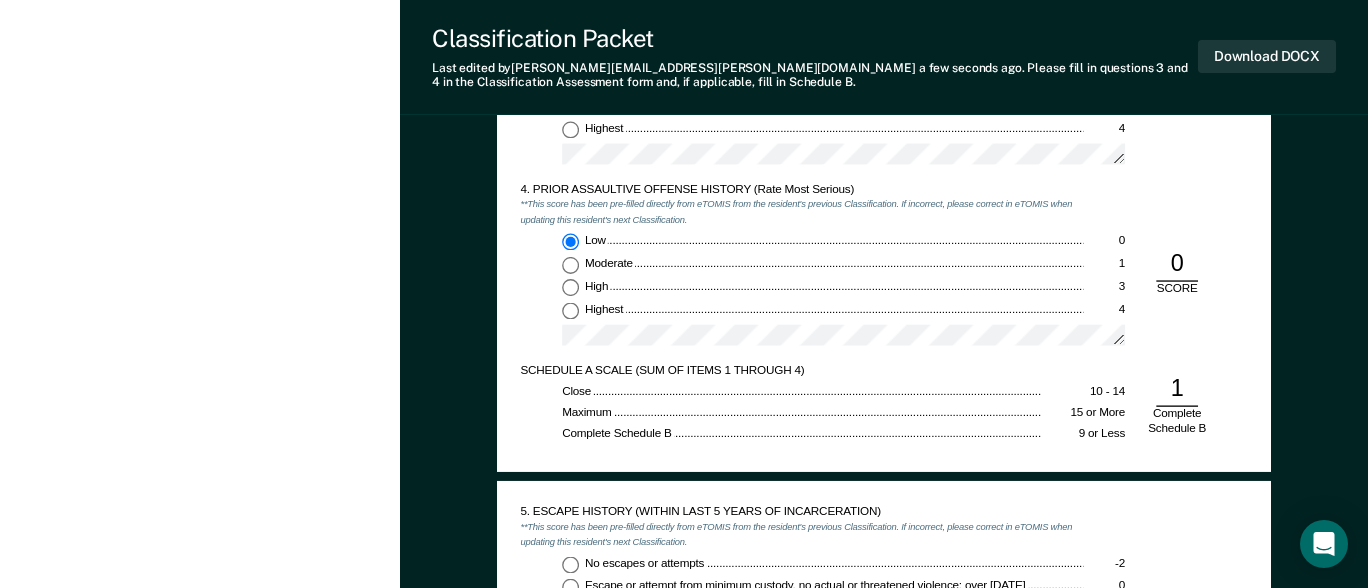 scroll, scrollTop: 2000, scrollLeft: 0, axis: vertical 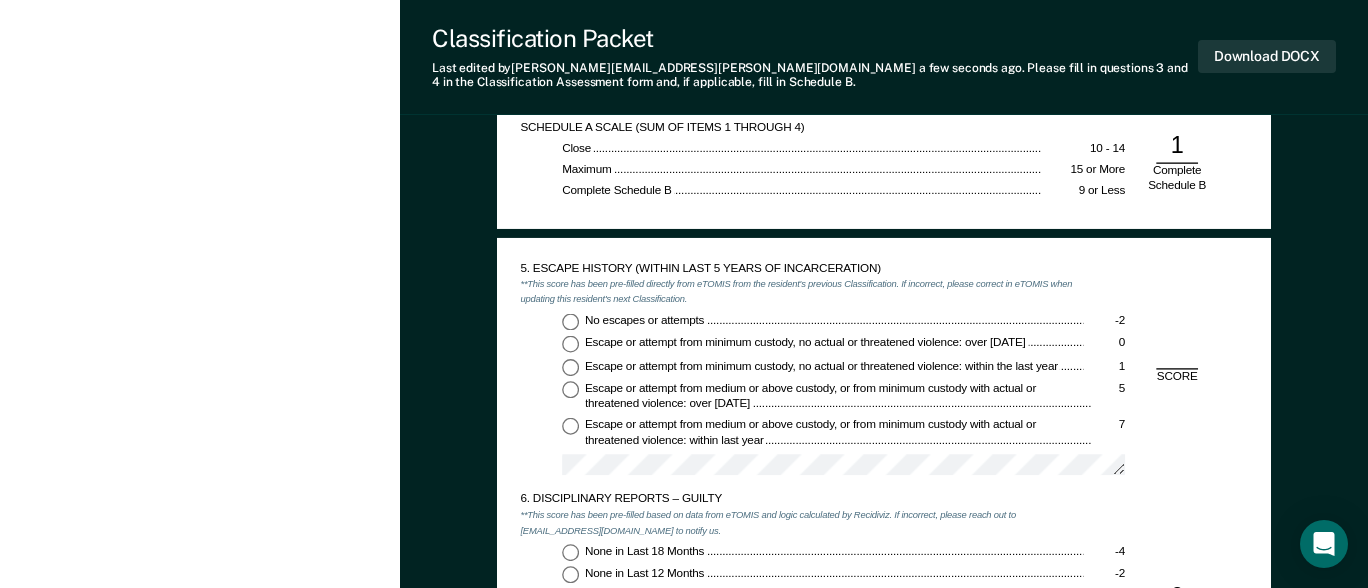 click on "No escapes or attempts -2" at bounding box center [570, 321] 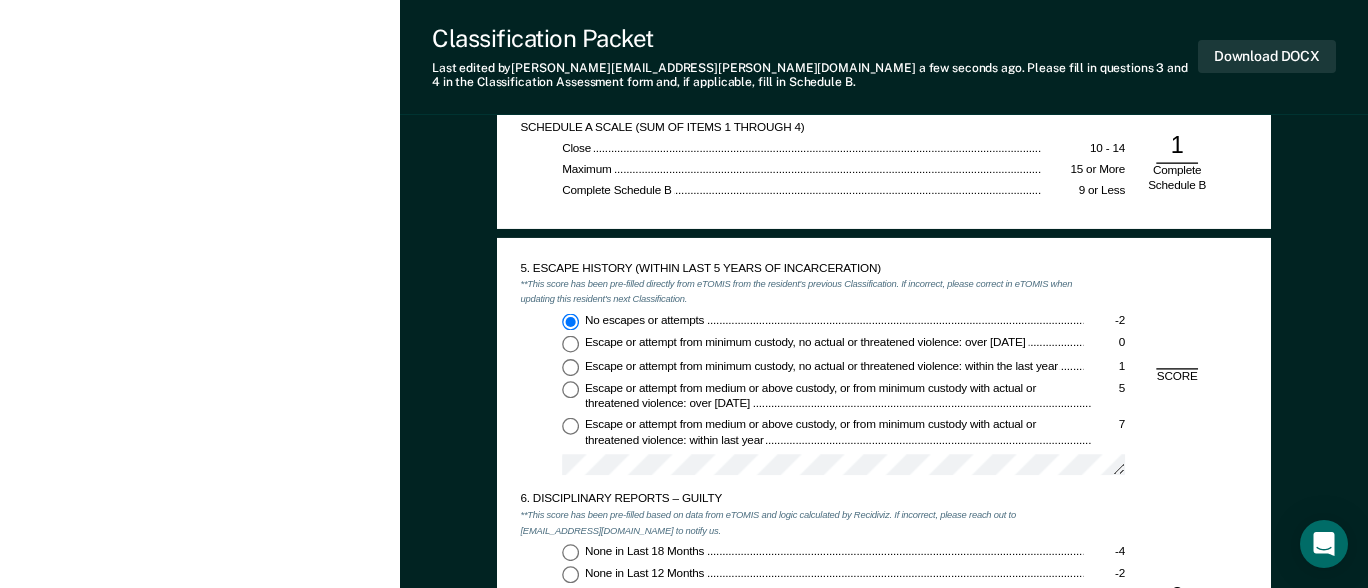 type on "x" 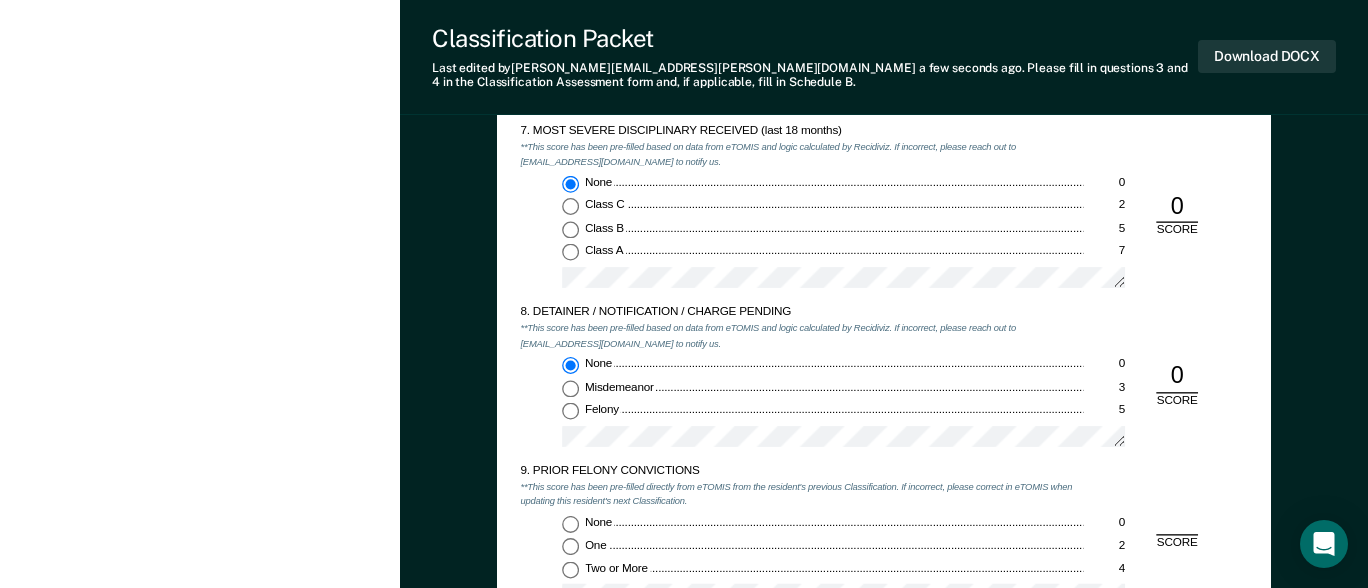 scroll, scrollTop: 2700, scrollLeft: 0, axis: vertical 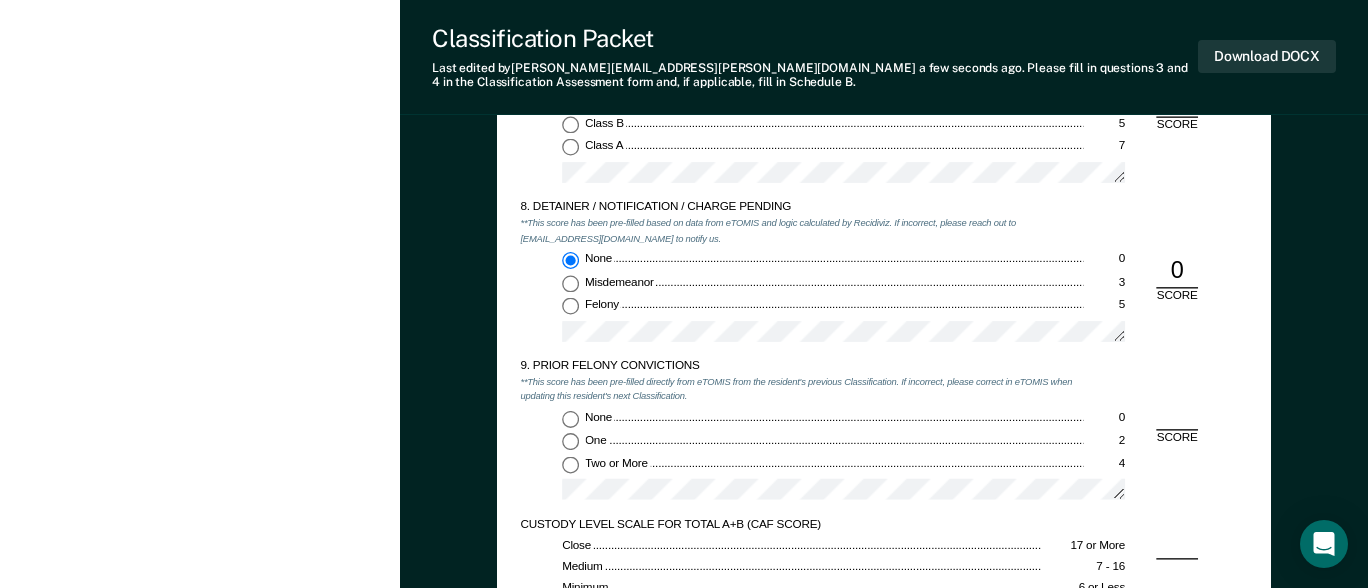 click on "None 0" at bounding box center (570, 419) 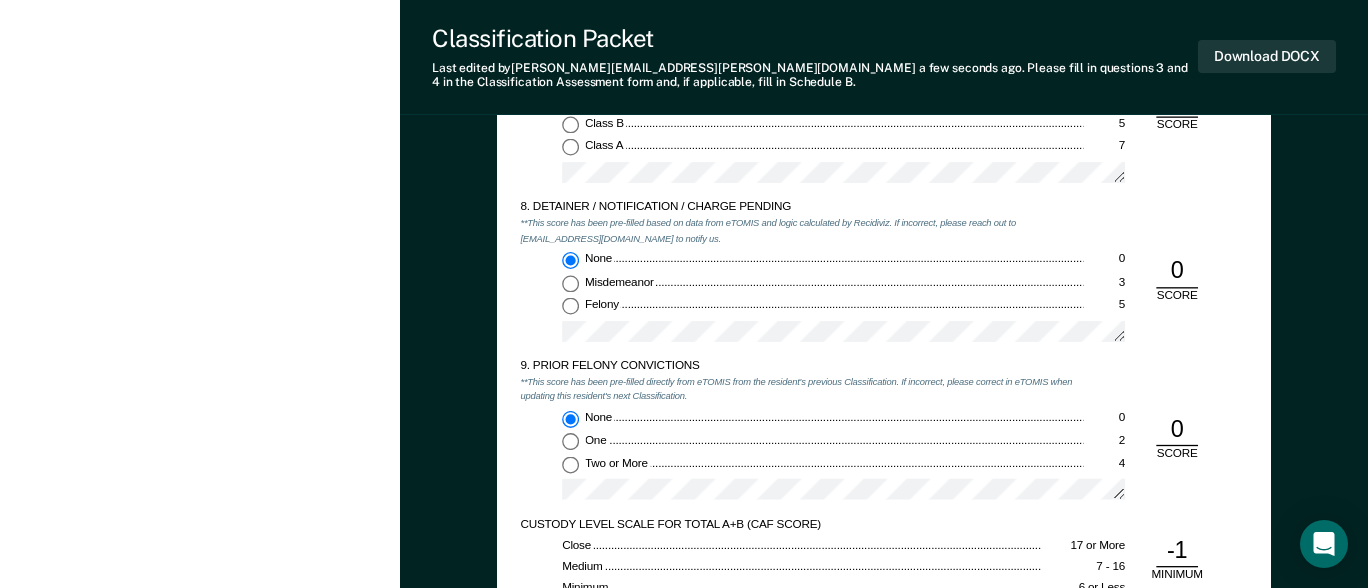 type on "x" 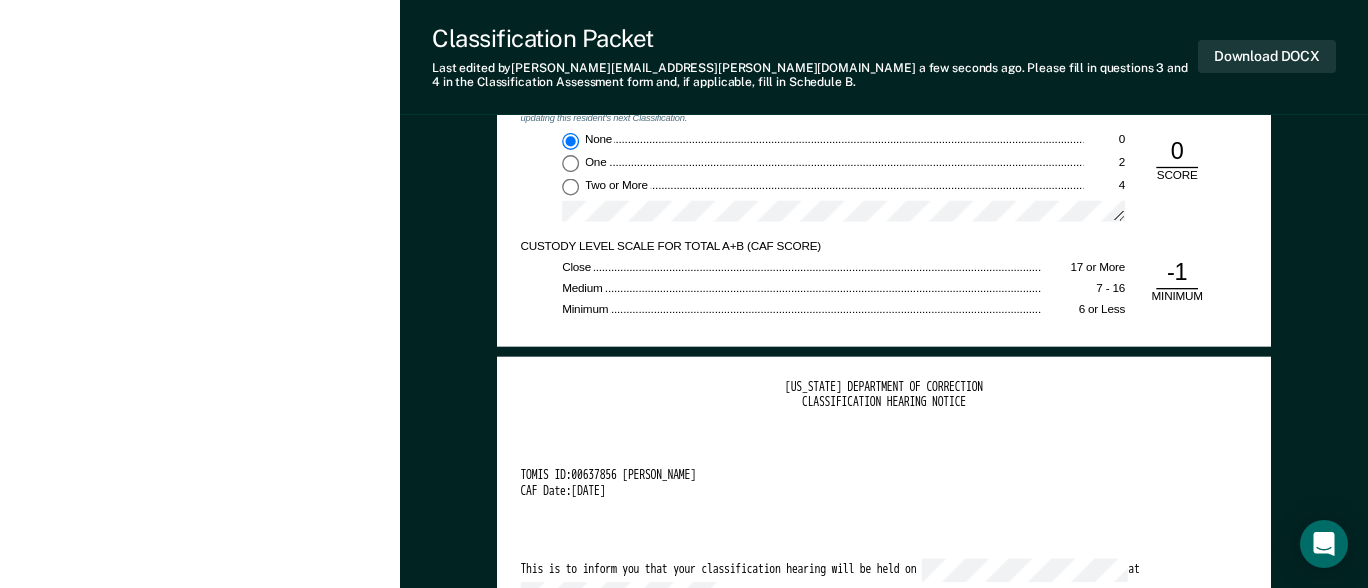 scroll, scrollTop: 3000, scrollLeft: 0, axis: vertical 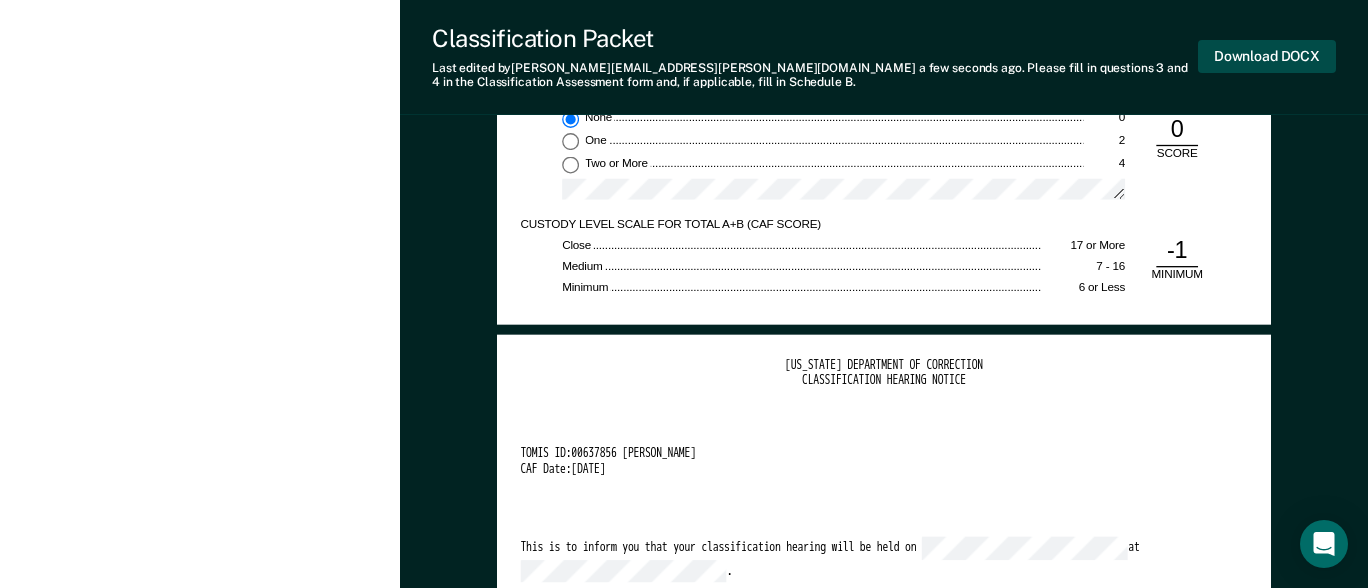 click on "Download DOCX" at bounding box center [1267, 56] 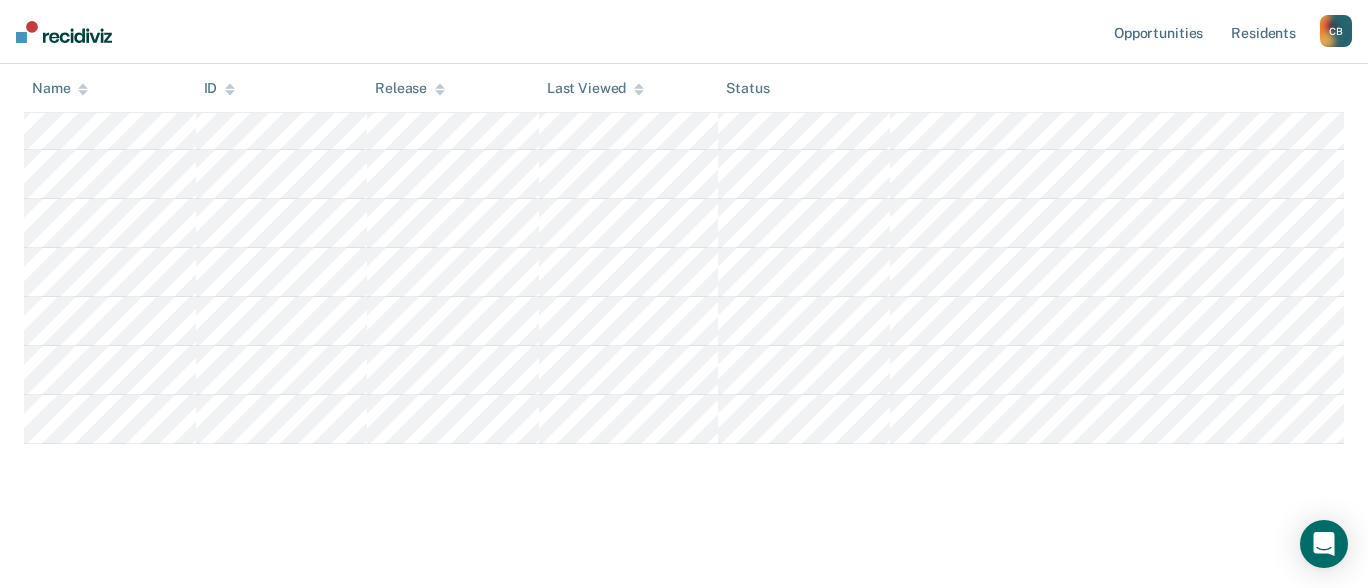 scroll, scrollTop: 200, scrollLeft: 0, axis: vertical 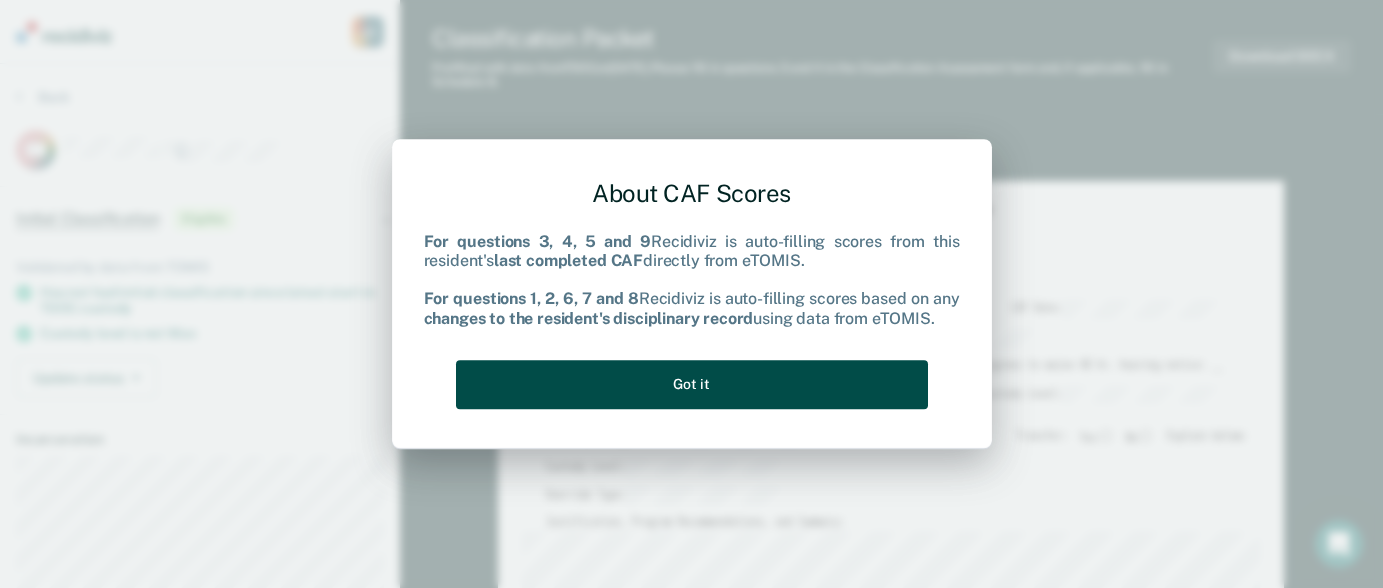 click on "Got it" at bounding box center (692, 384) 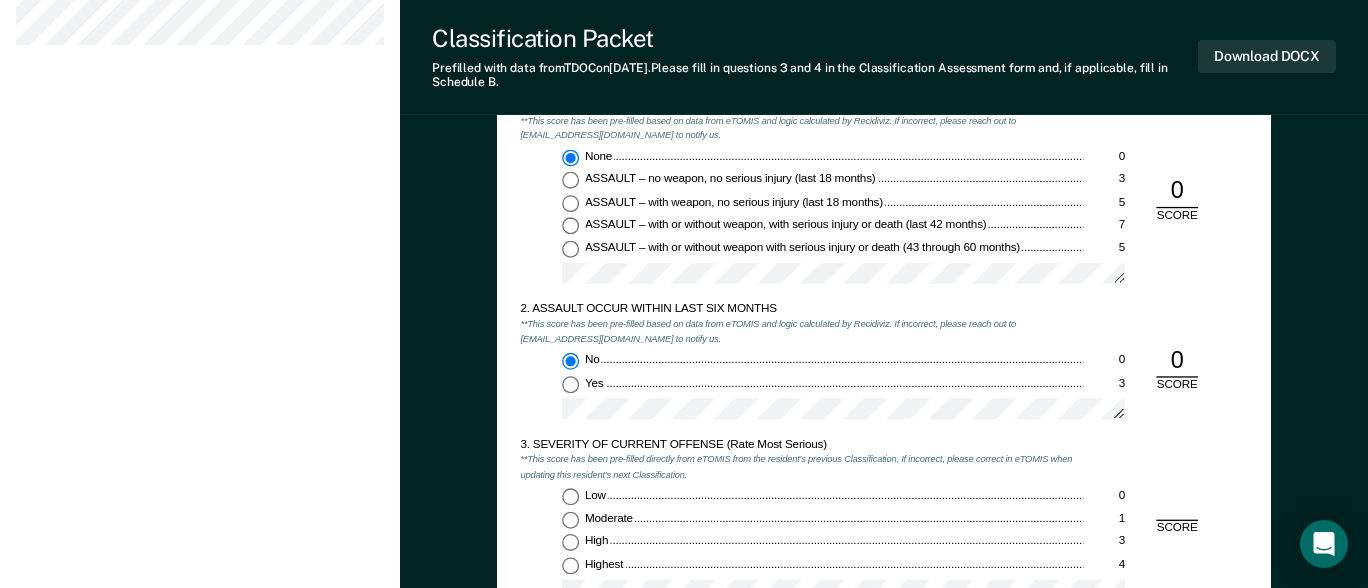 scroll, scrollTop: 1600, scrollLeft: 0, axis: vertical 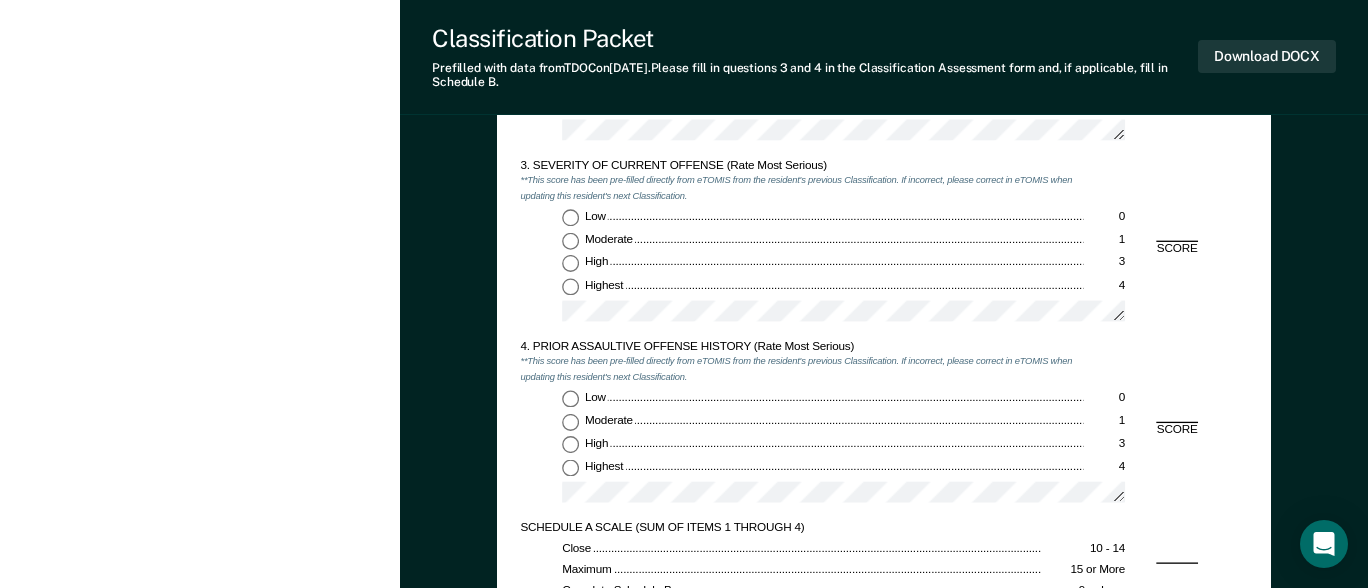 click on "Moderate 1" at bounding box center (570, 240) 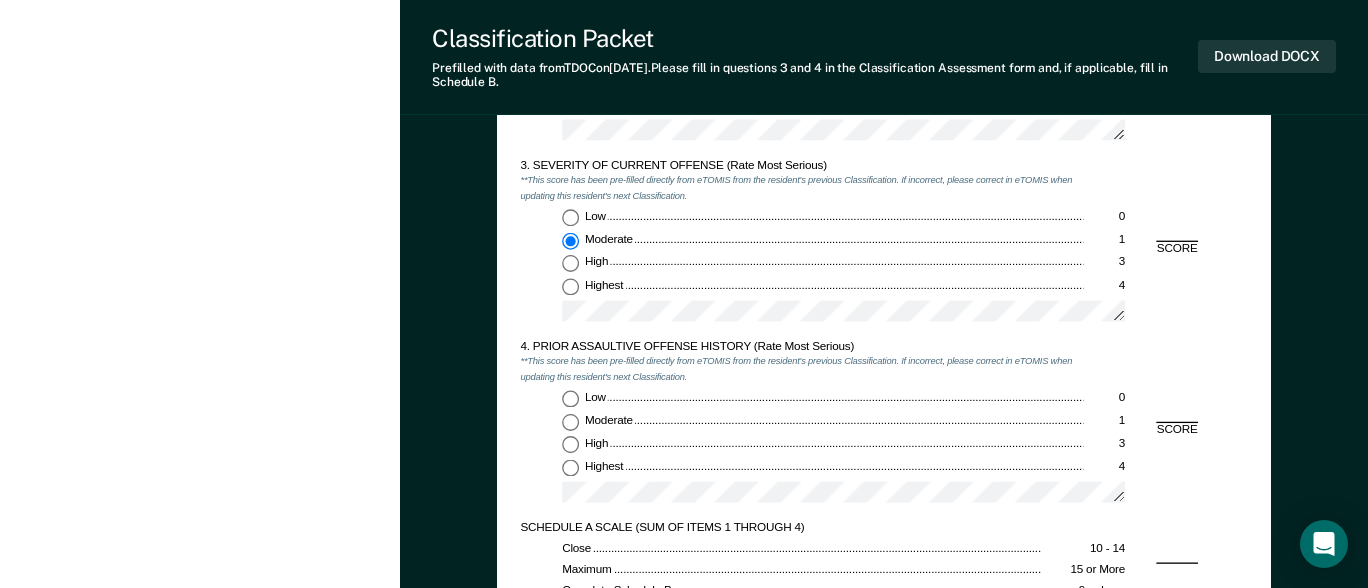 type on "x" 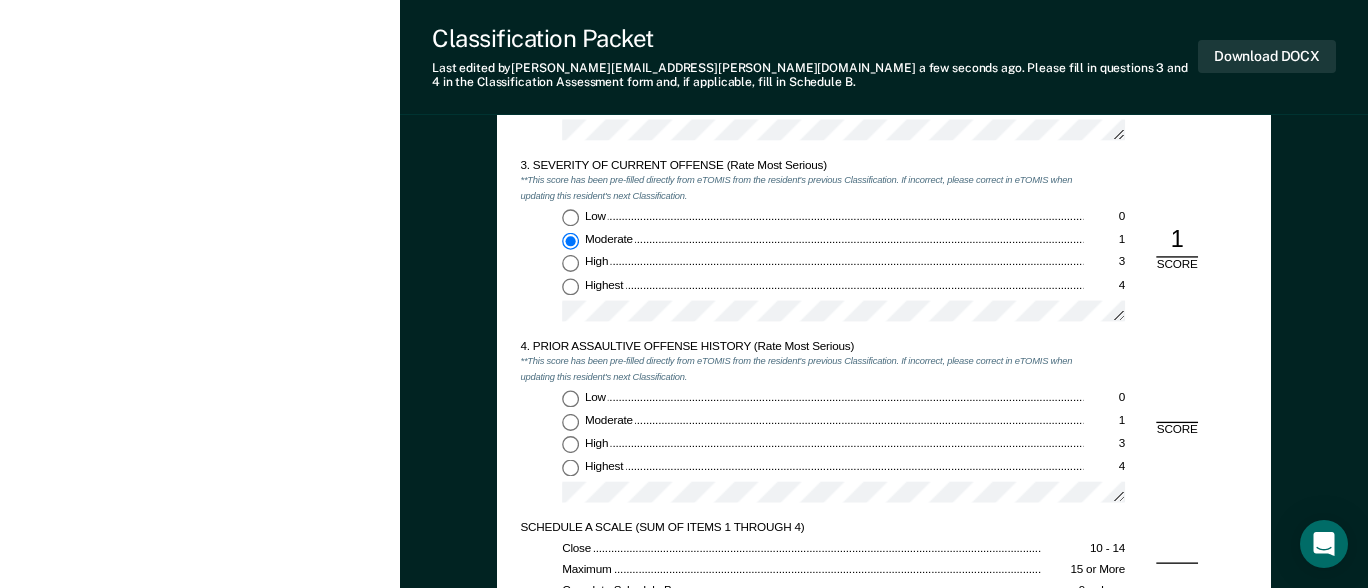 click on "Low 0" at bounding box center (570, 398) 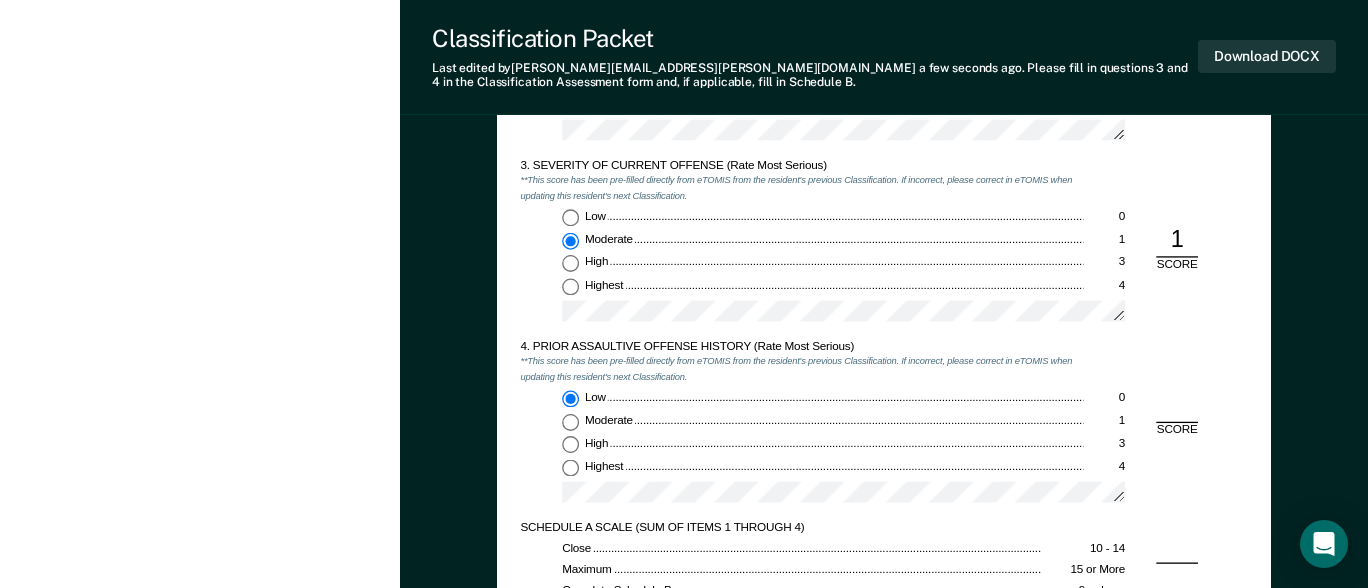 type on "x" 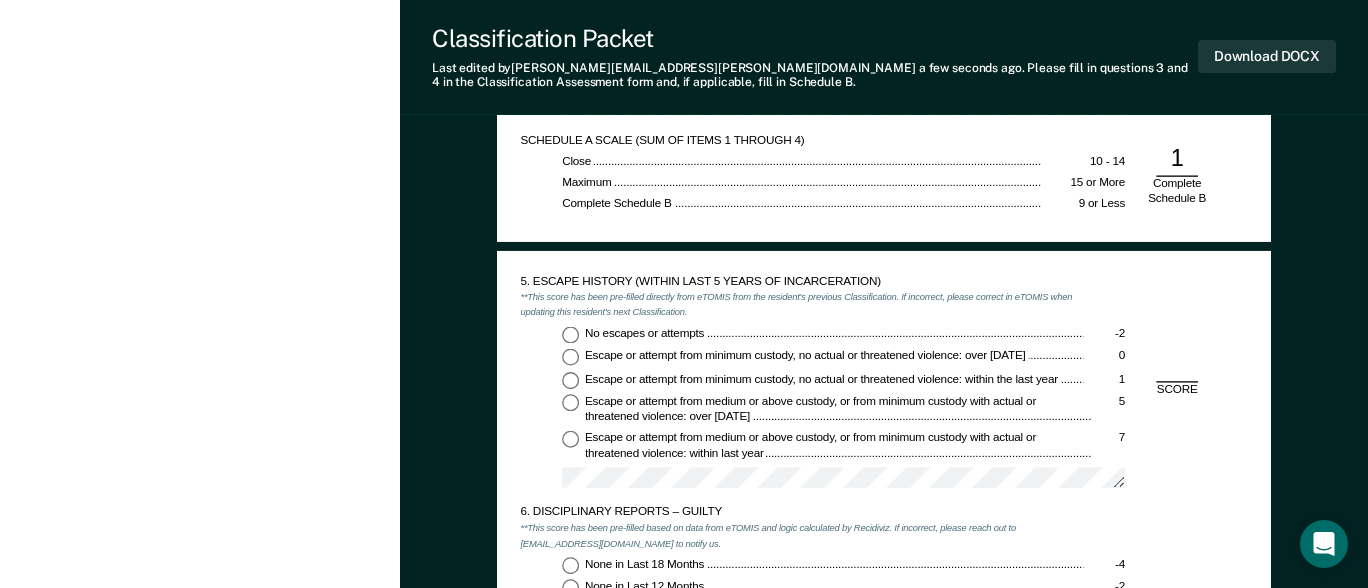 scroll, scrollTop: 2000, scrollLeft: 0, axis: vertical 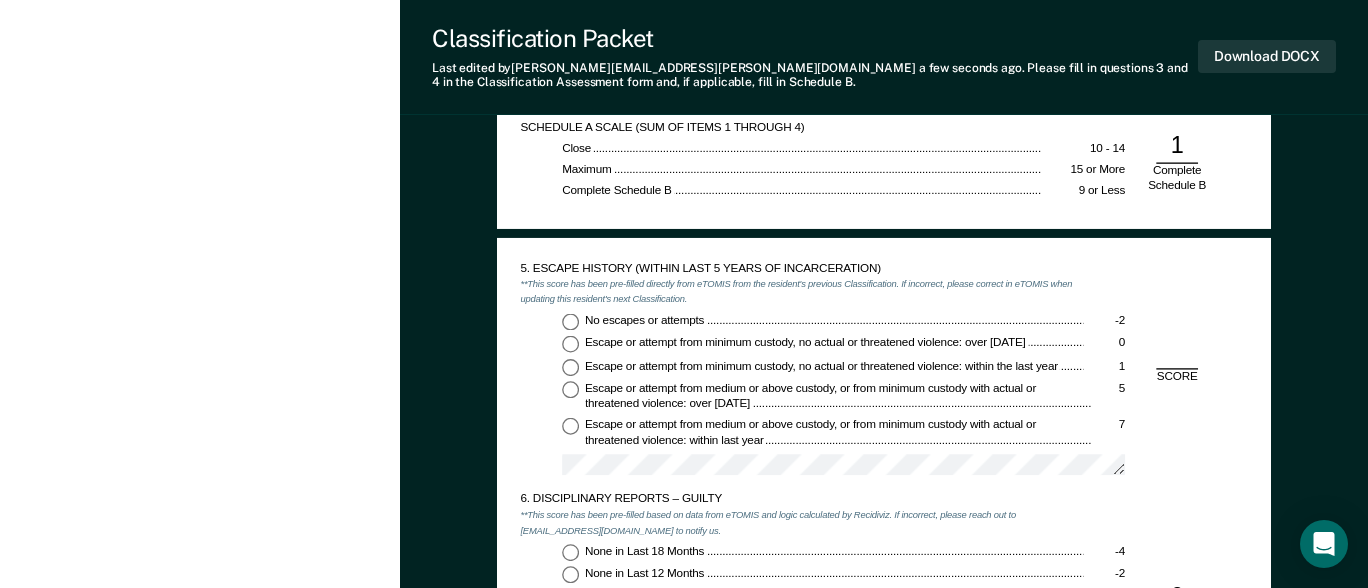 click on "No escapes or attempts -2" at bounding box center [570, 321] 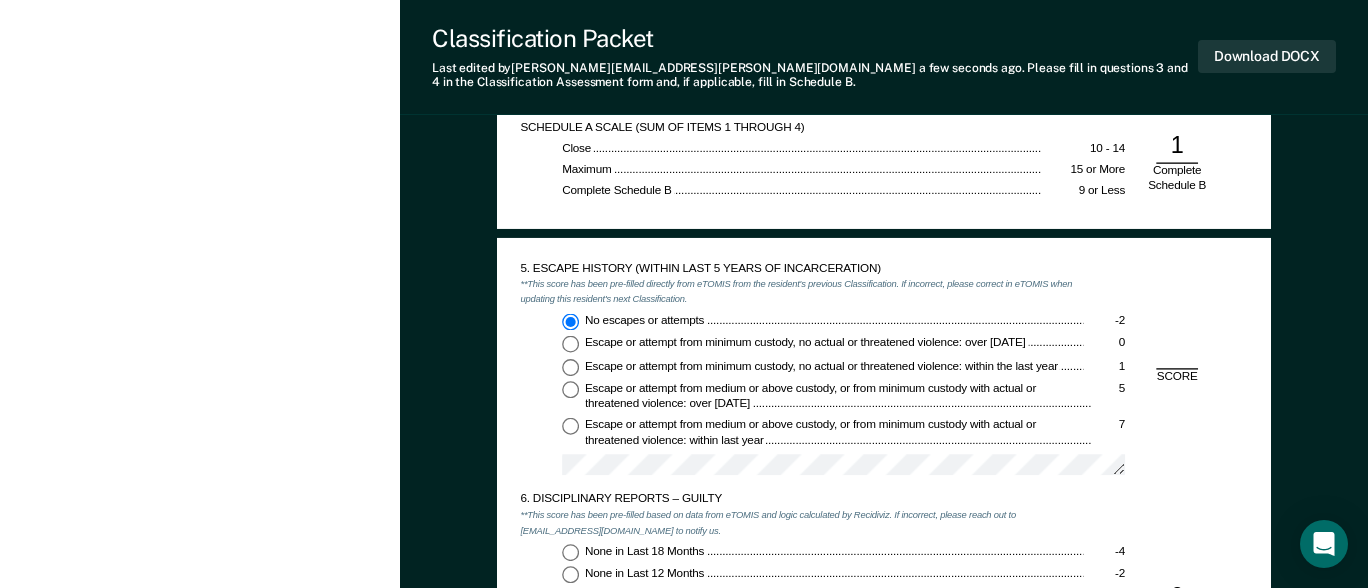 type on "x" 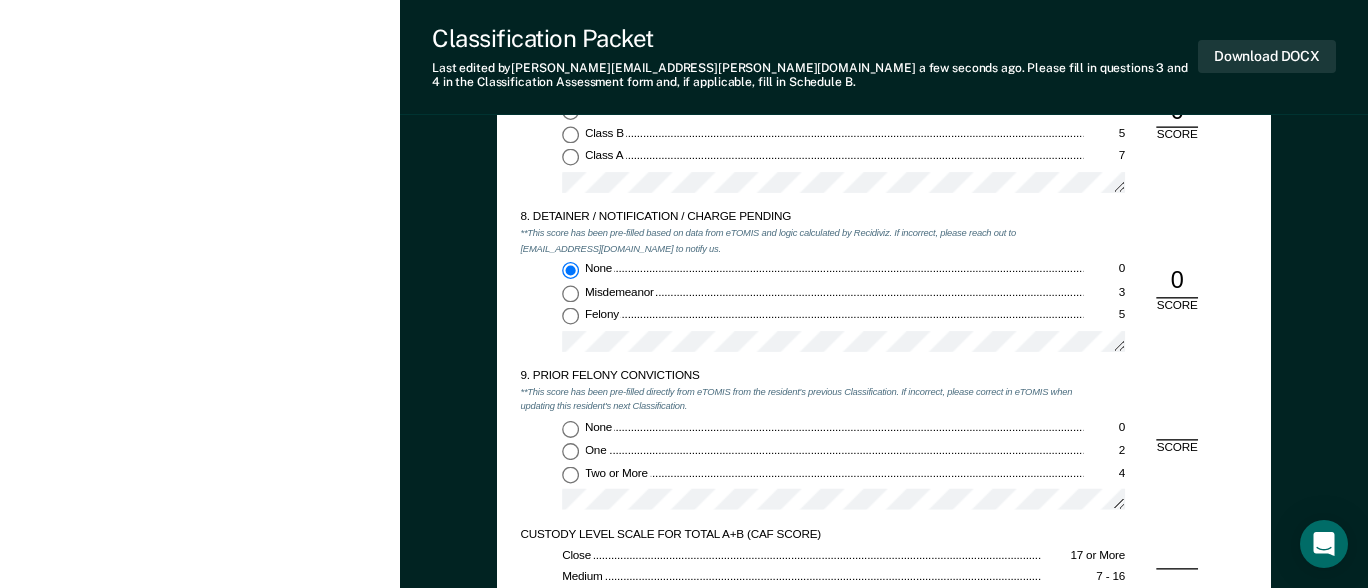 scroll, scrollTop: 2800, scrollLeft: 0, axis: vertical 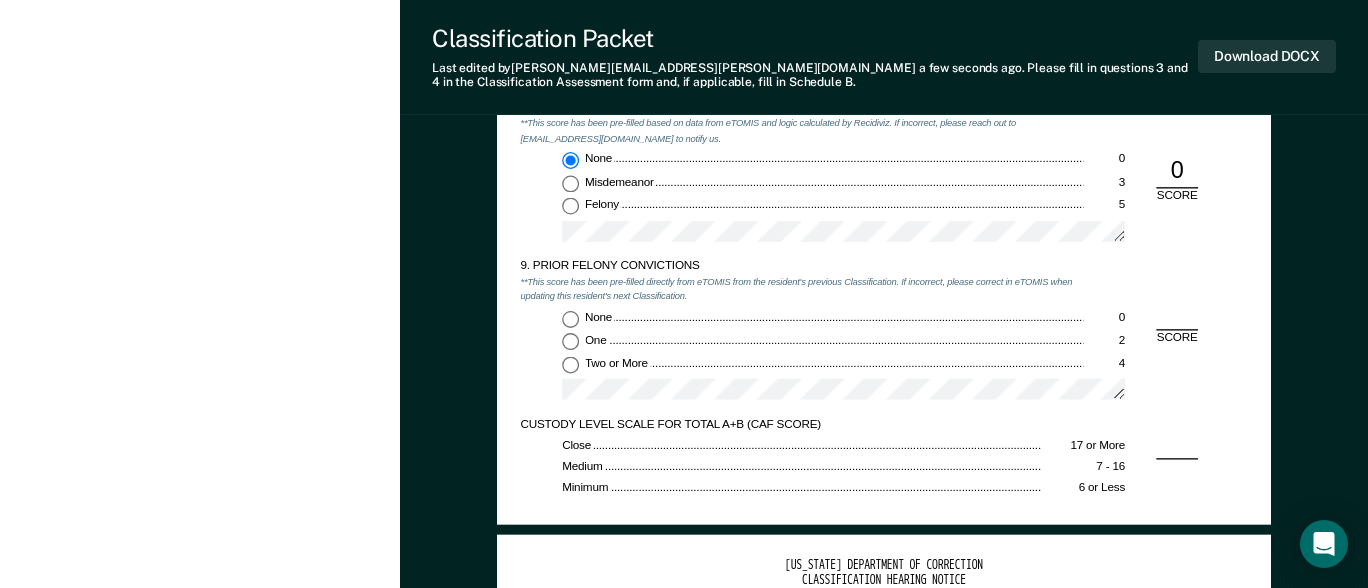 click on "None 0" at bounding box center (570, 319) 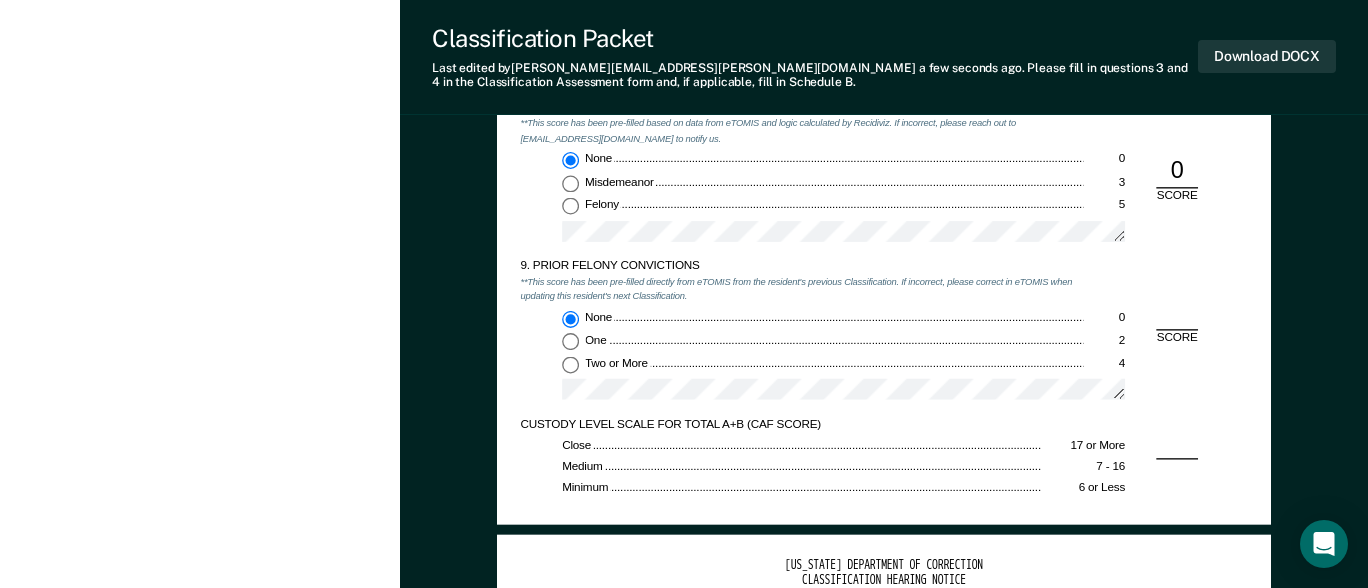 type on "x" 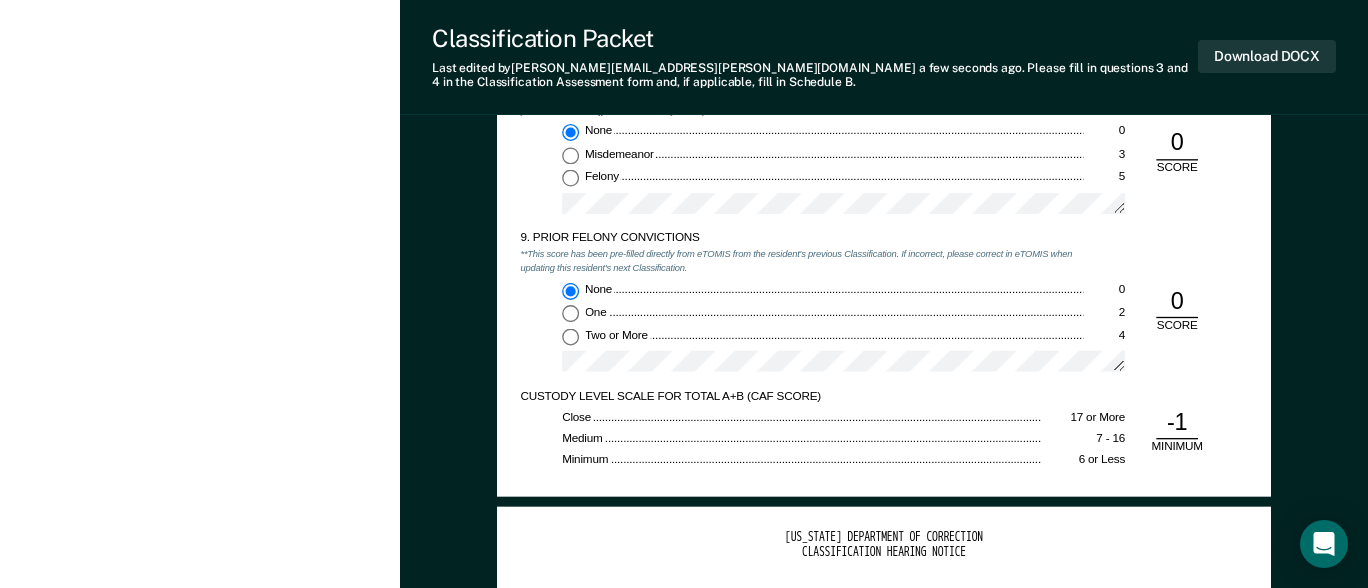 scroll, scrollTop: 2800, scrollLeft: 0, axis: vertical 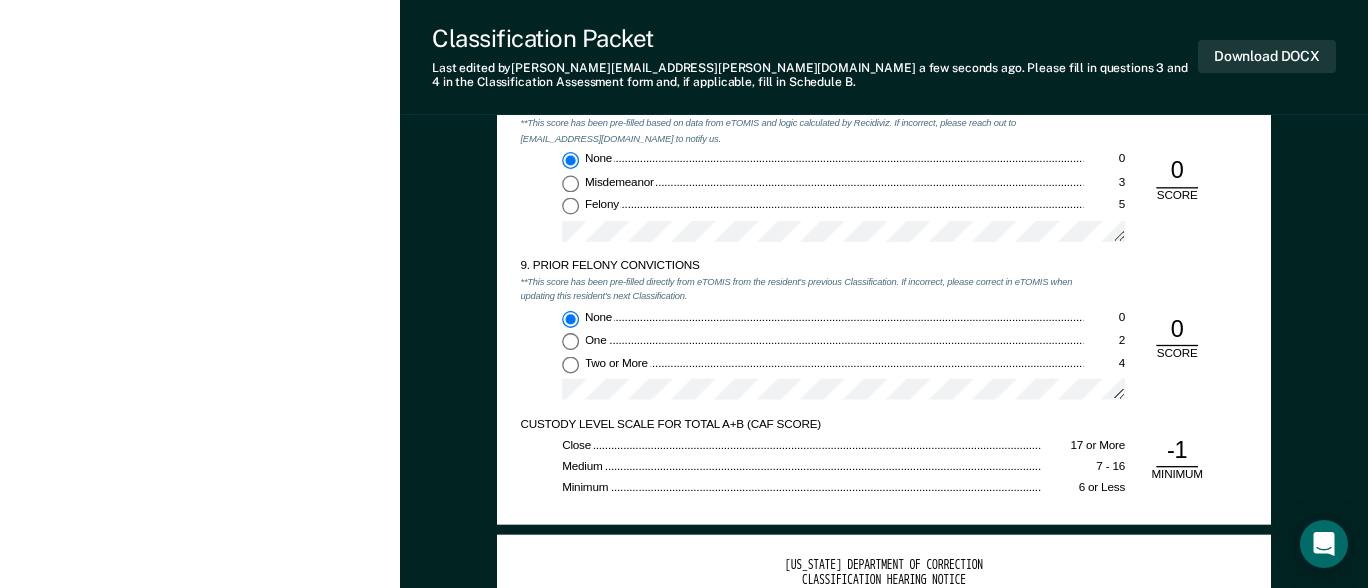 click on "Two or More 4" at bounding box center [570, 364] 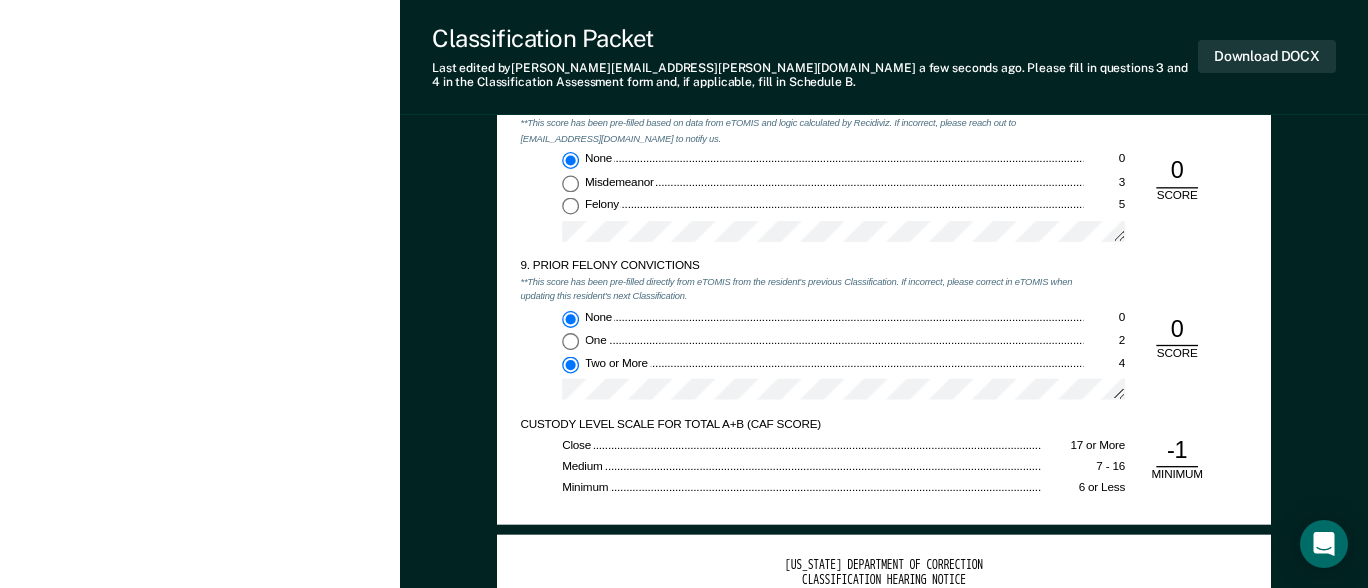 type on "x" 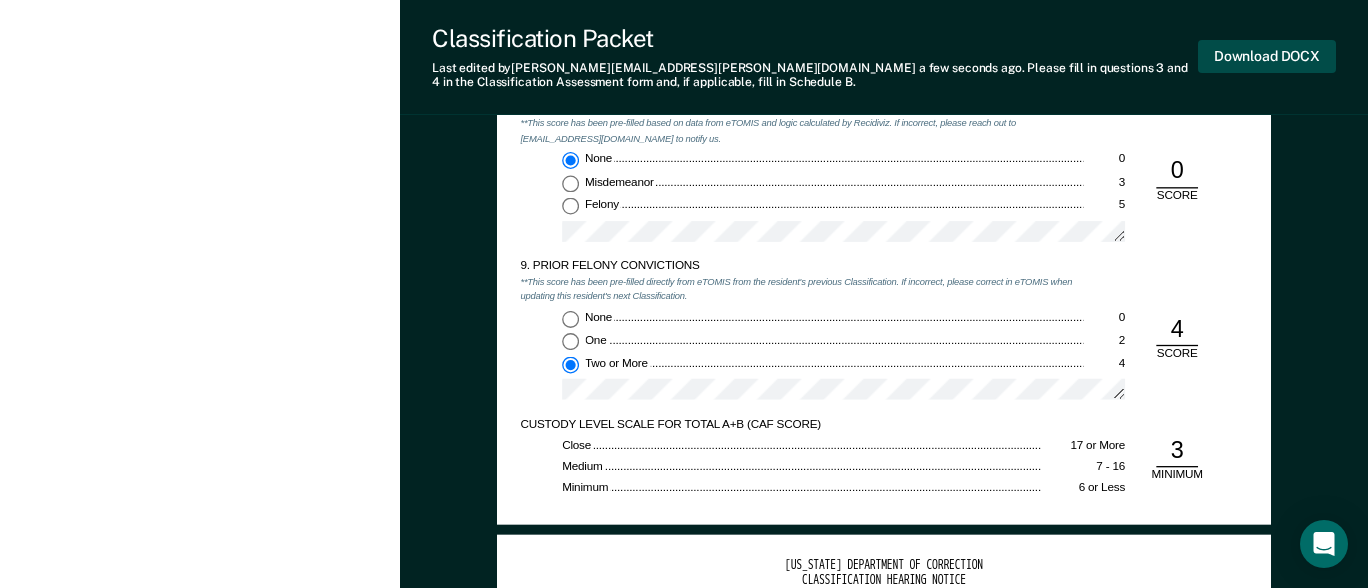 click on "Download DOCX" at bounding box center (1267, 56) 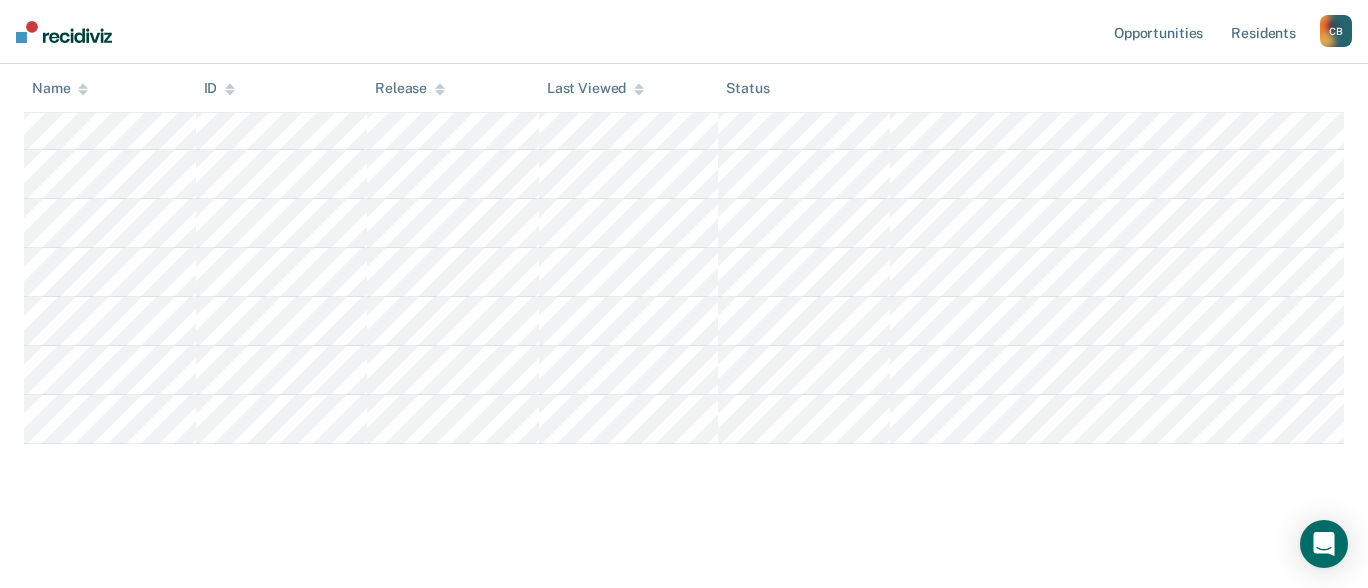 scroll, scrollTop: 200, scrollLeft: 0, axis: vertical 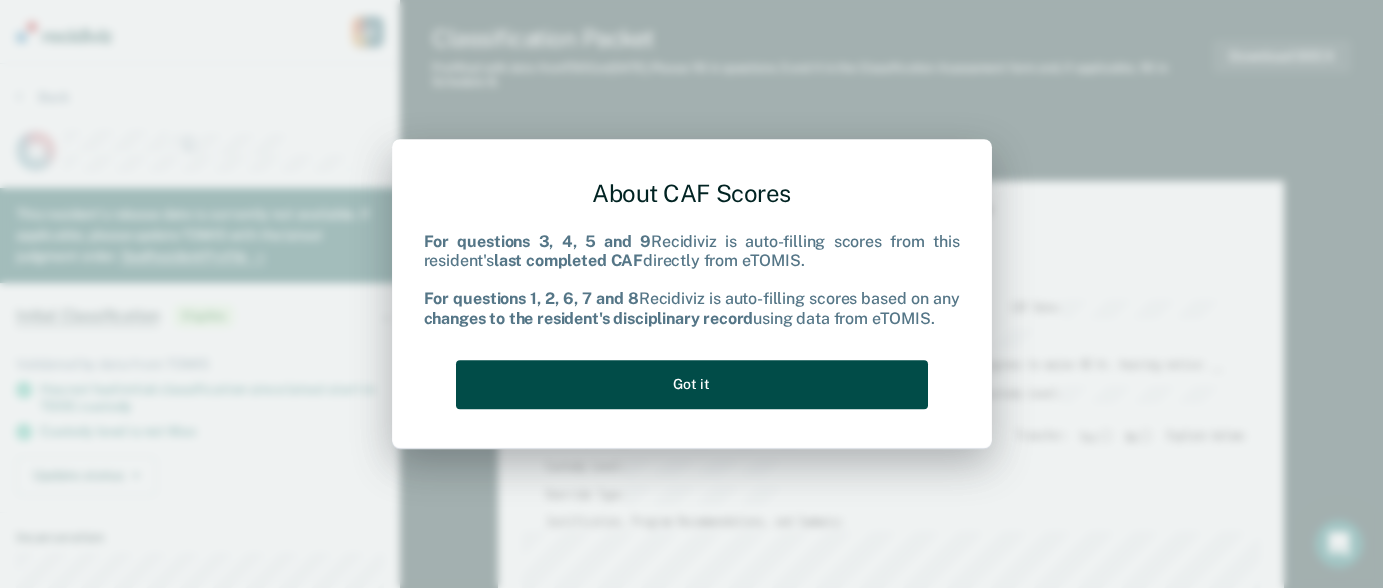 click on "Got it" at bounding box center (692, 384) 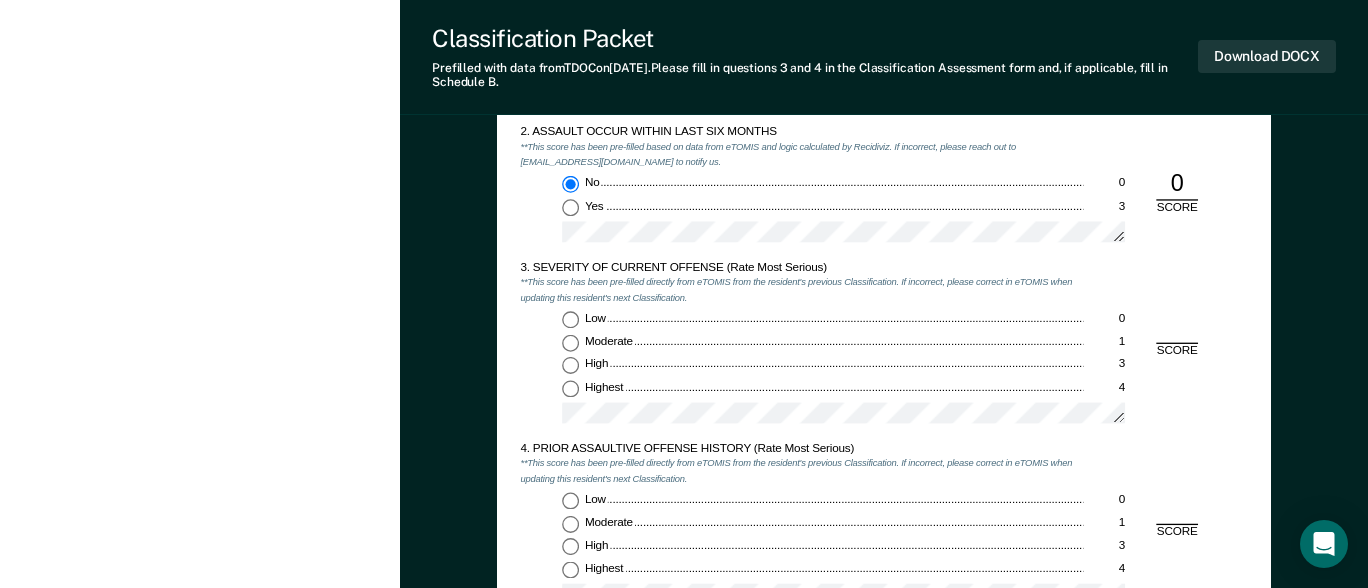scroll, scrollTop: 1500, scrollLeft: 0, axis: vertical 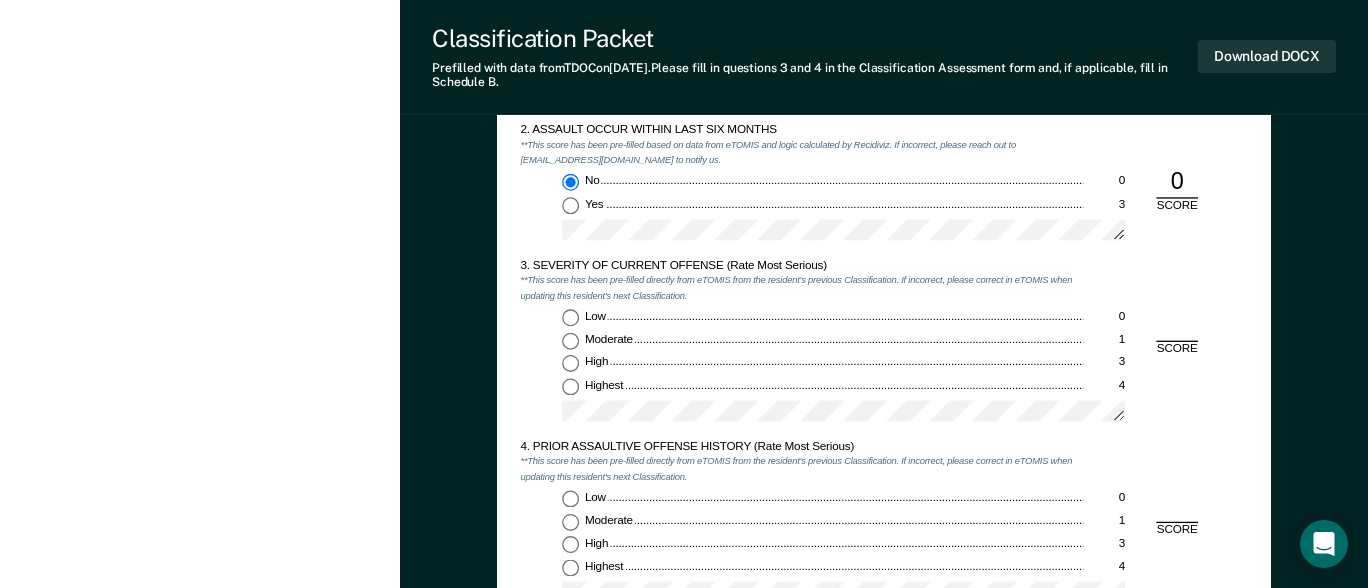 click on "Moderate 1" at bounding box center (570, 340) 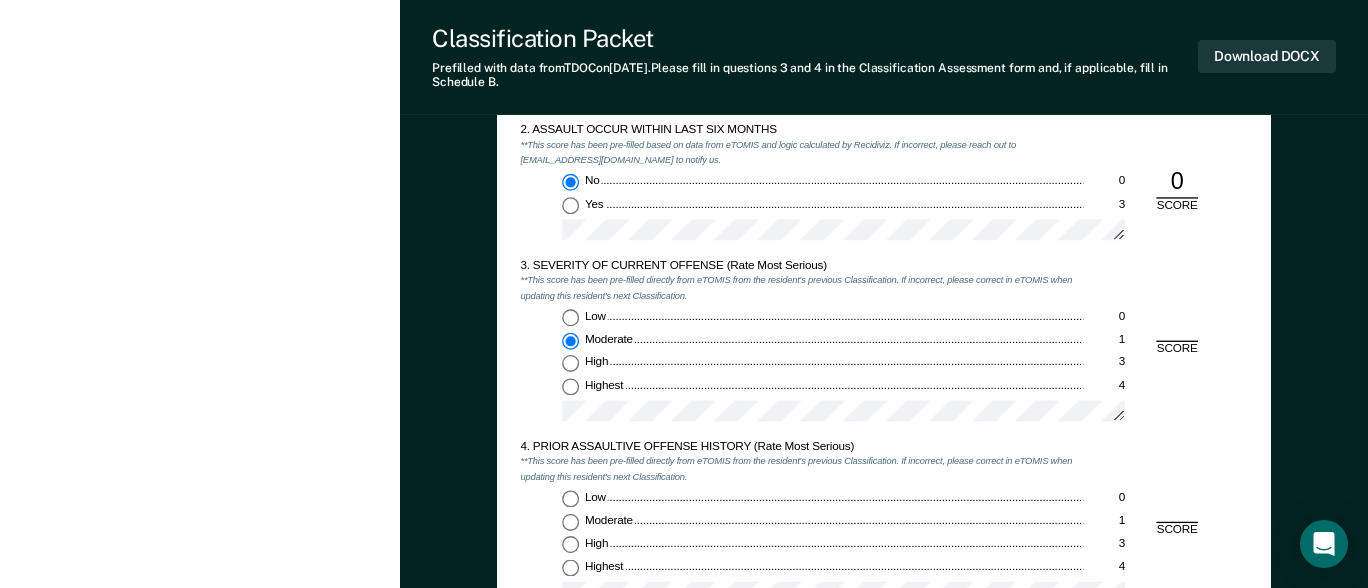 type on "x" 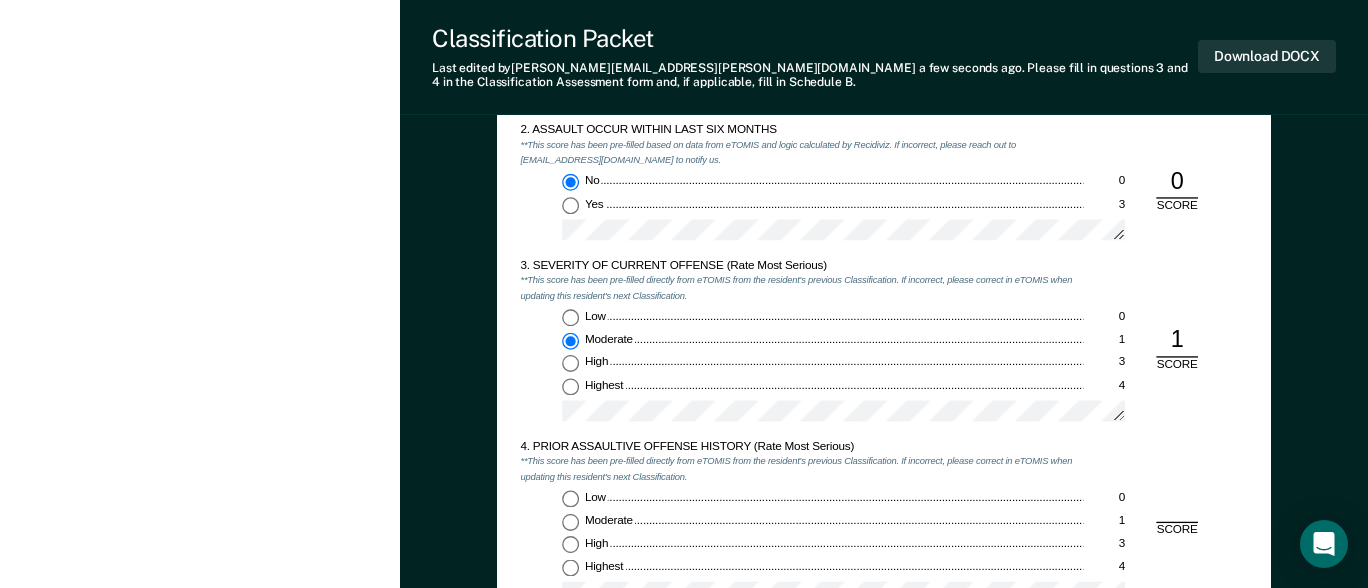 click on "Low 0" at bounding box center [570, 498] 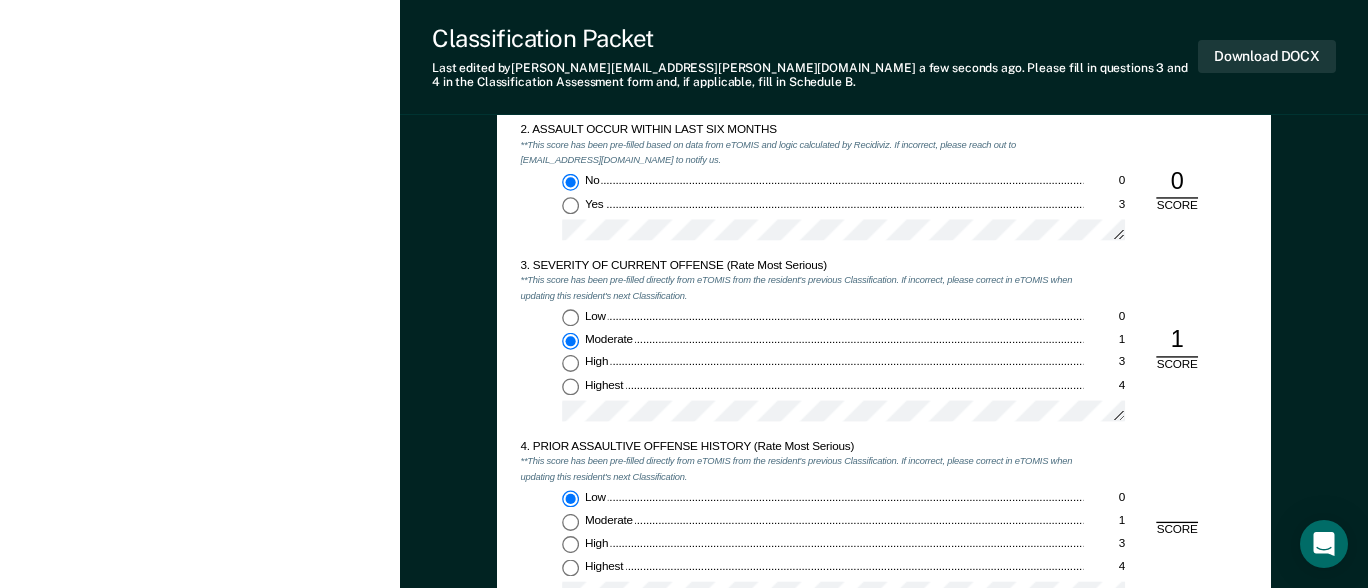 type on "x" 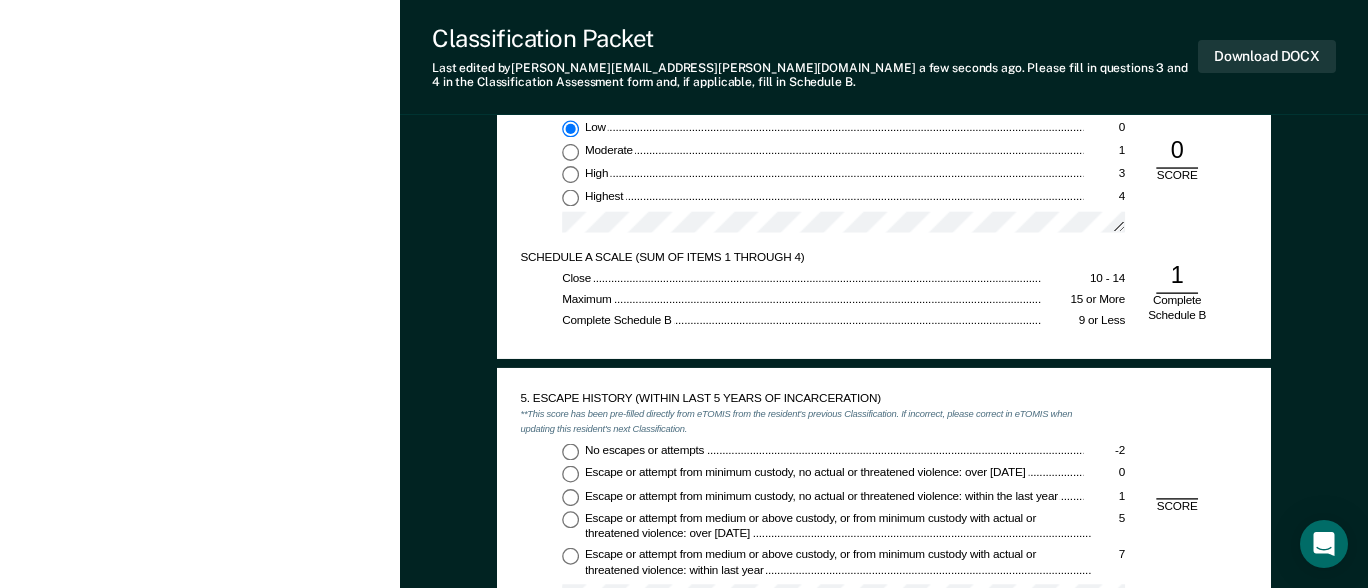 scroll, scrollTop: 1900, scrollLeft: 0, axis: vertical 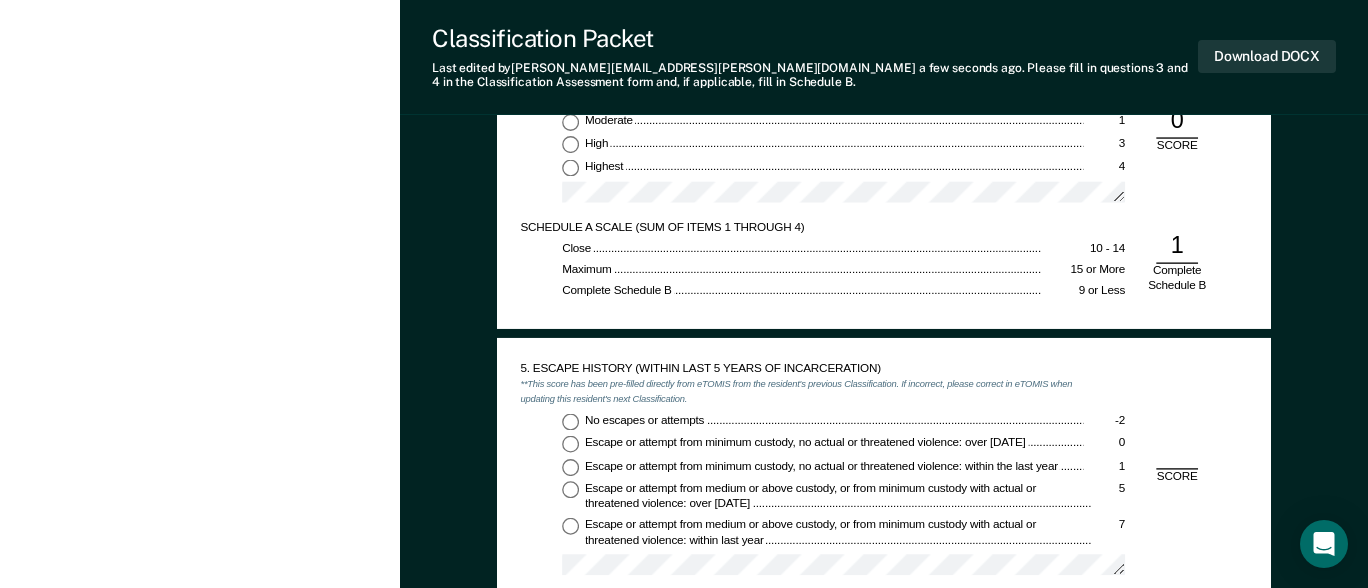 click on "No escapes or attempts -2" at bounding box center [570, 421] 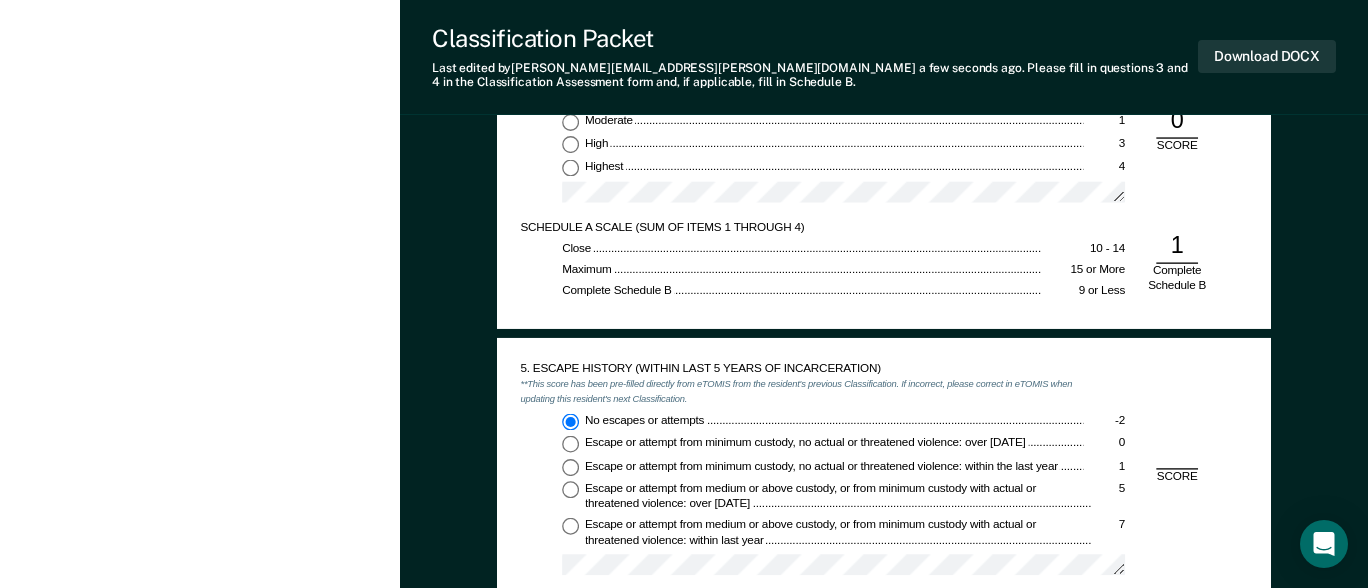 type on "x" 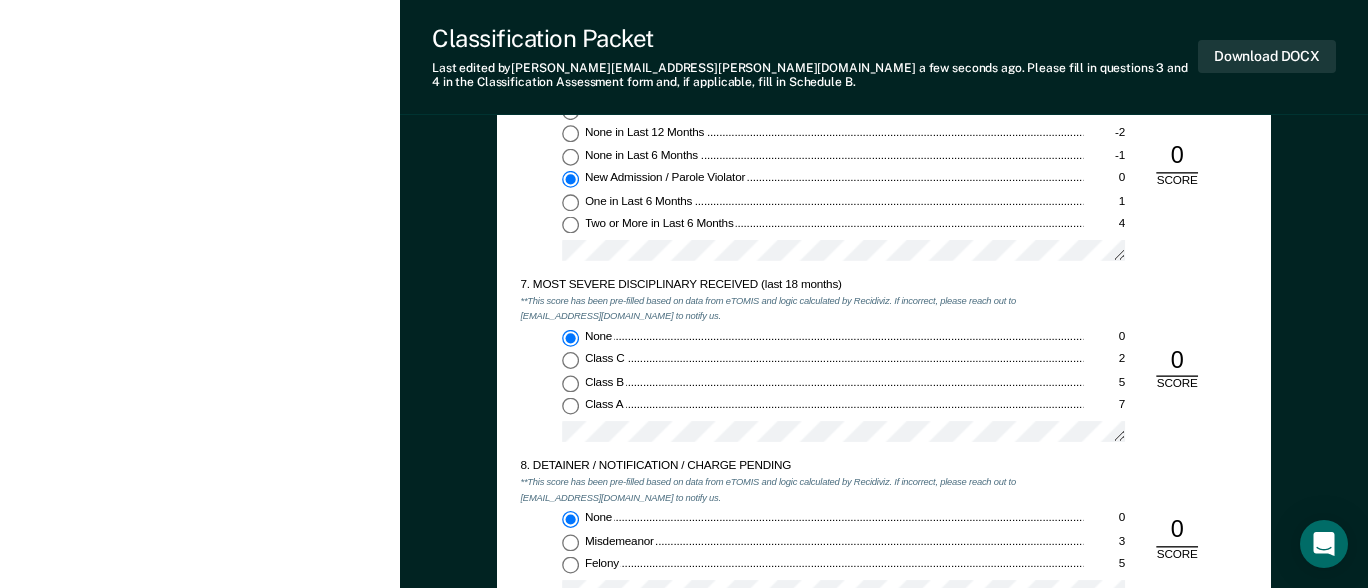 scroll, scrollTop: 2800, scrollLeft: 0, axis: vertical 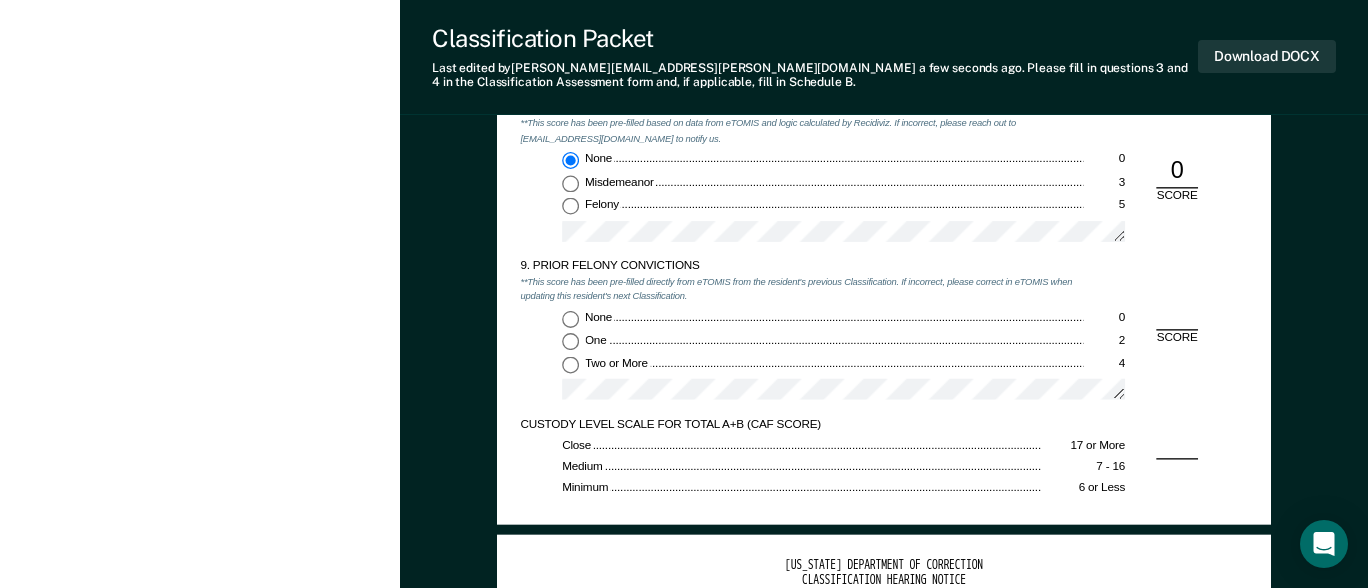 click on "None 0" at bounding box center (570, 319) 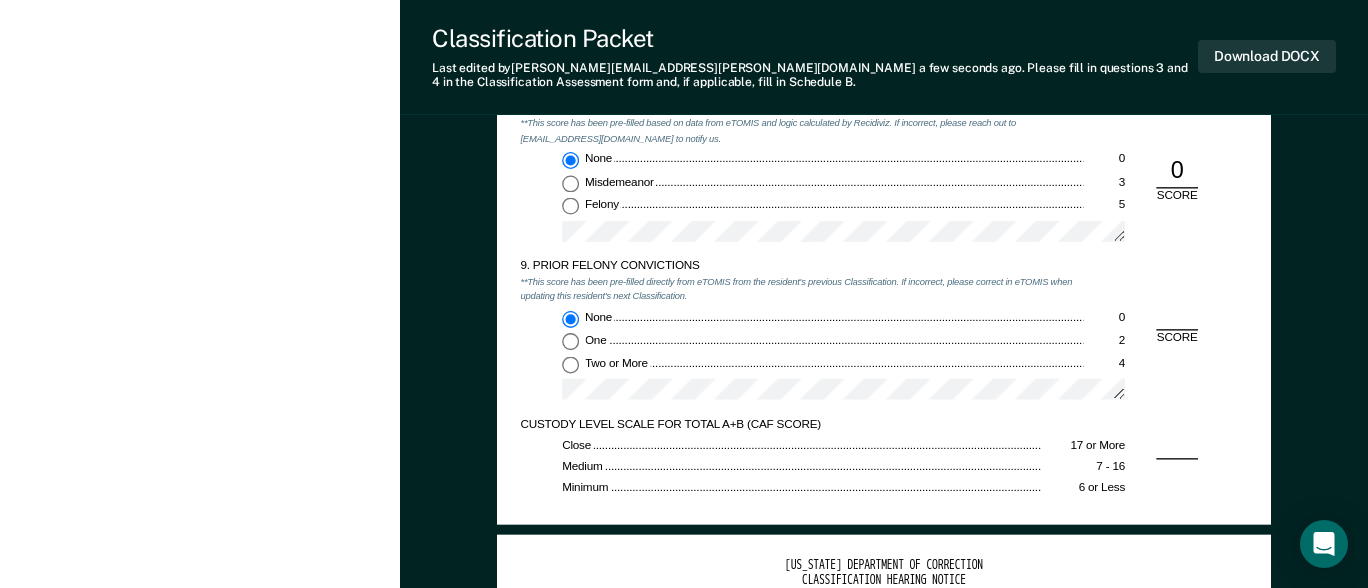 type on "x" 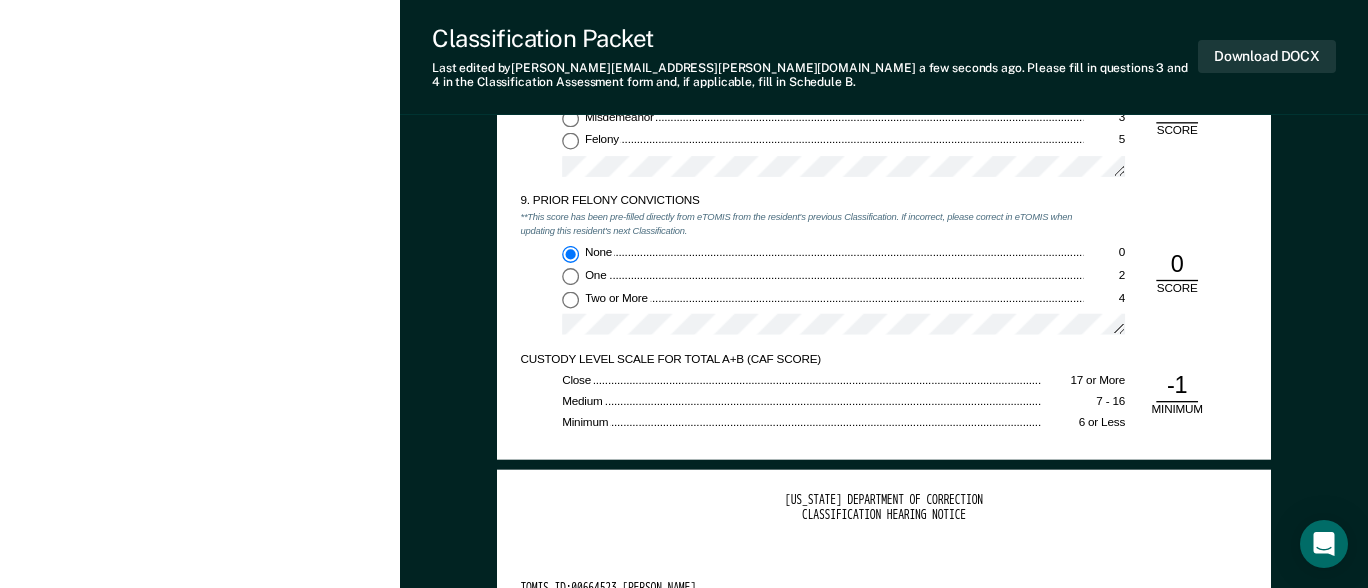 scroll, scrollTop: 3000, scrollLeft: 0, axis: vertical 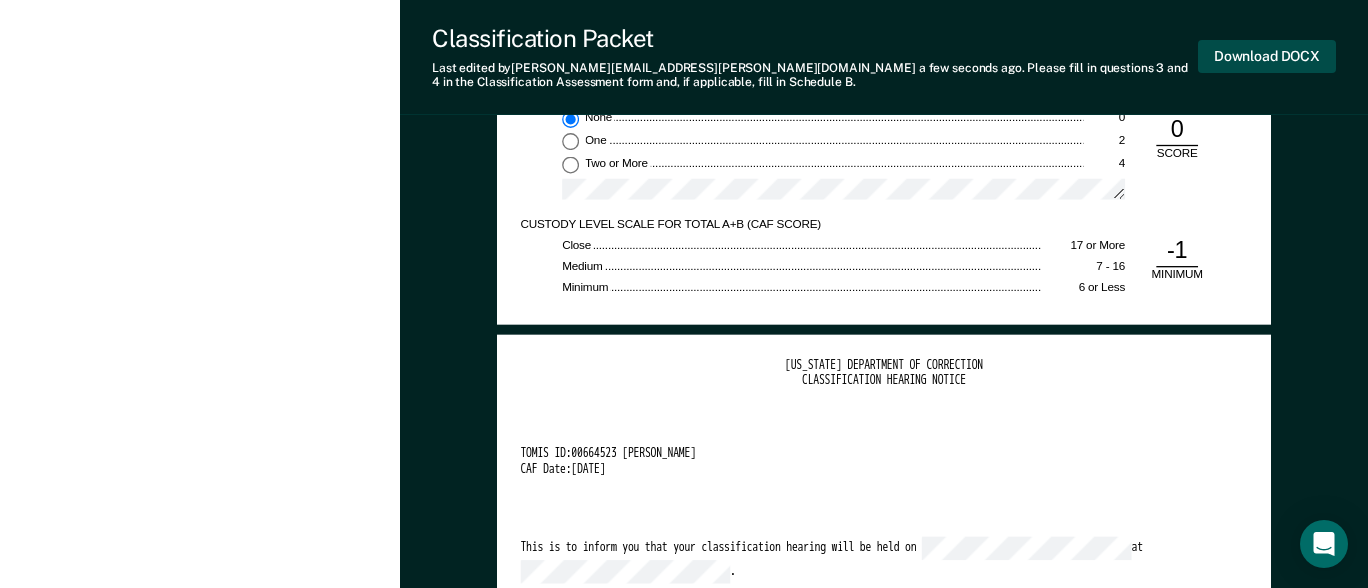 click on "Download DOCX" at bounding box center [1267, 56] 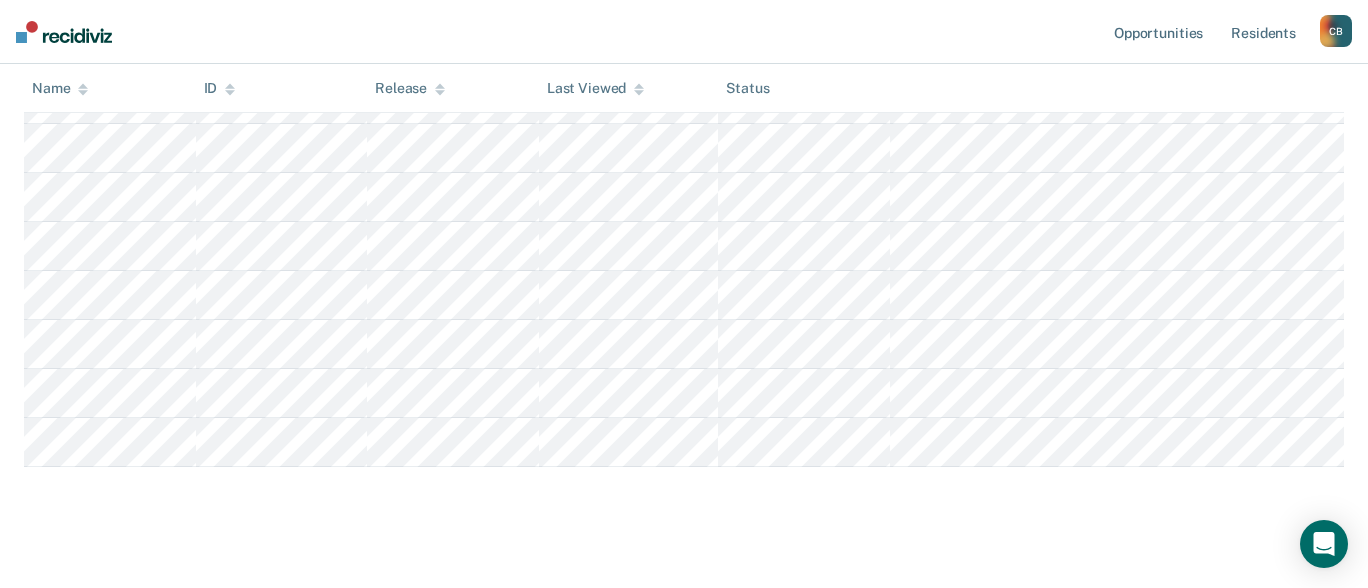 scroll, scrollTop: 394, scrollLeft: 0, axis: vertical 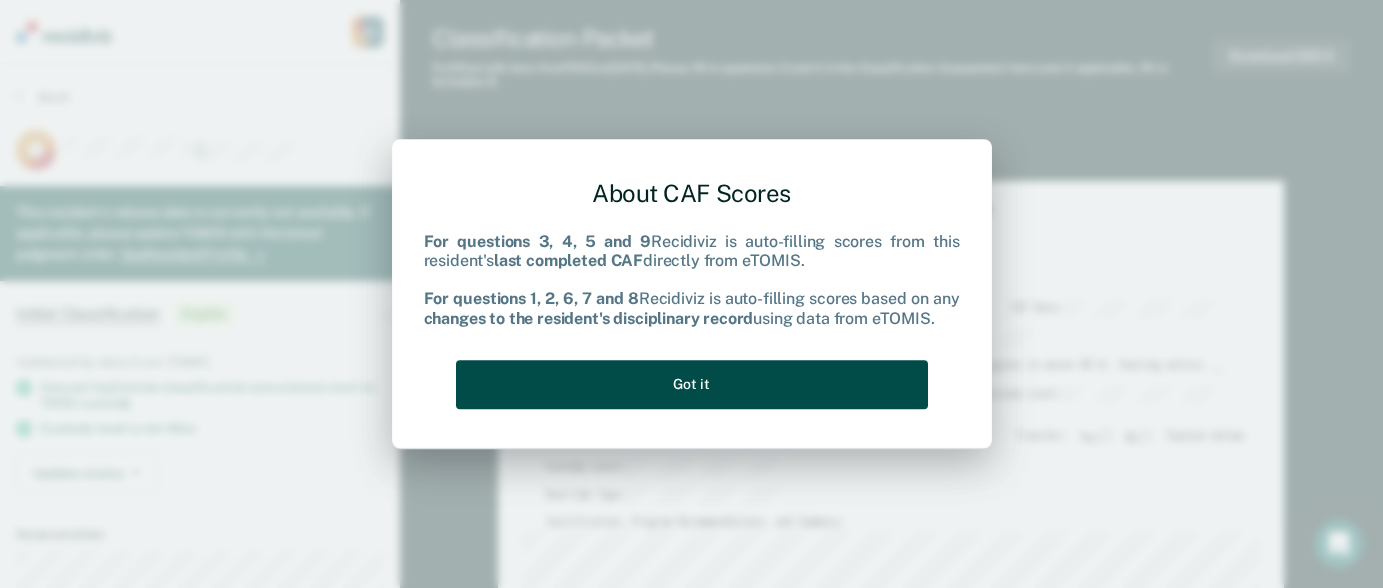click on "Got it" at bounding box center [692, 384] 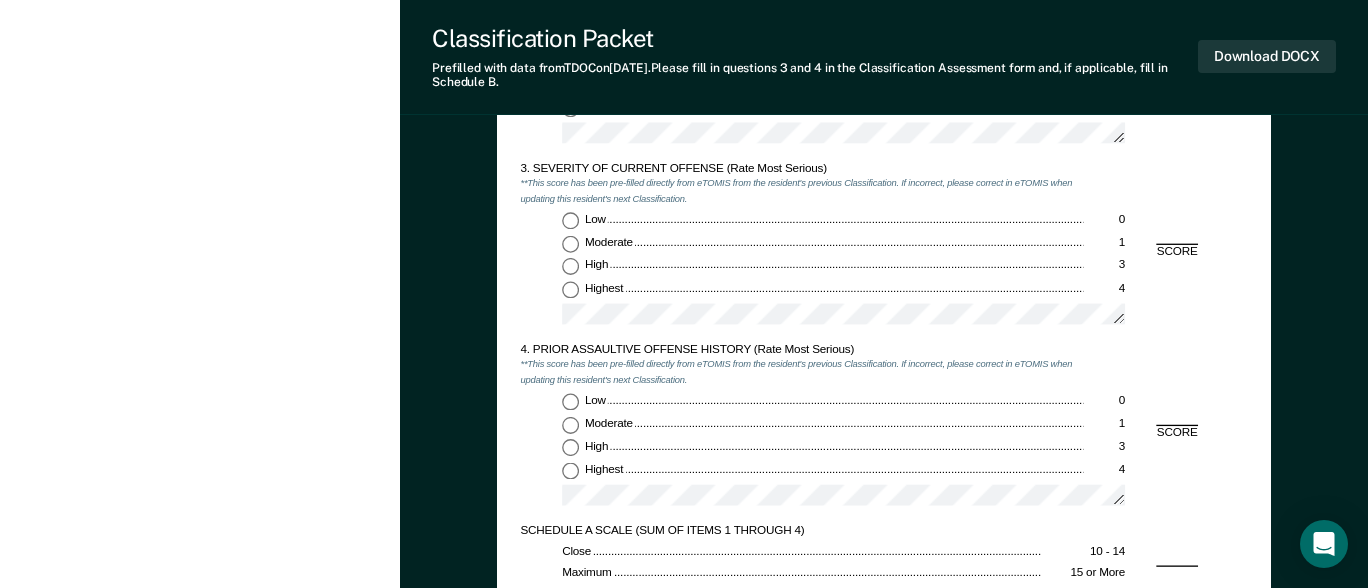scroll, scrollTop: 1600, scrollLeft: 0, axis: vertical 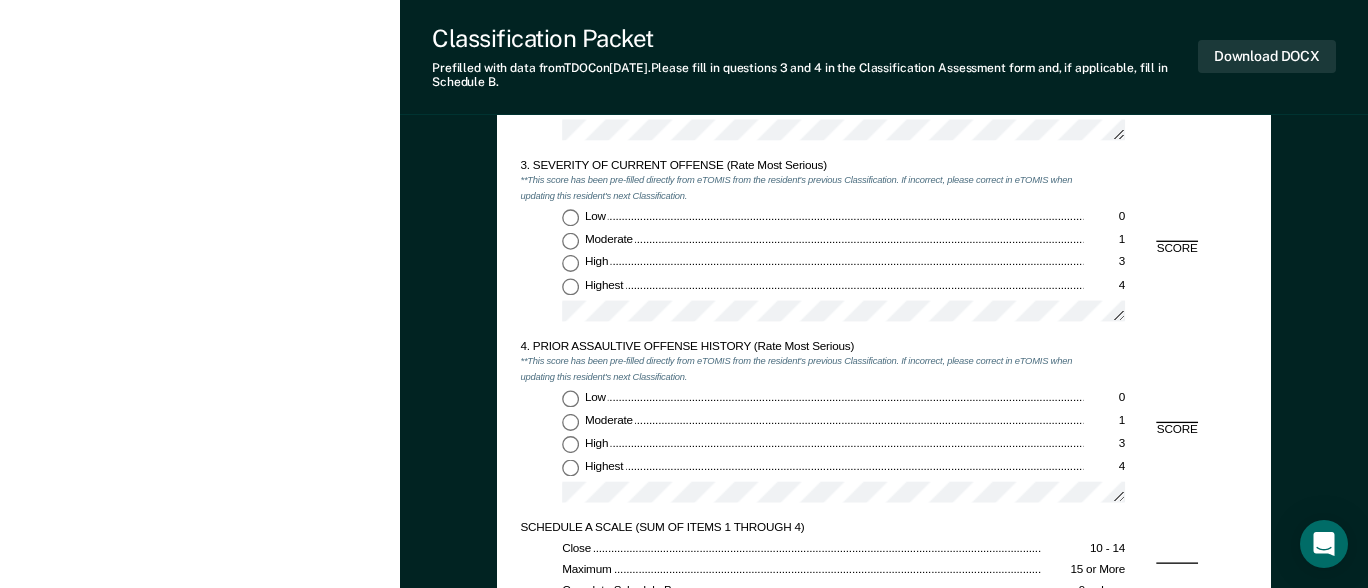click on "Highest 4" at bounding box center [570, 286] 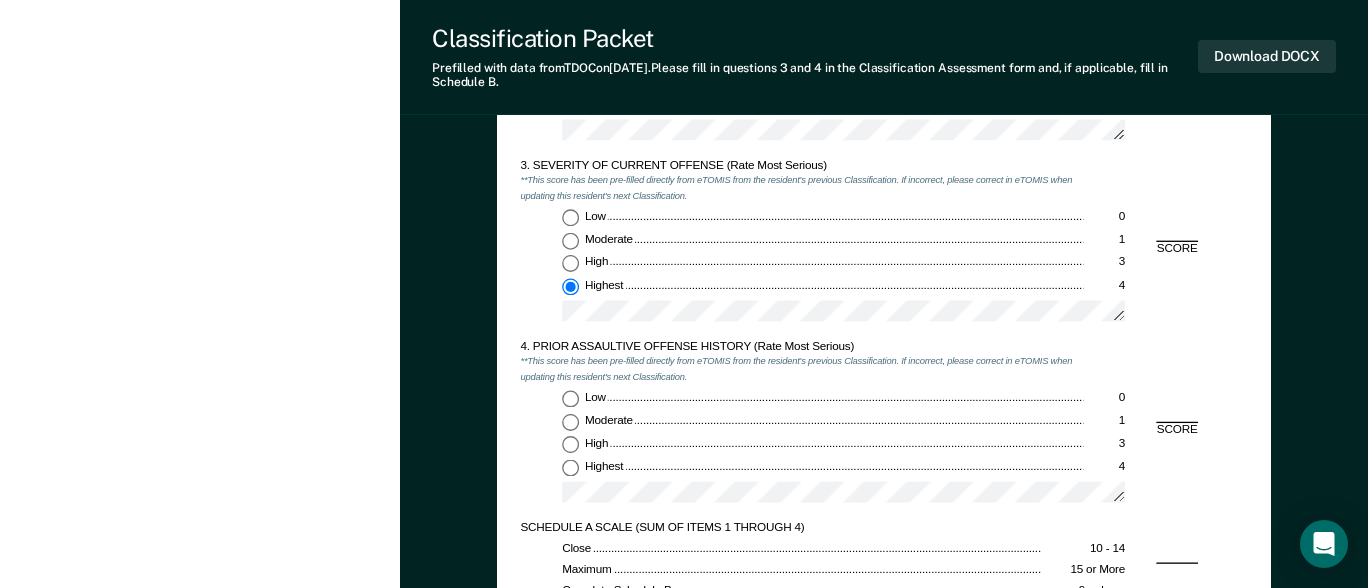 type on "x" 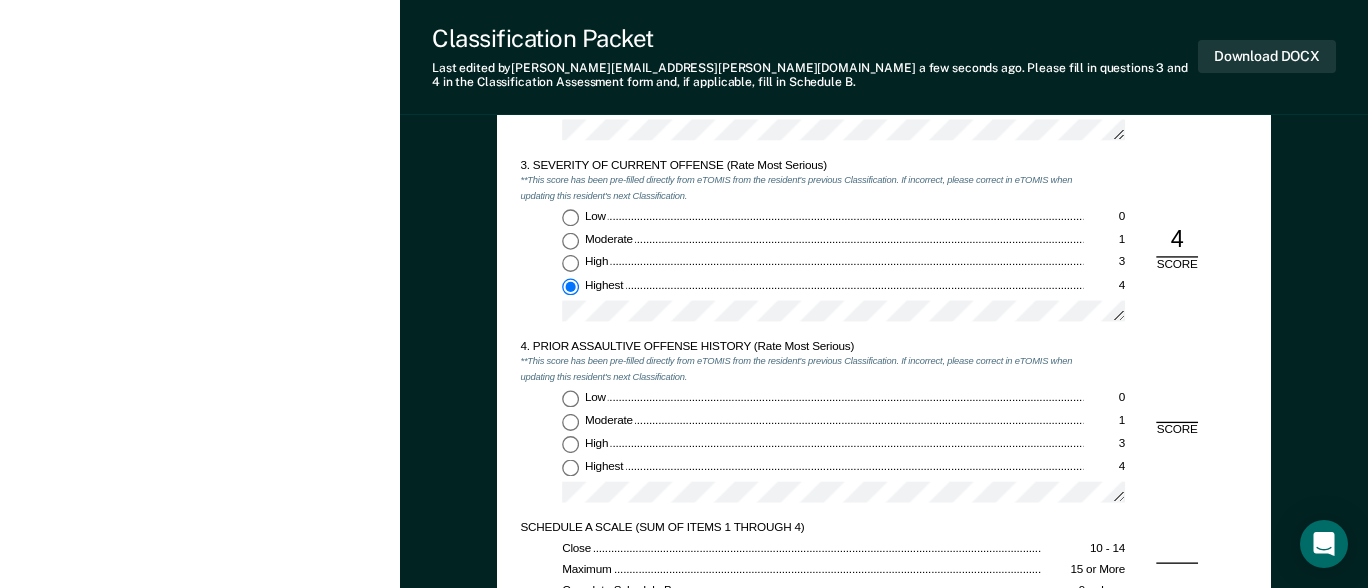 click on "Low 0" at bounding box center (570, 398) 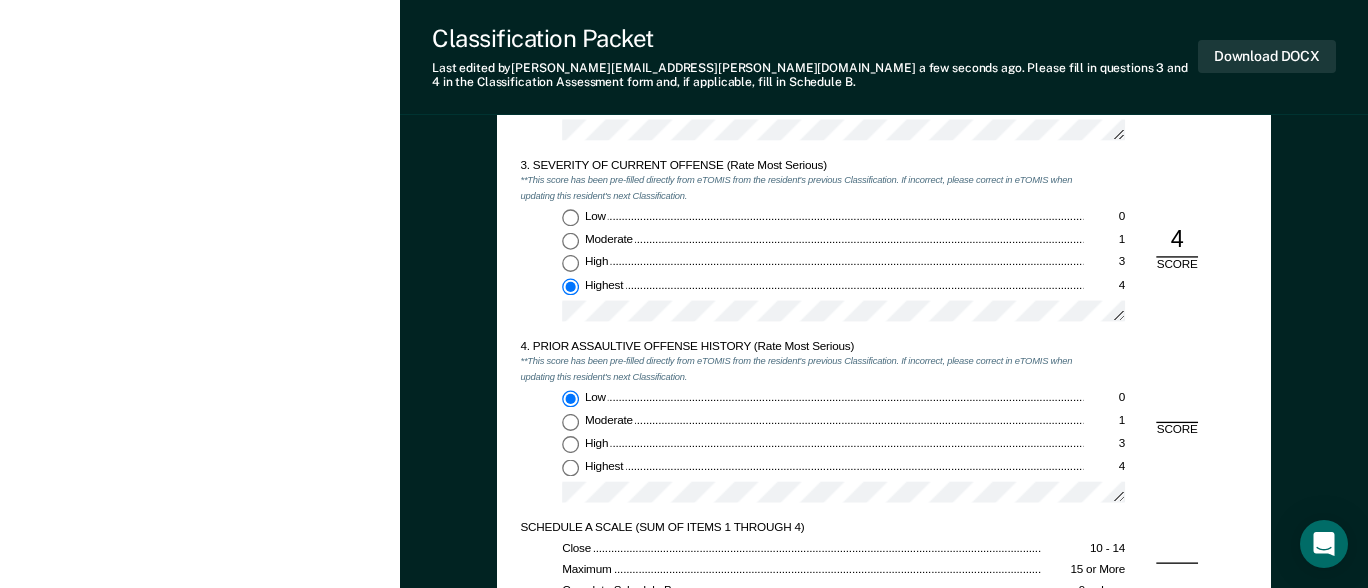 type on "x" 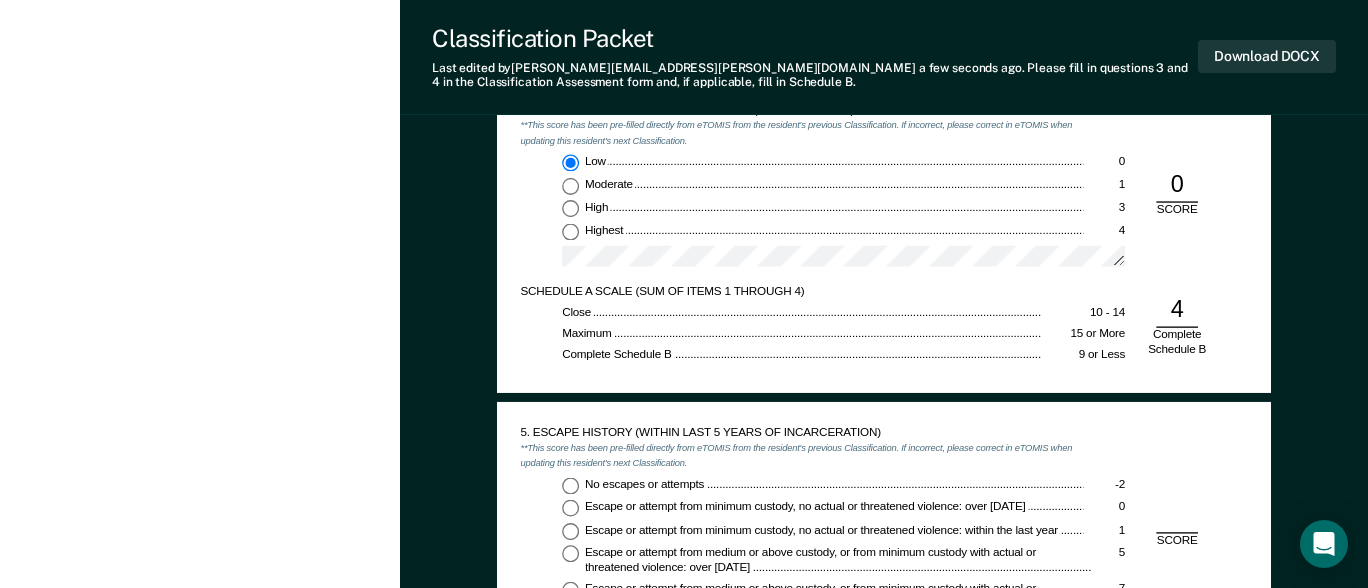 scroll, scrollTop: 2000, scrollLeft: 0, axis: vertical 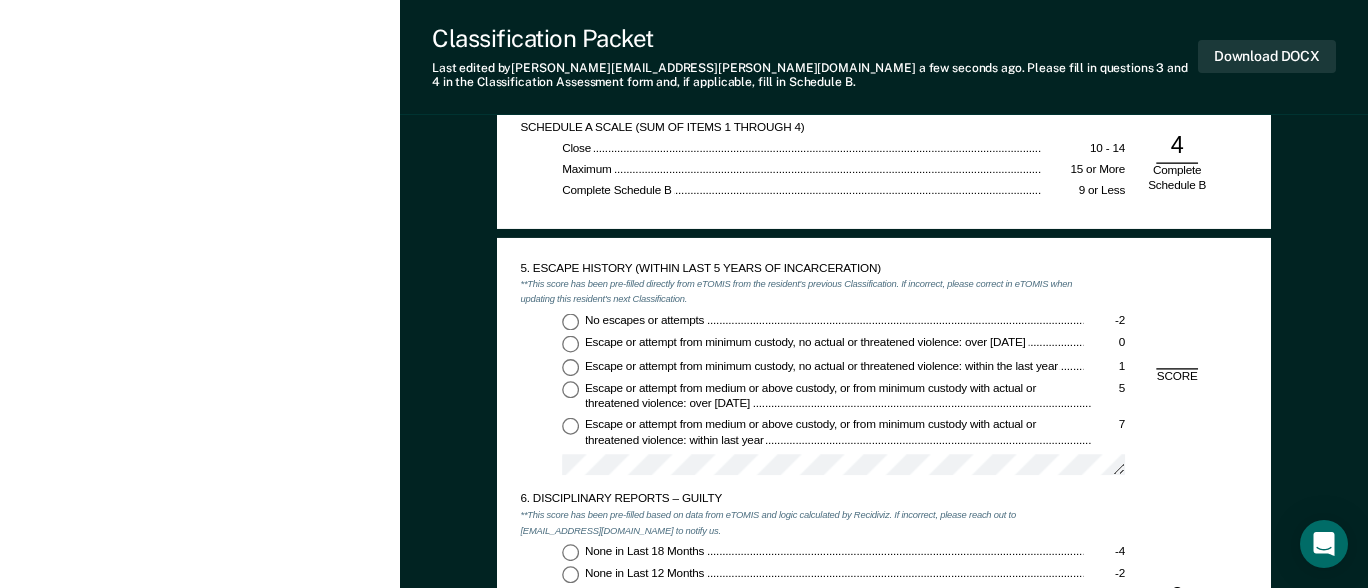 click on "No escapes or attempts -2" at bounding box center (570, 321) 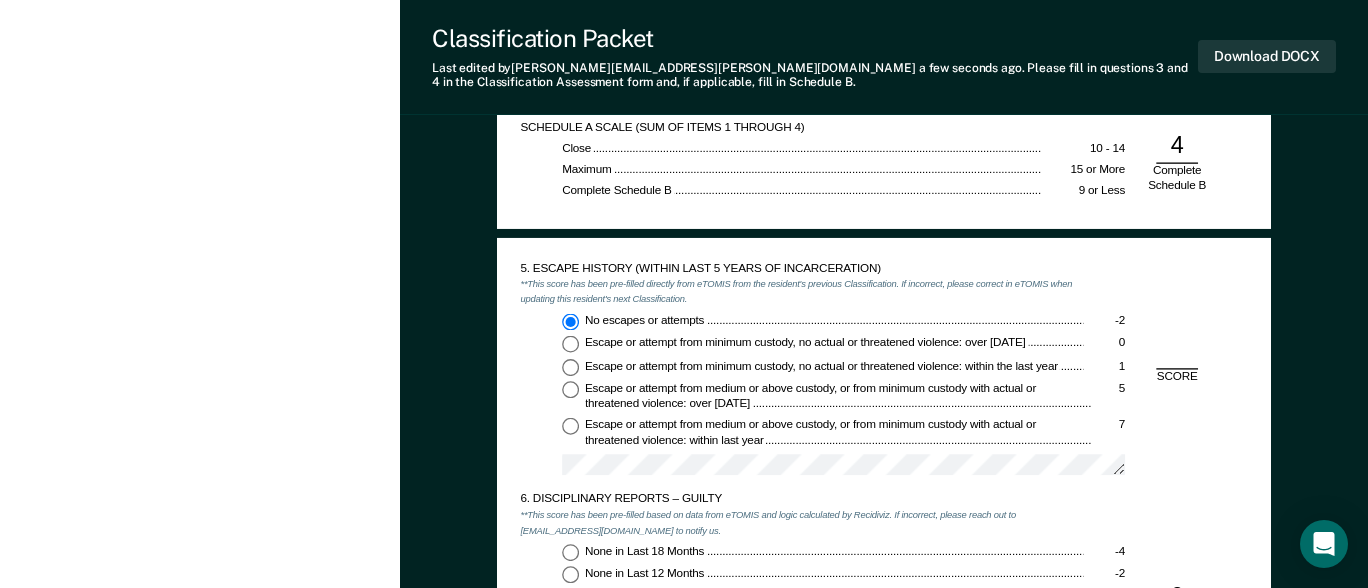 type on "x" 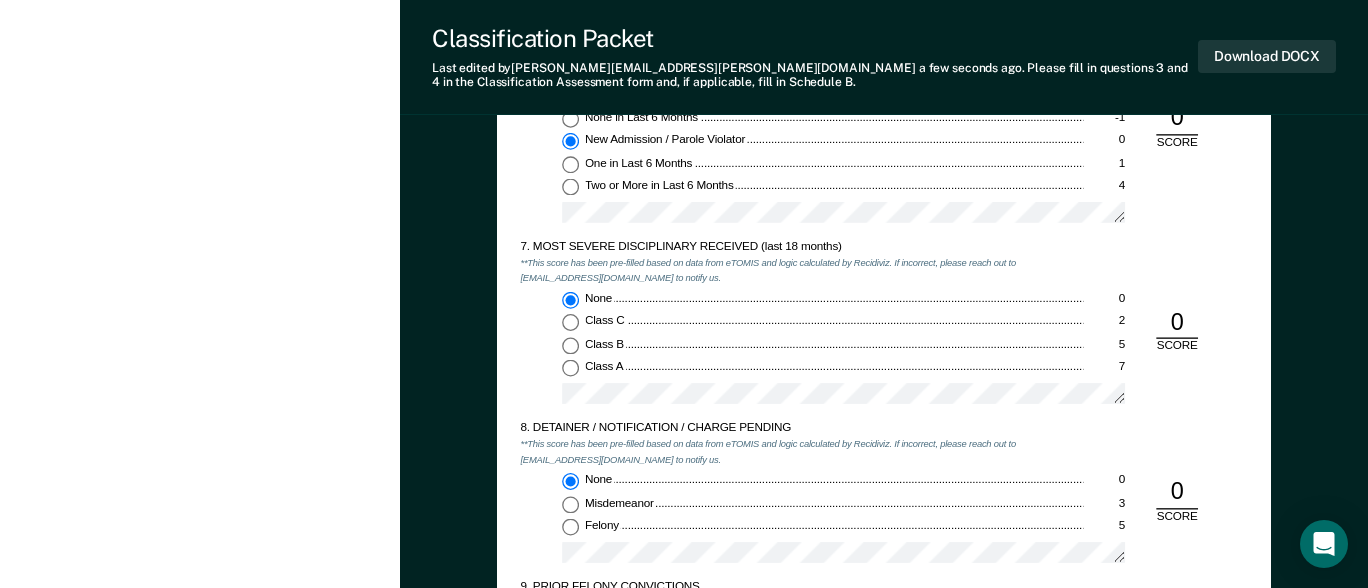 scroll, scrollTop: 2700, scrollLeft: 0, axis: vertical 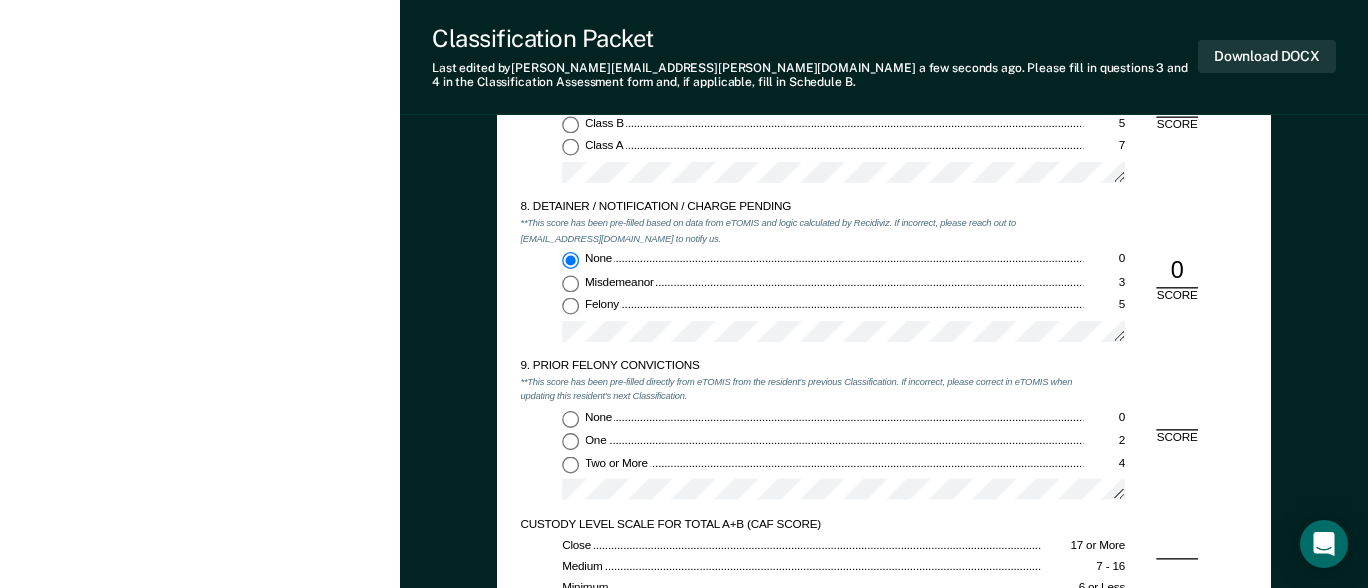 click on "None 0" at bounding box center (570, 419) 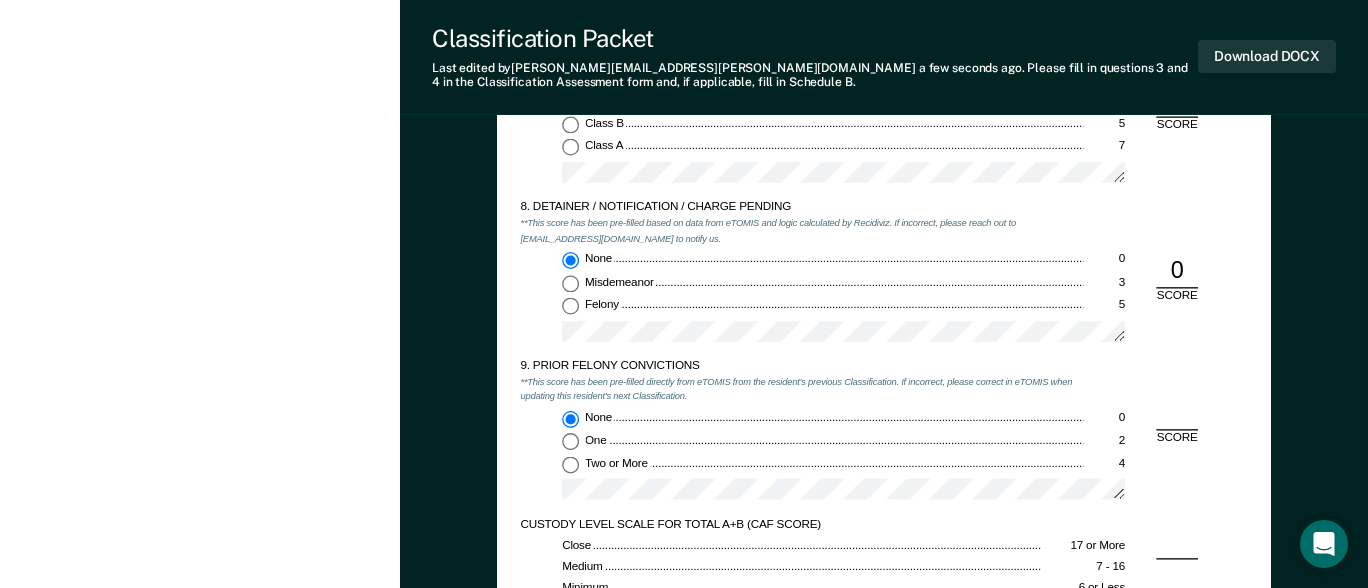 type on "x" 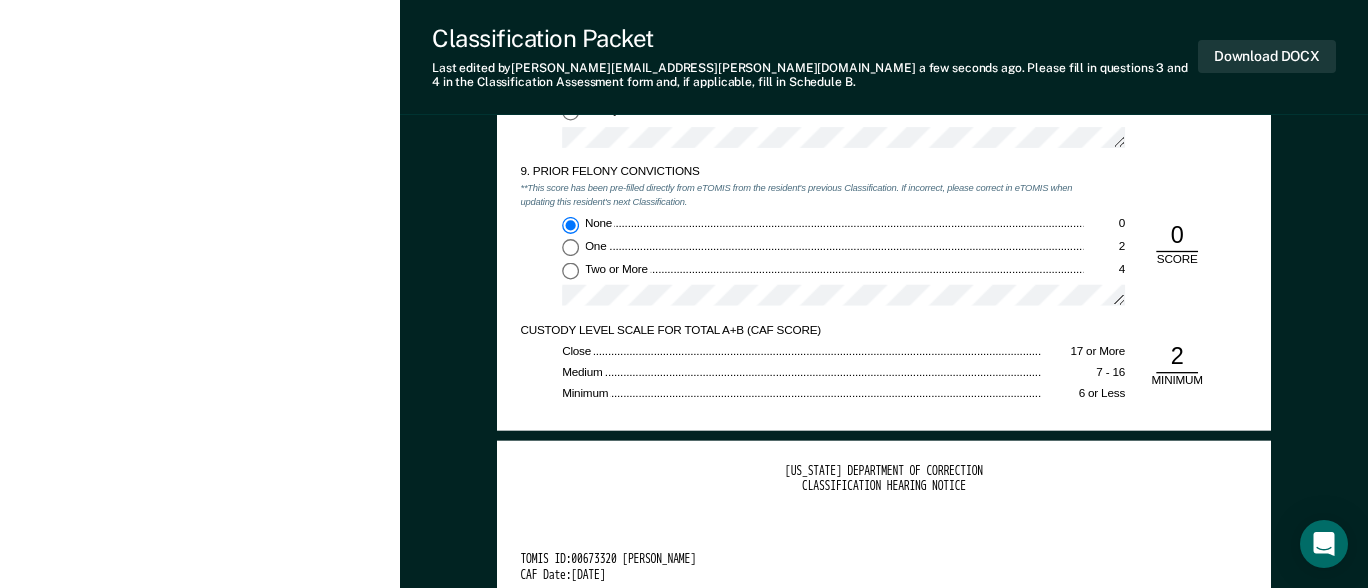 scroll, scrollTop: 2900, scrollLeft: 0, axis: vertical 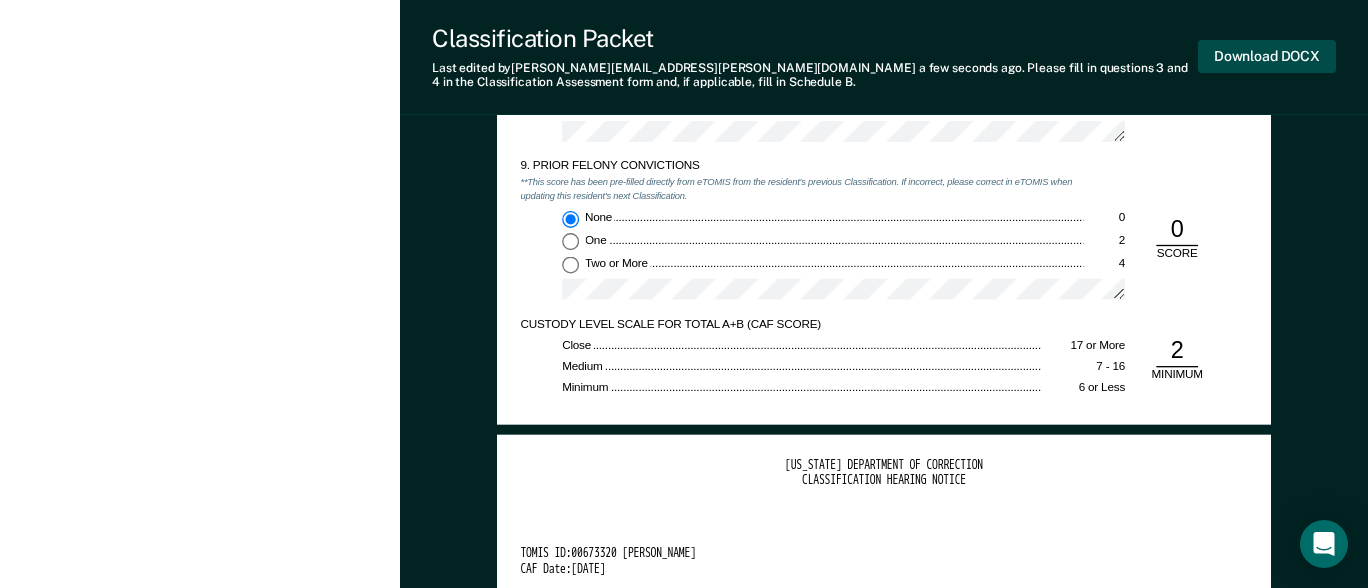 click on "Download DOCX" at bounding box center (1267, 56) 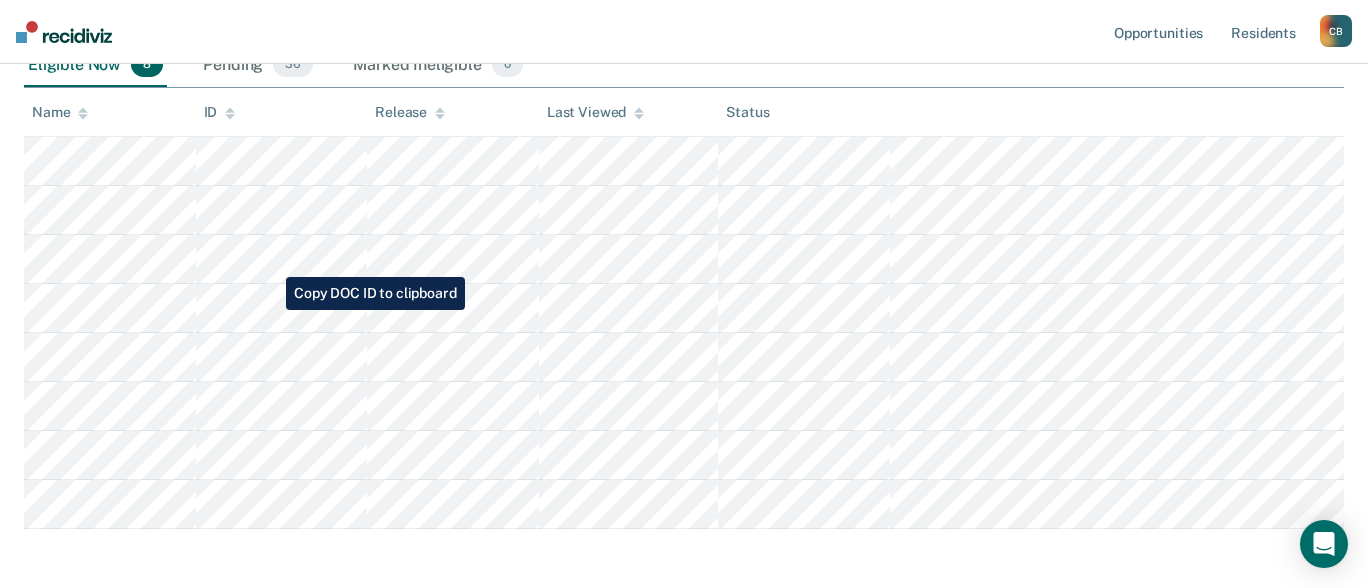scroll, scrollTop: 145, scrollLeft: 0, axis: vertical 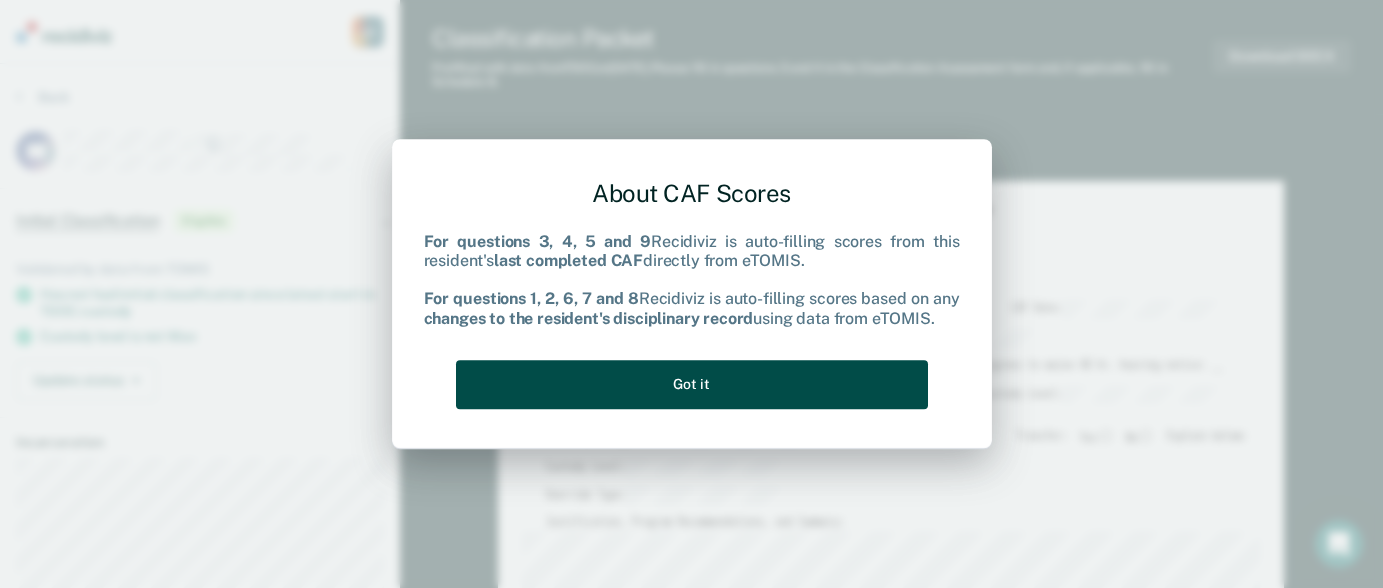 click on "Got it" at bounding box center (692, 384) 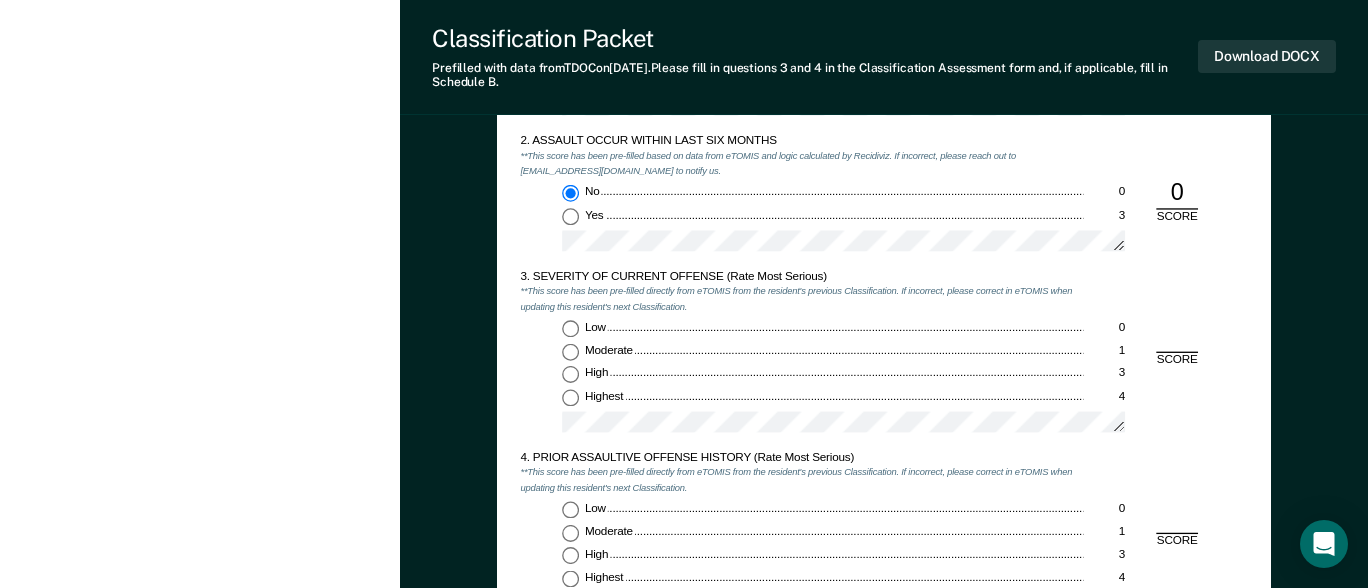 scroll, scrollTop: 1500, scrollLeft: 0, axis: vertical 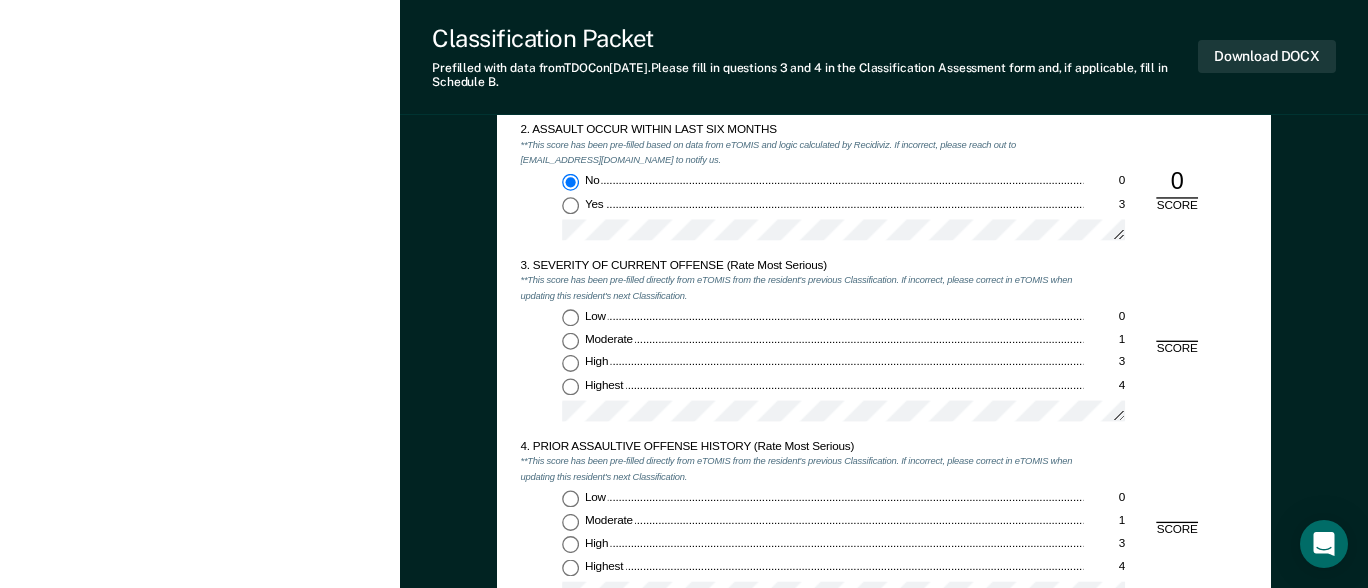 click on "Moderate 1" at bounding box center (570, 340) 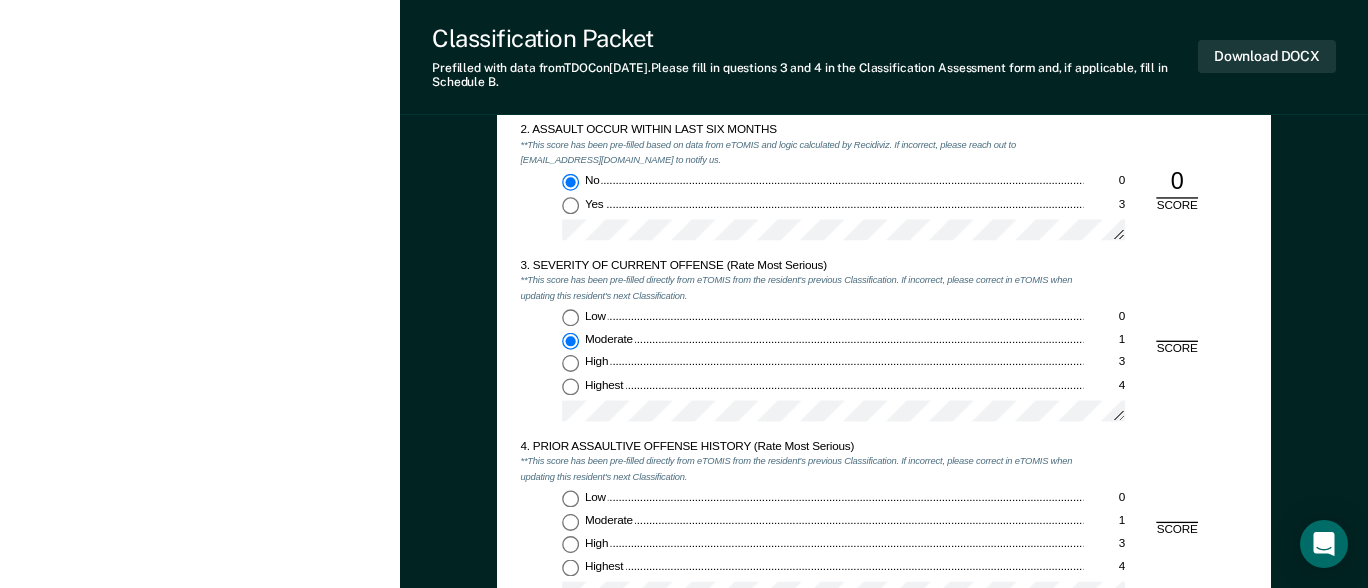 type on "x" 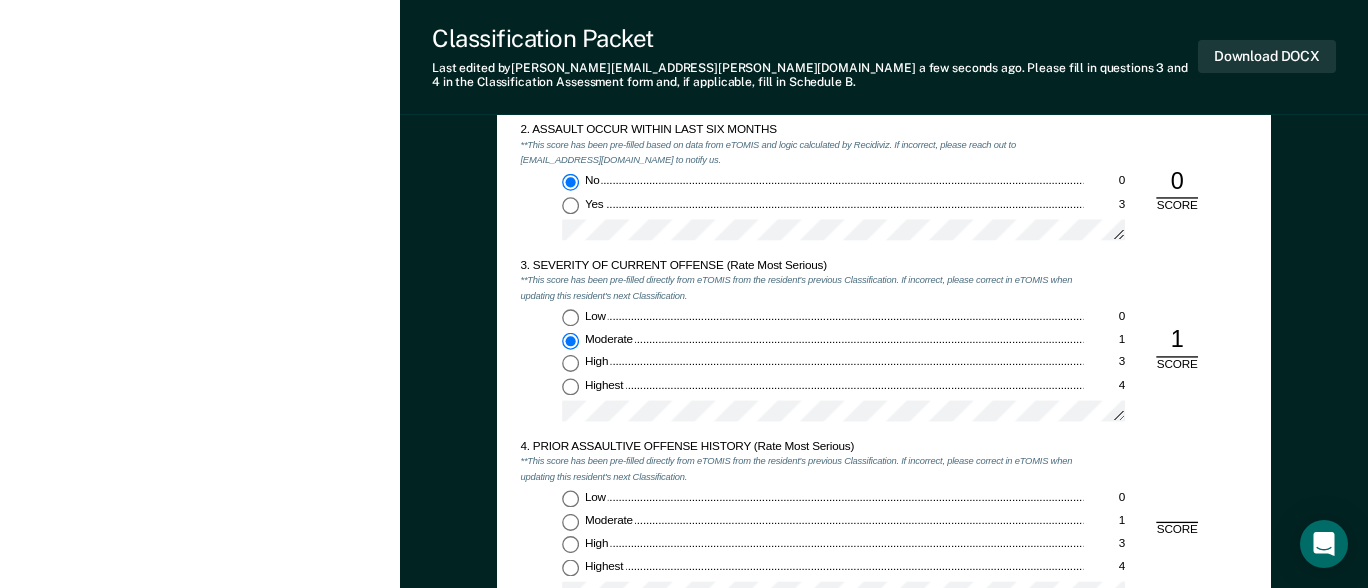 click on "Low 0" at bounding box center (570, 498) 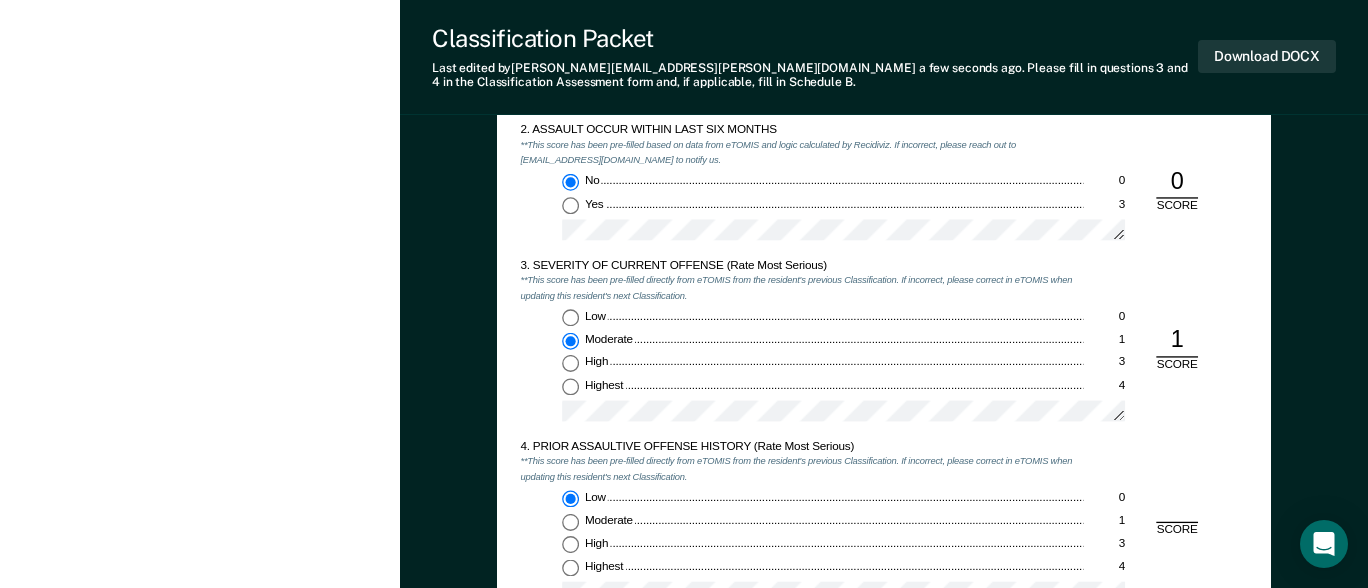 type on "x" 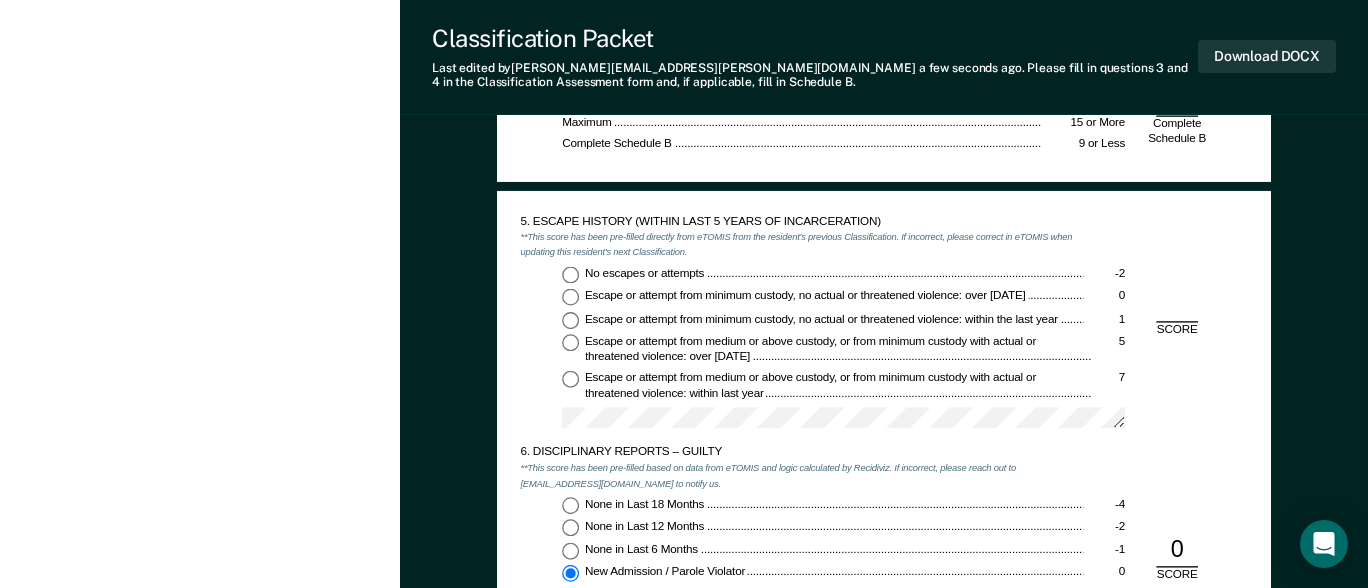 scroll, scrollTop: 2100, scrollLeft: 0, axis: vertical 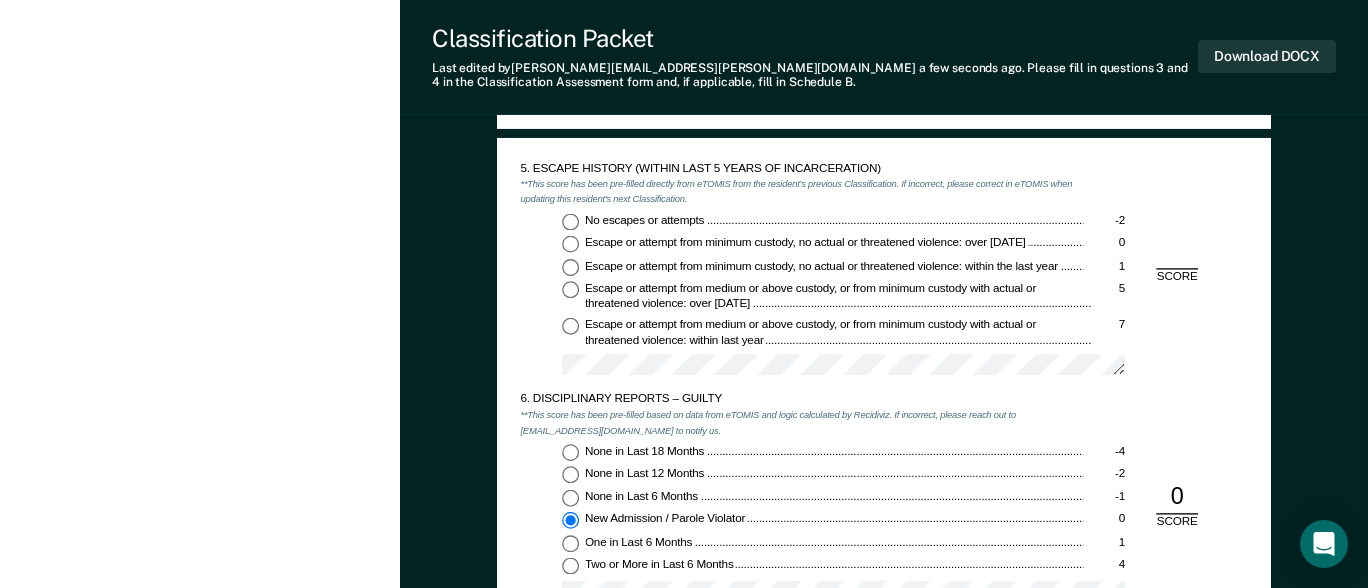 click on "No escapes or attempts -2" at bounding box center (570, 221) 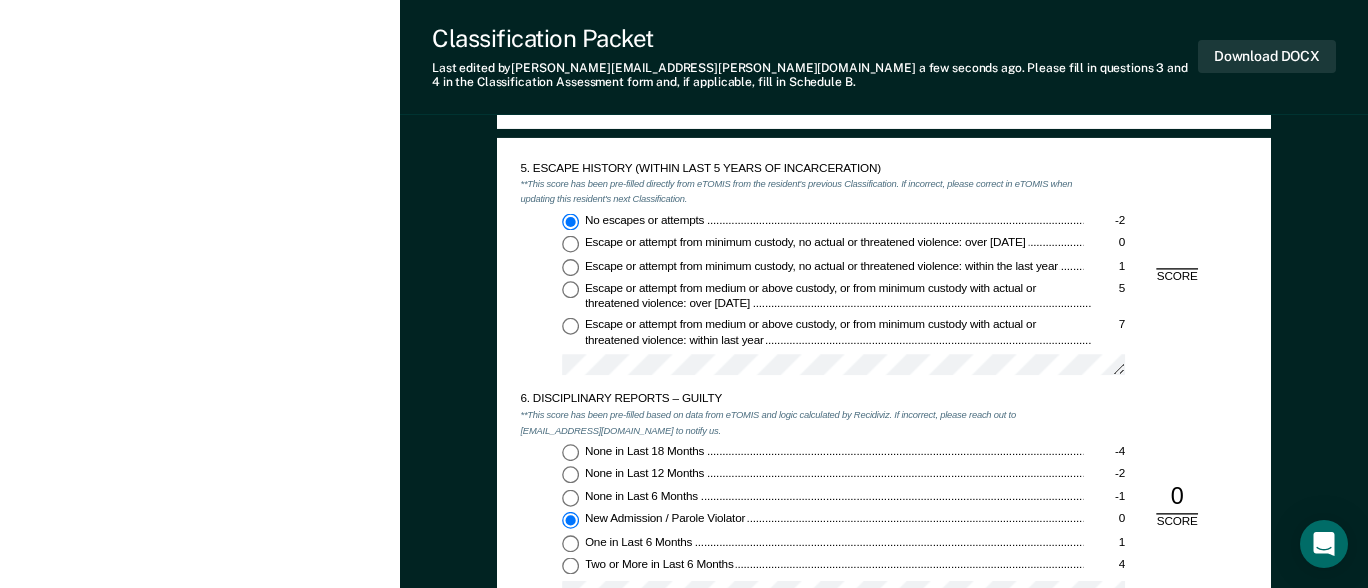 type on "x" 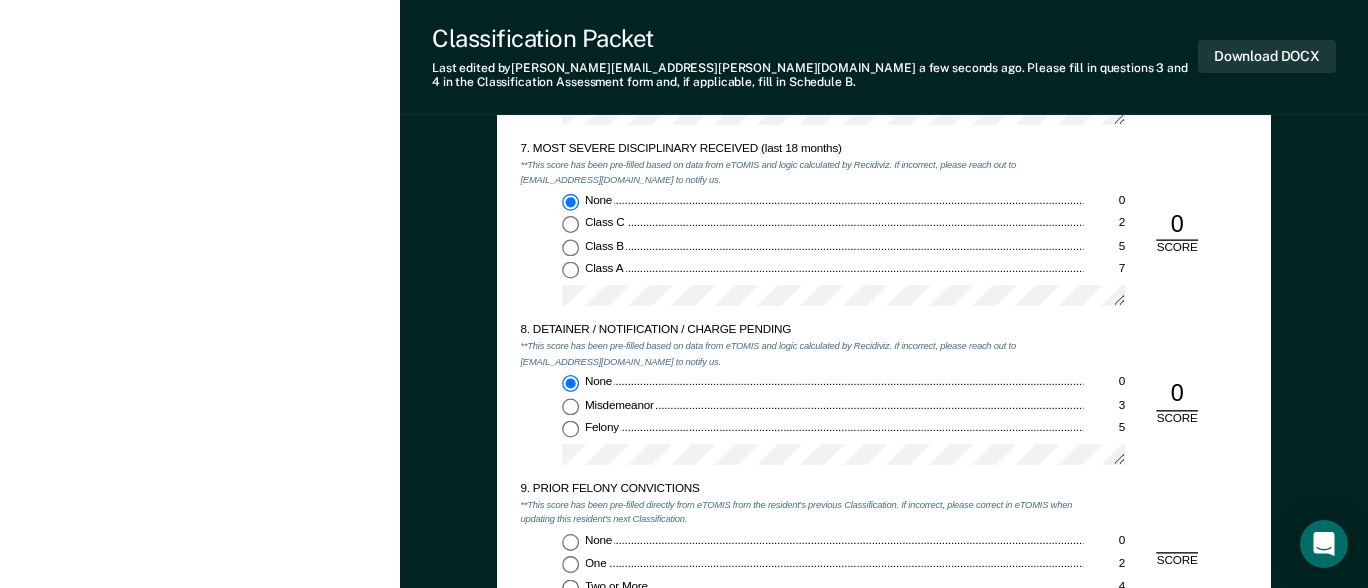 scroll, scrollTop: 2600, scrollLeft: 0, axis: vertical 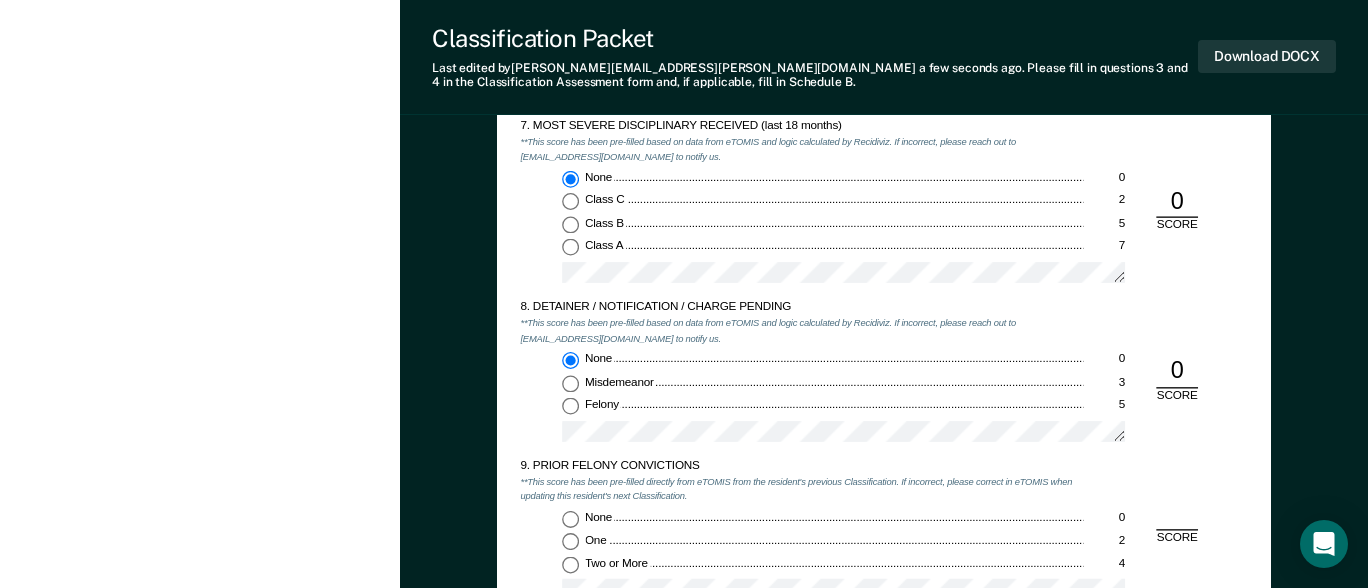 click on "Felony 5" at bounding box center (570, 406) 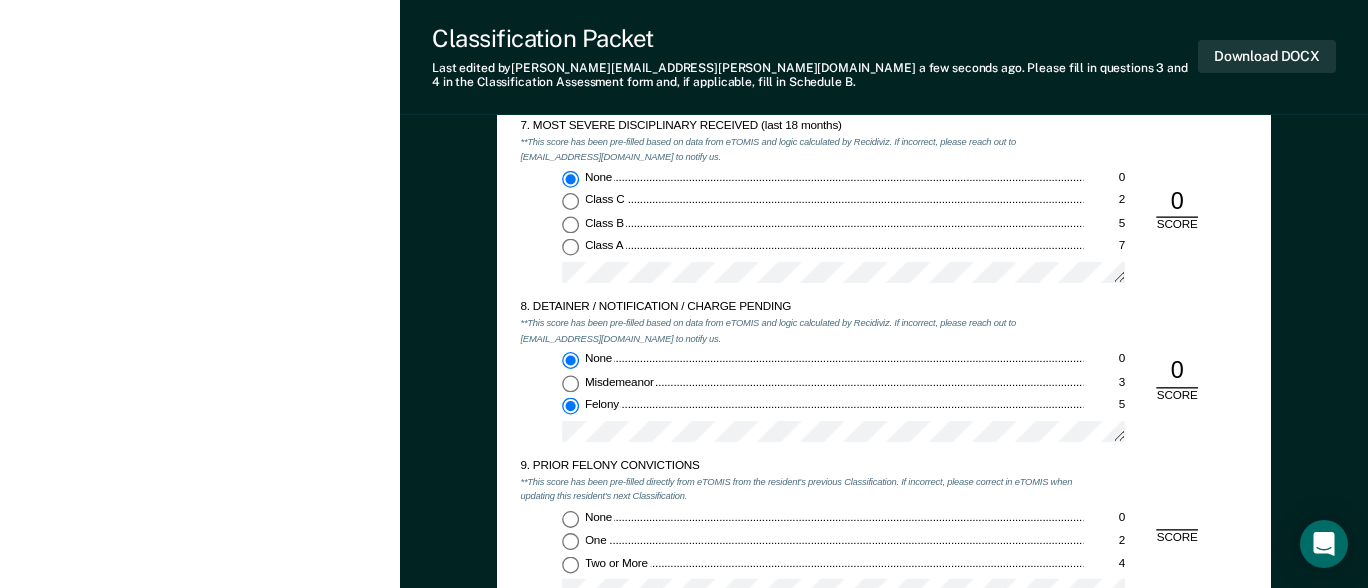 type on "x" 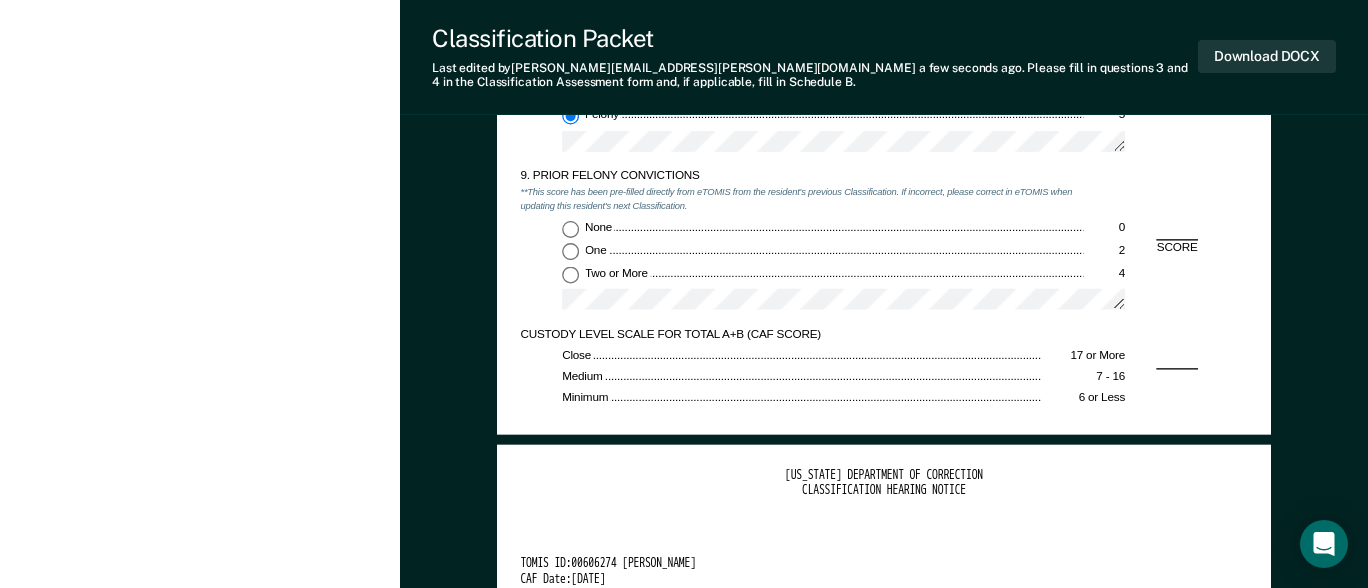 scroll, scrollTop: 2900, scrollLeft: 0, axis: vertical 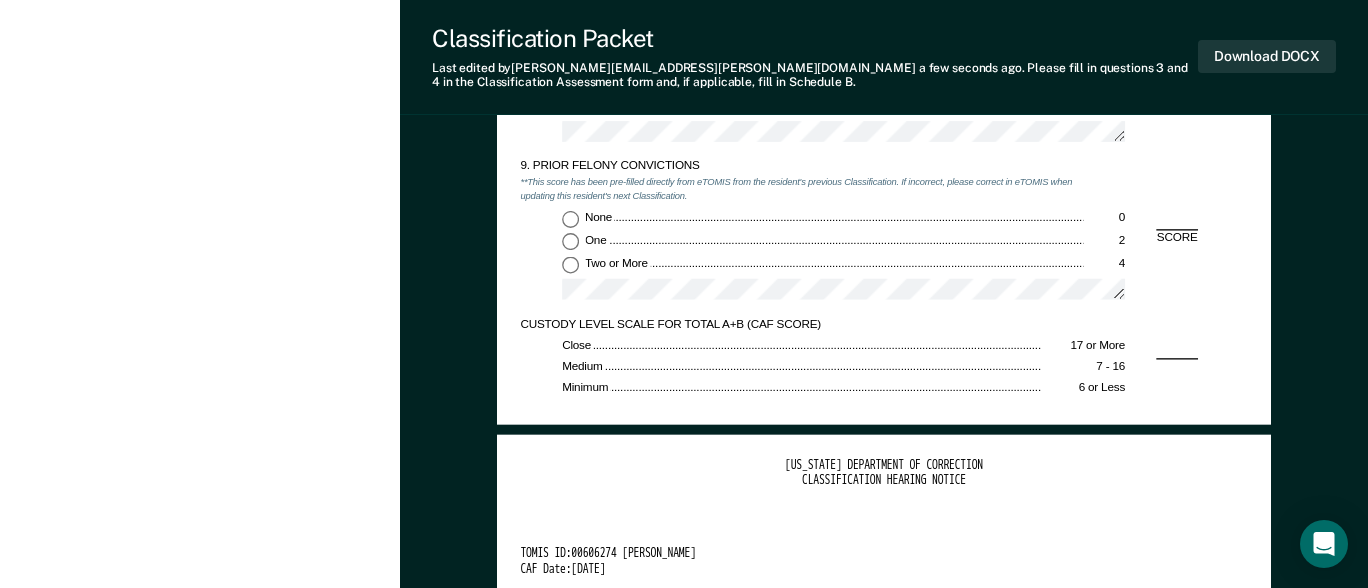 click on "One 2" at bounding box center [570, 241] 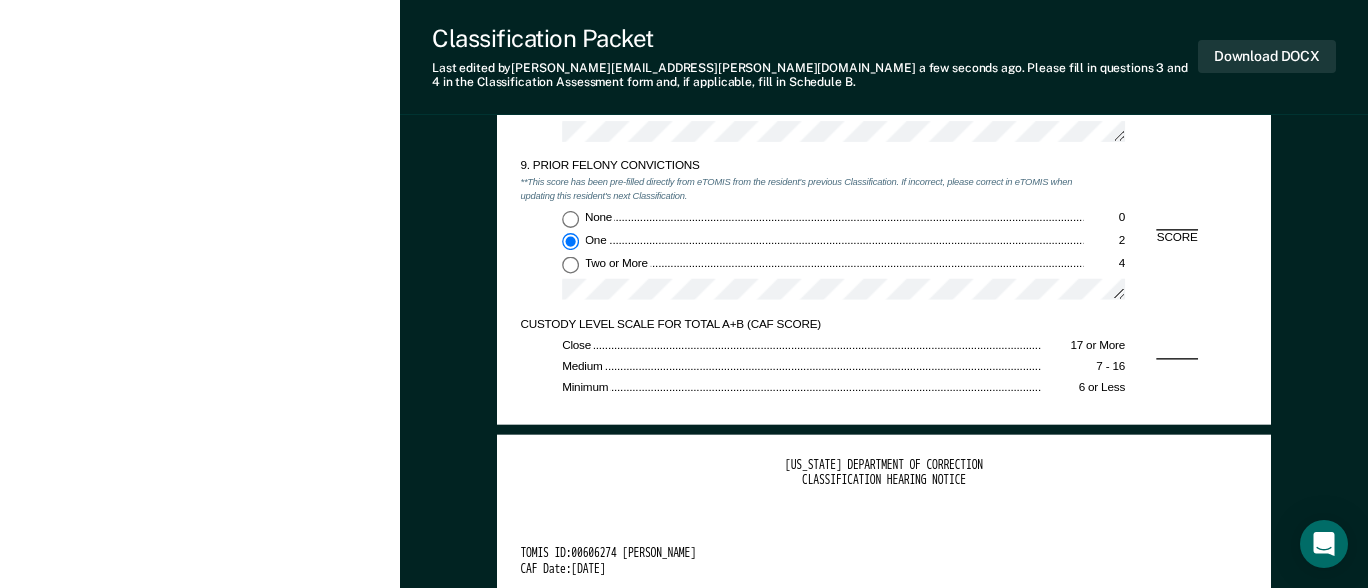 type on "x" 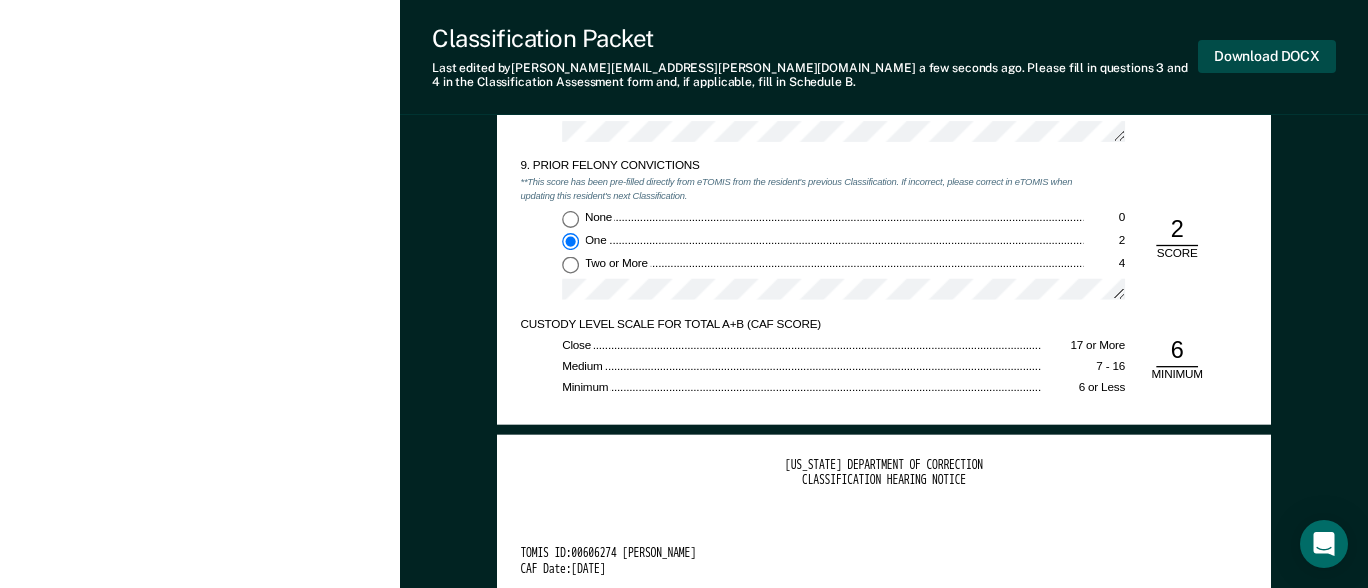 click on "Download DOCX" at bounding box center [1267, 56] 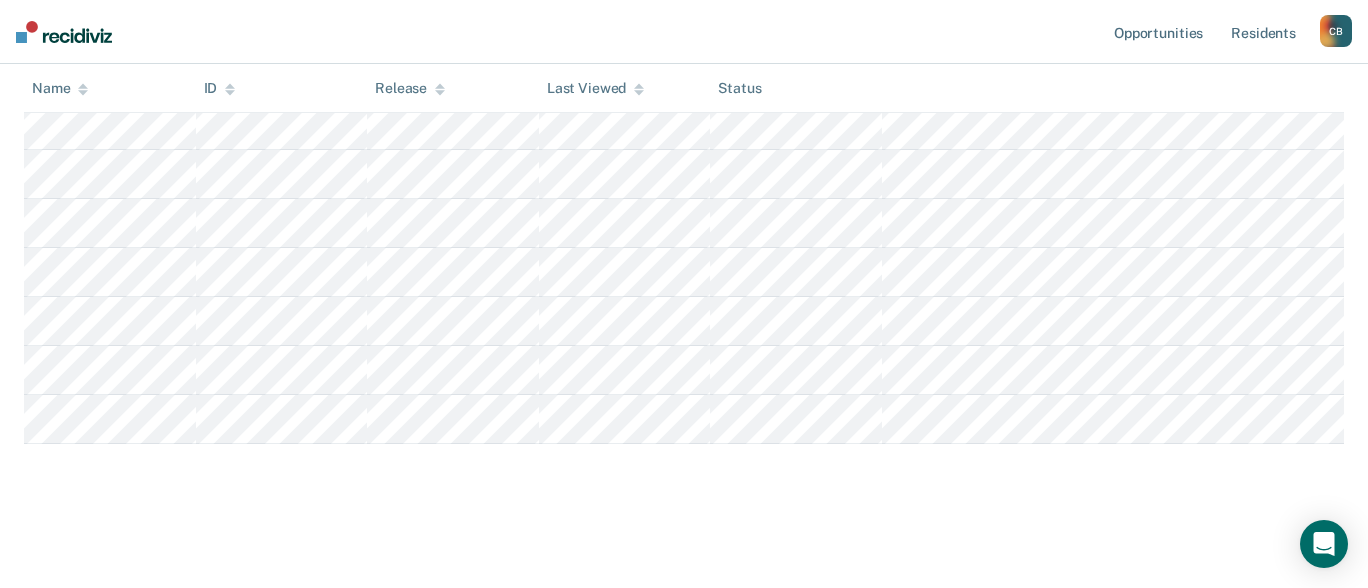 scroll, scrollTop: 145, scrollLeft: 0, axis: vertical 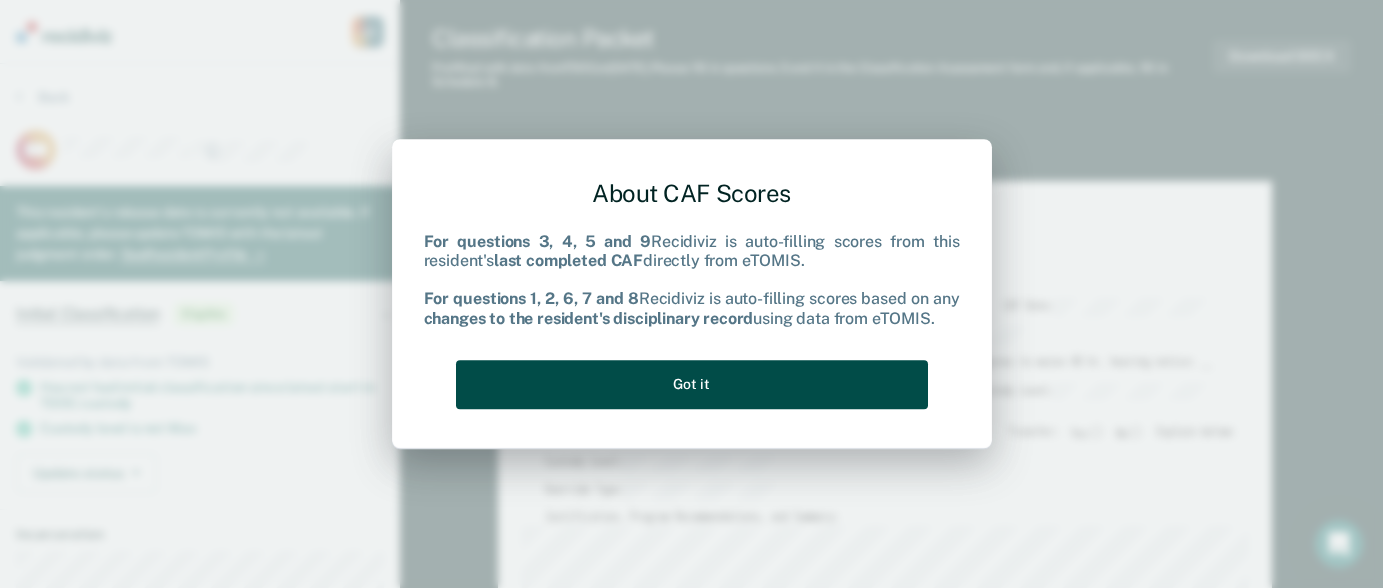 click on "Got it" at bounding box center [692, 384] 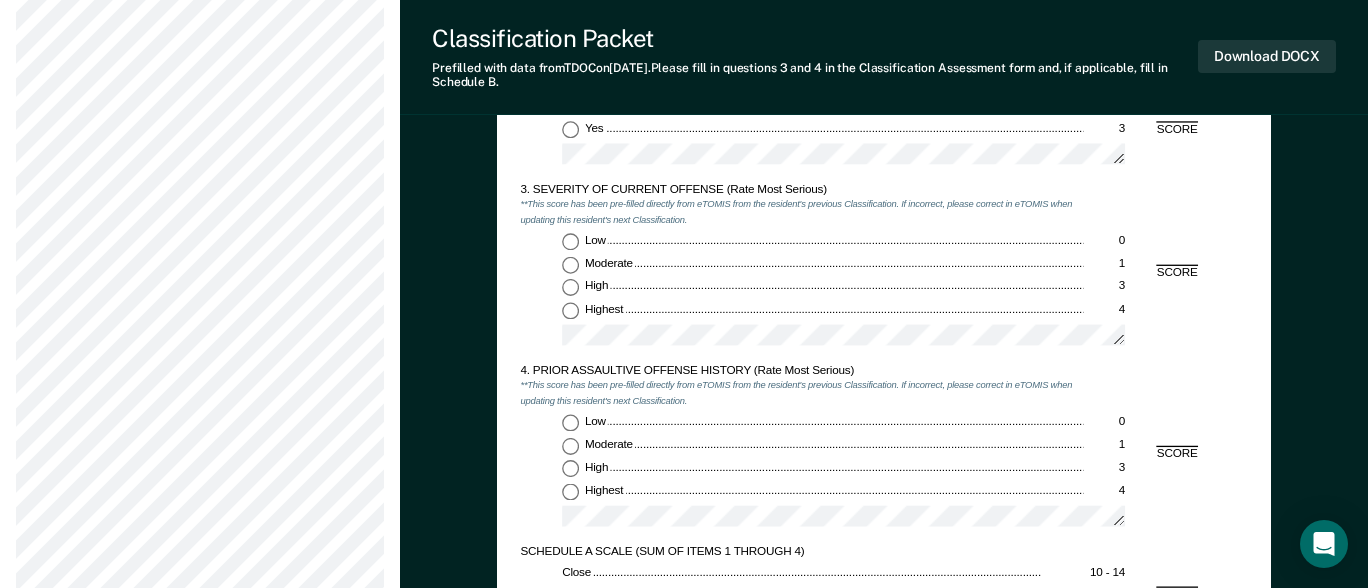 scroll, scrollTop: 1600, scrollLeft: 0, axis: vertical 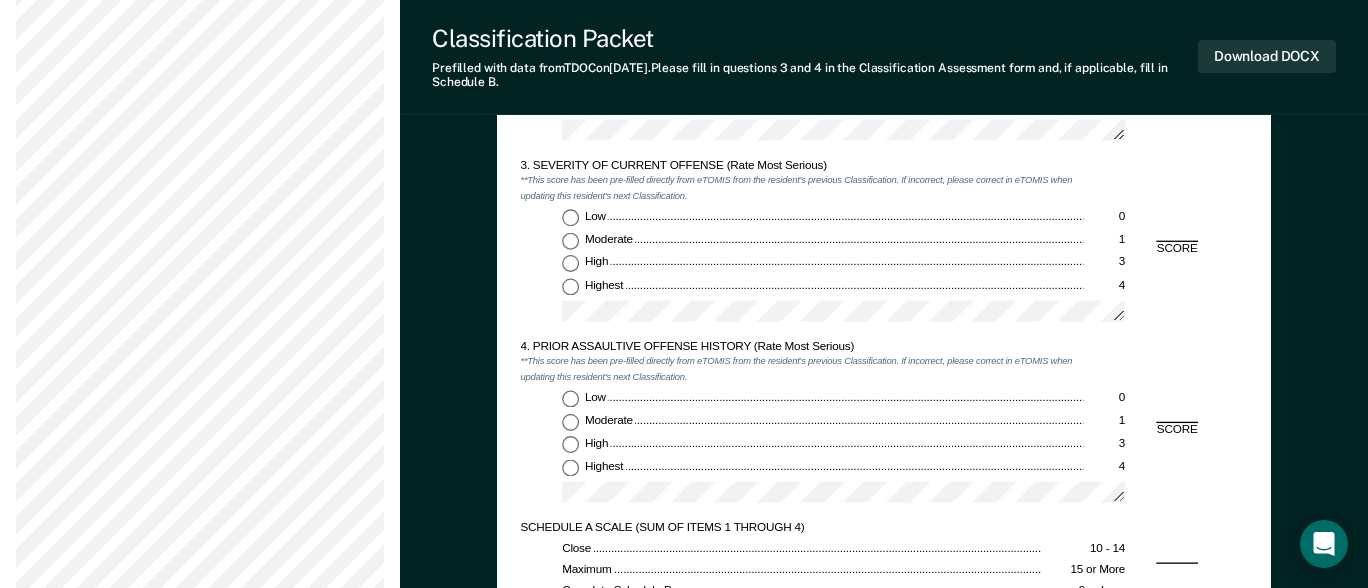 click on "Highest 4" at bounding box center [570, 286] 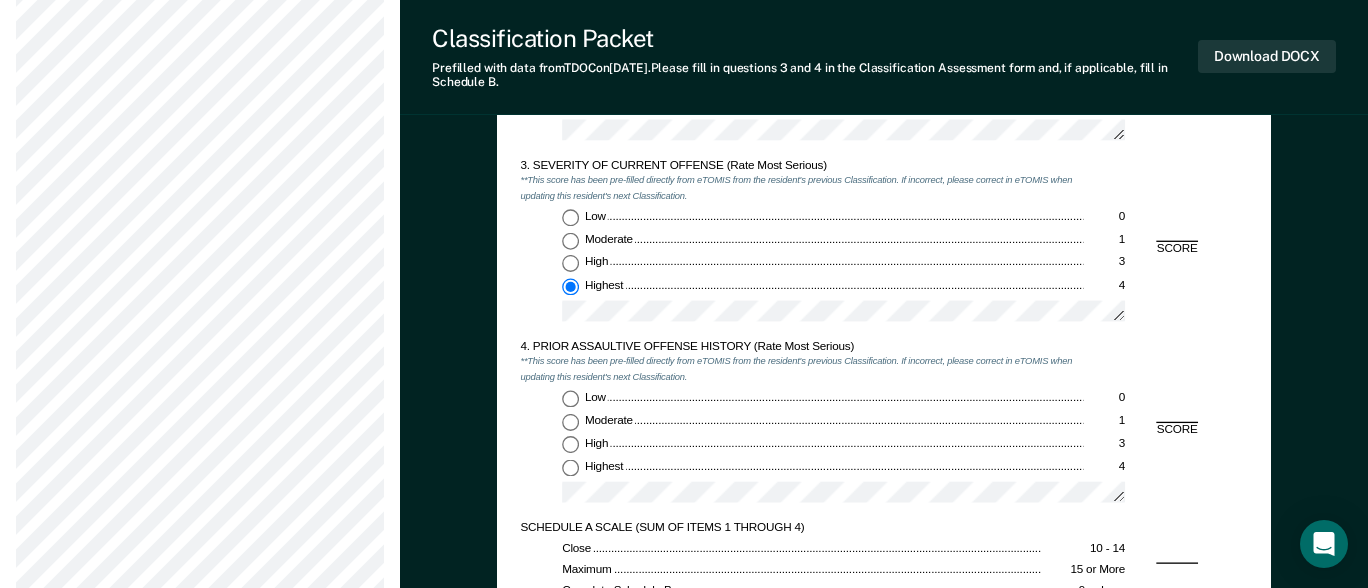type on "x" 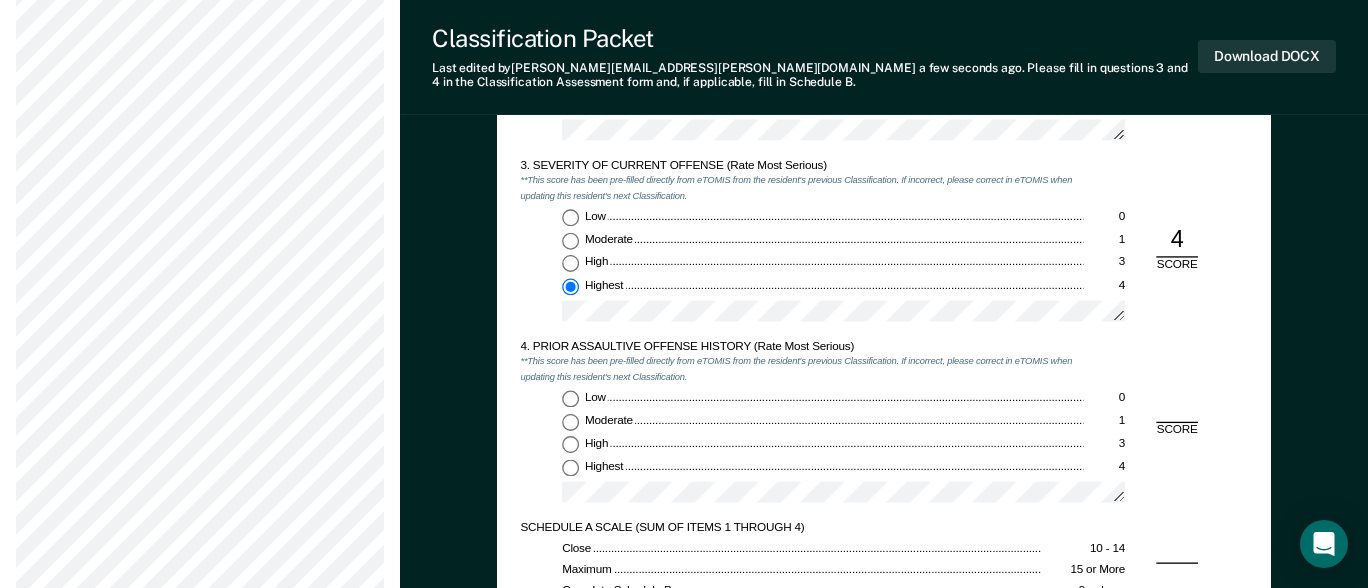 click on "Highest 4" at bounding box center (570, 467) 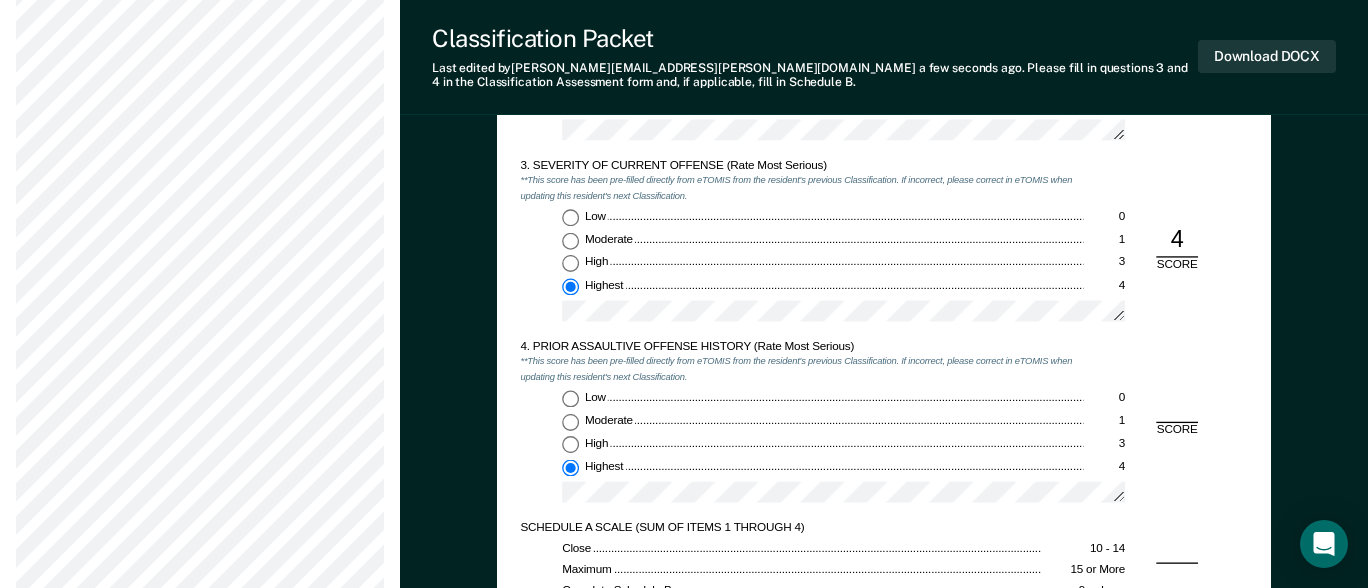 type on "x" 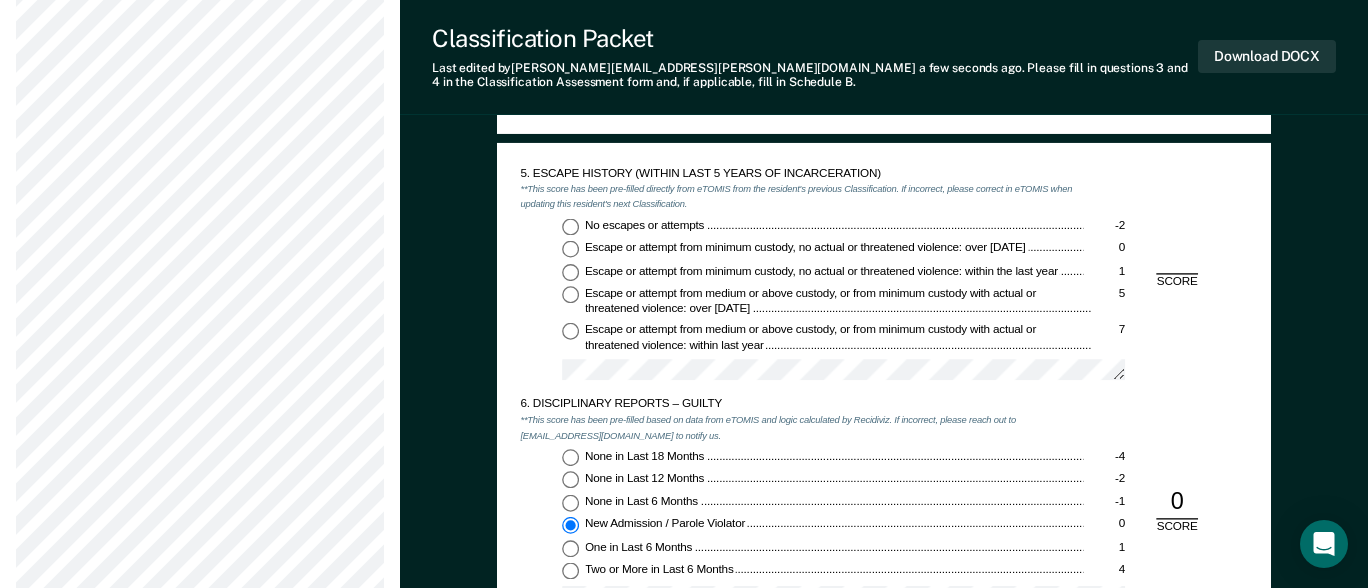 scroll, scrollTop: 2100, scrollLeft: 0, axis: vertical 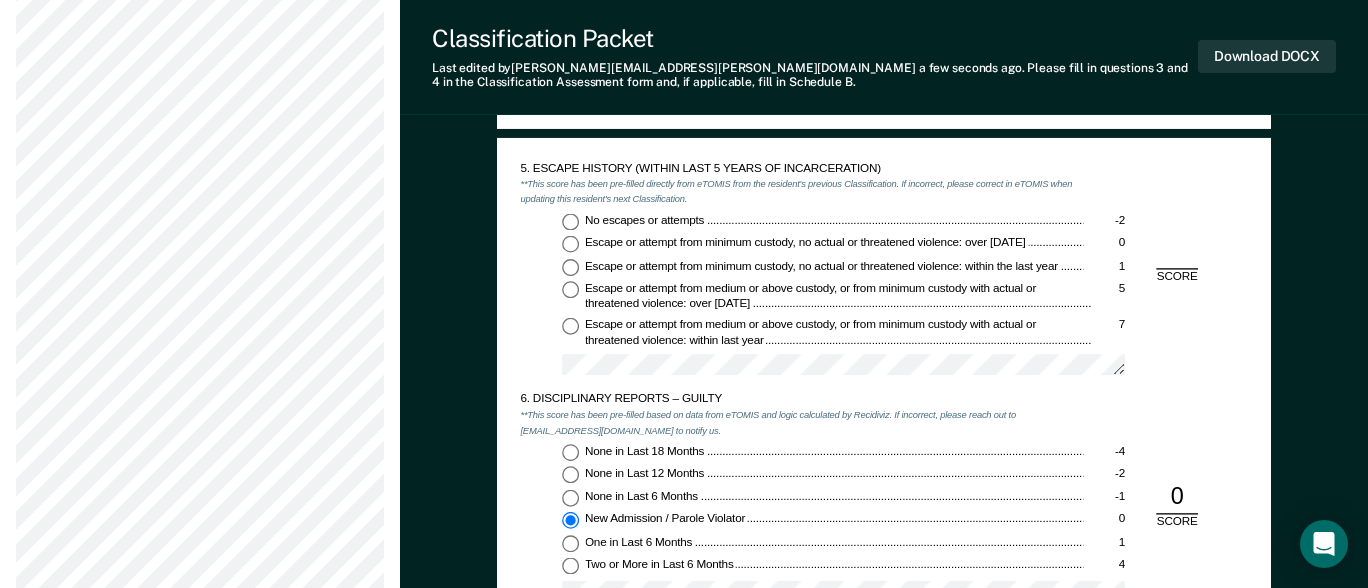 click on "No escapes or attempts -2" at bounding box center (570, 221) 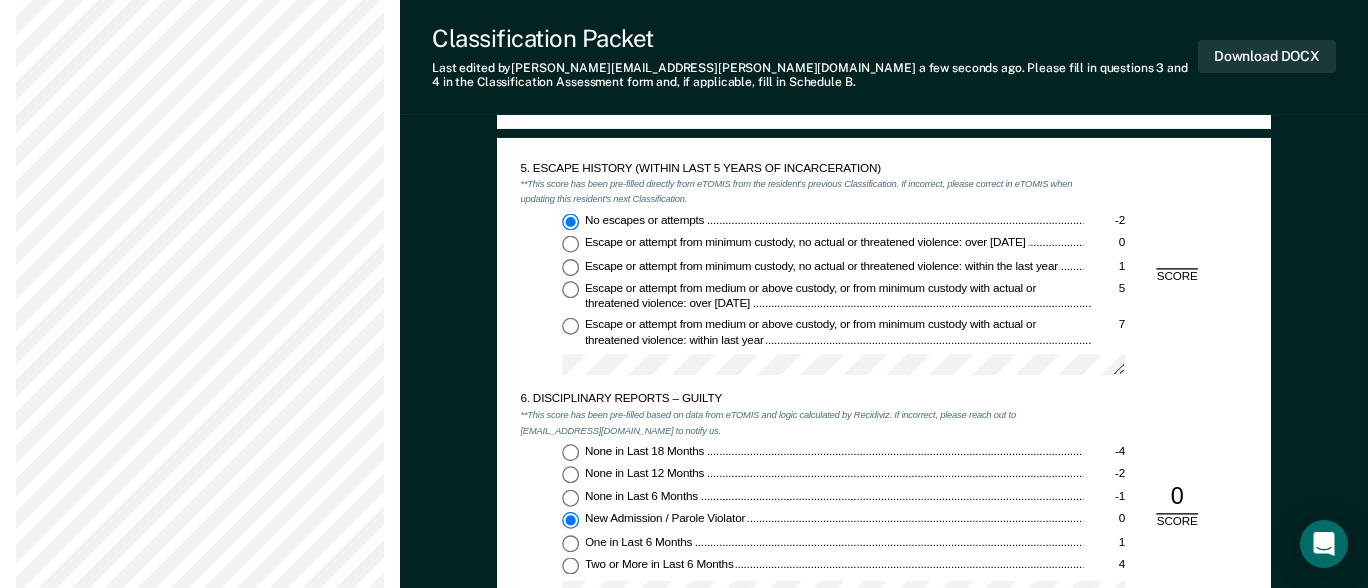 type on "x" 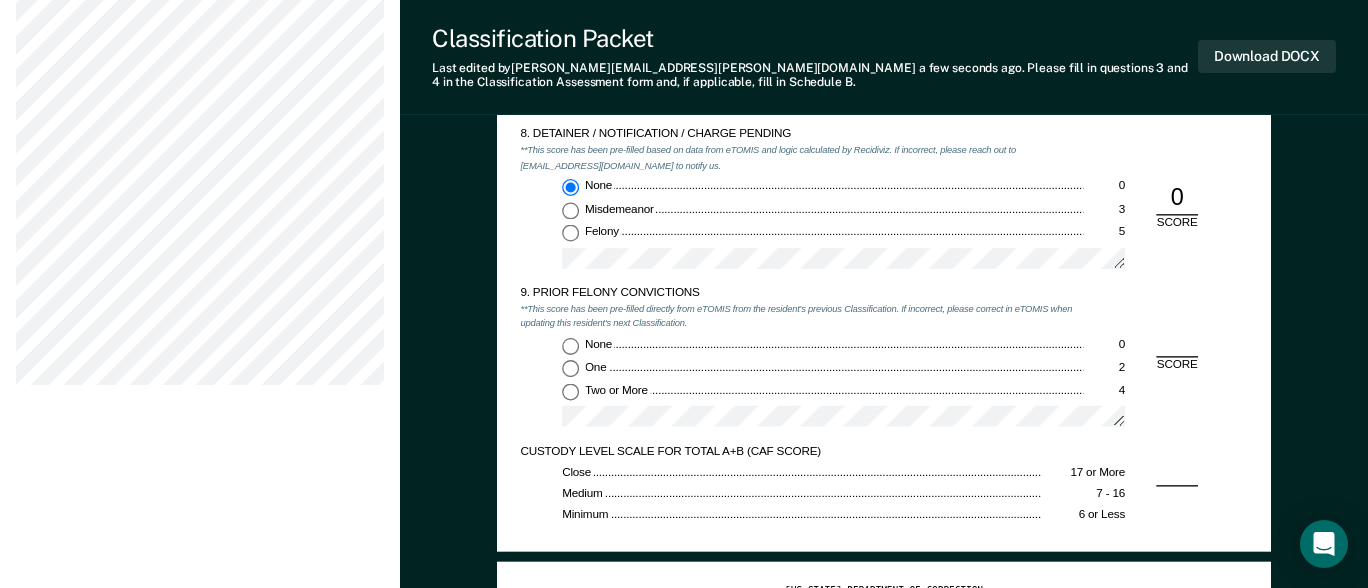 scroll, scrollTop: 2800, scrollLeft: 0, axis: vertical 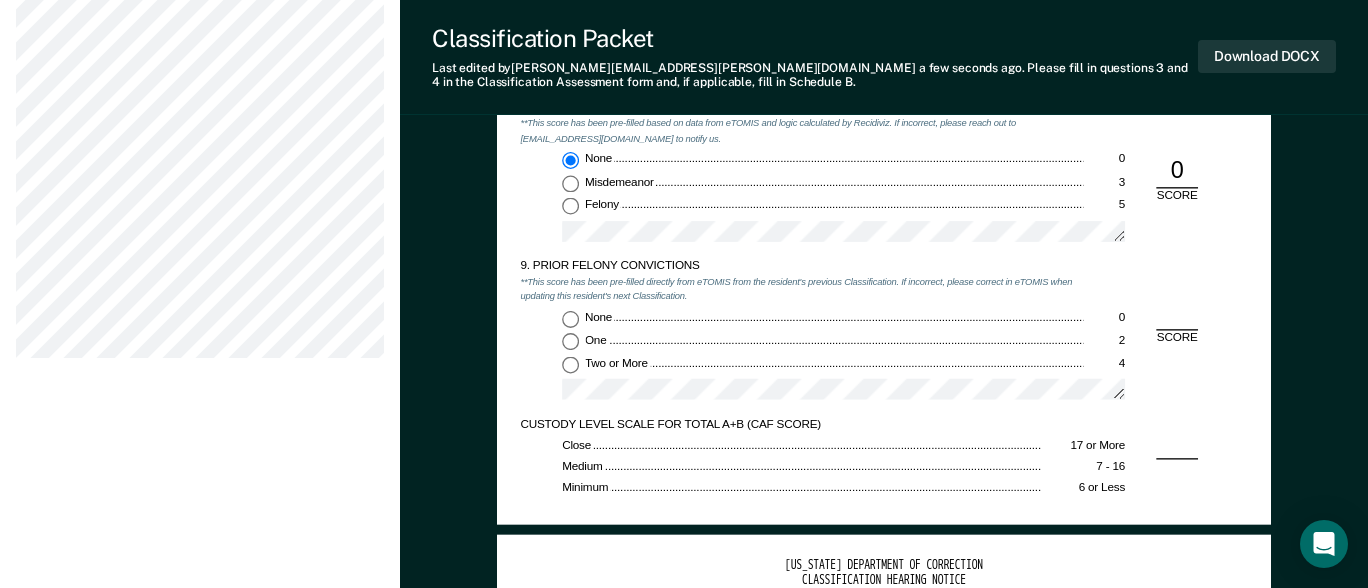 click on "Two or More 4" at bounding box center (570, 364) 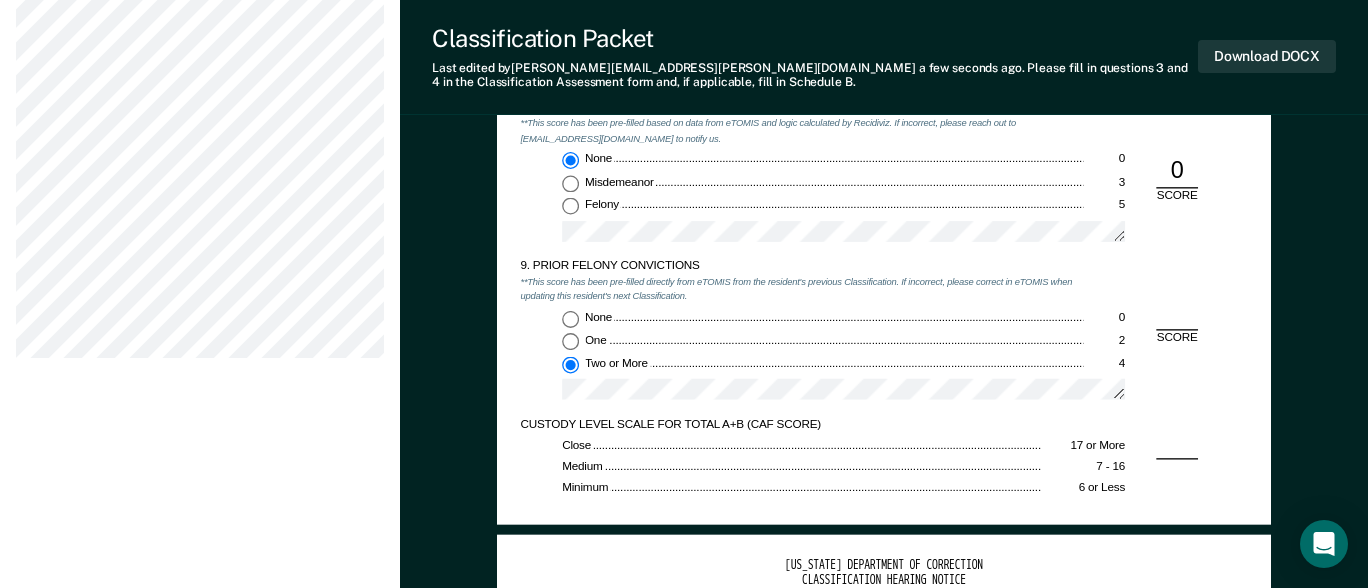 type on "x" 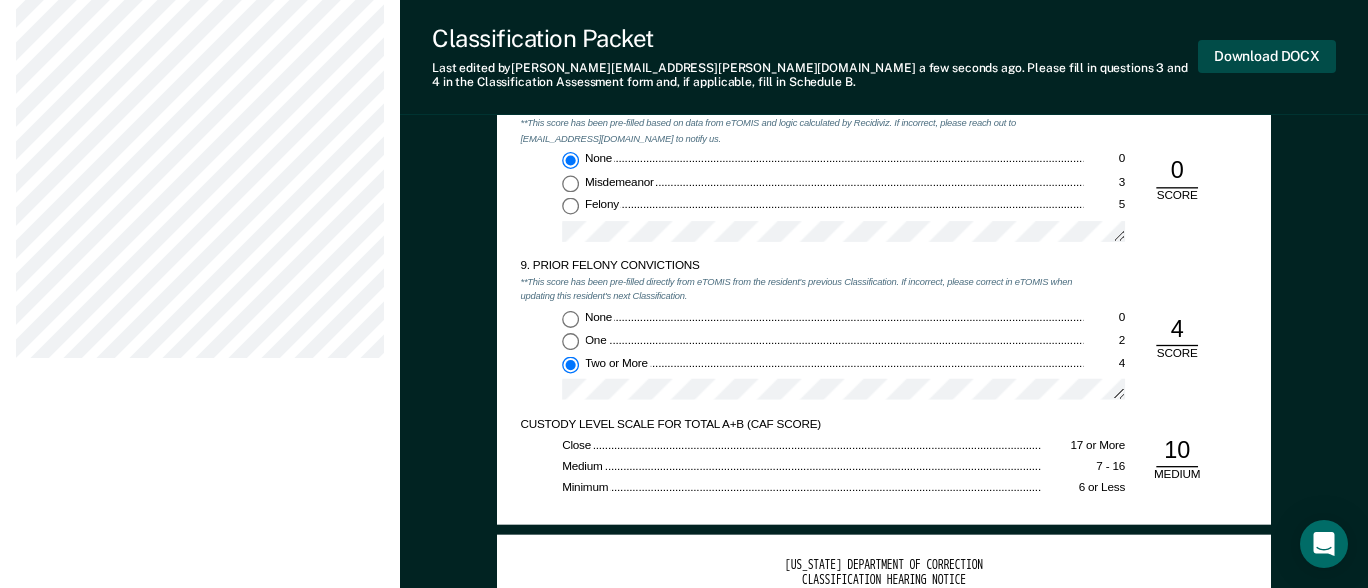 click on "Download DOCX" at bounding box center [1267, 56] 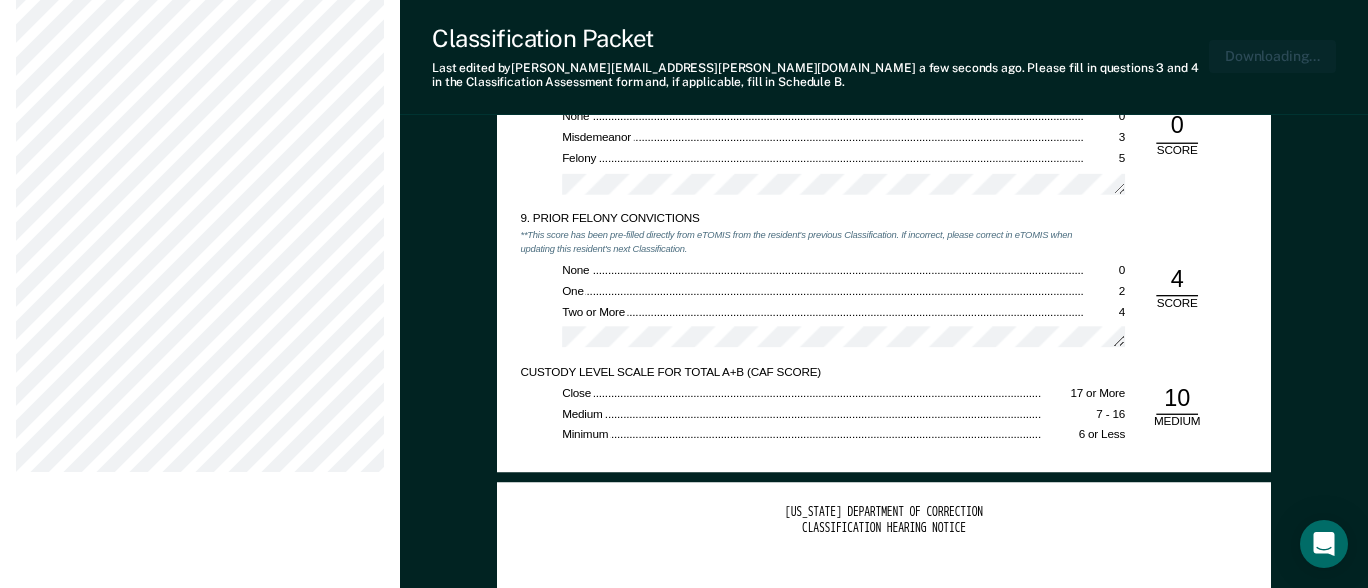 scroll, scrollTop: 2897, scrollLeft: 0, axis: vertical 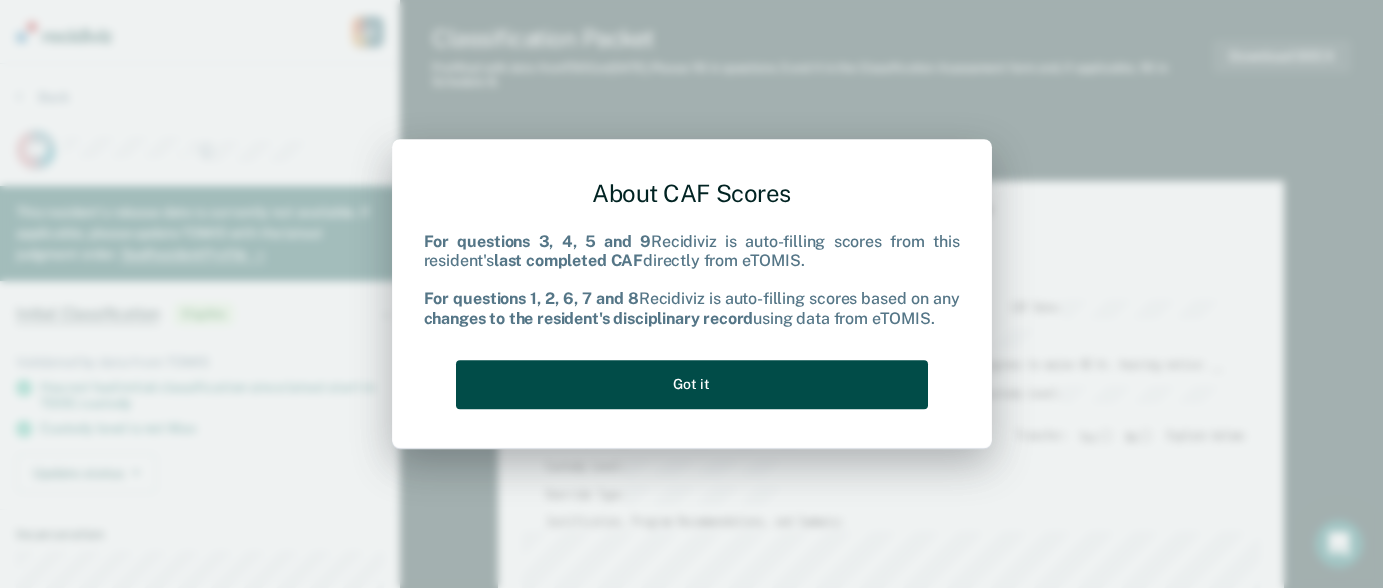 click on "Got it" at bounding box center [692, 384] 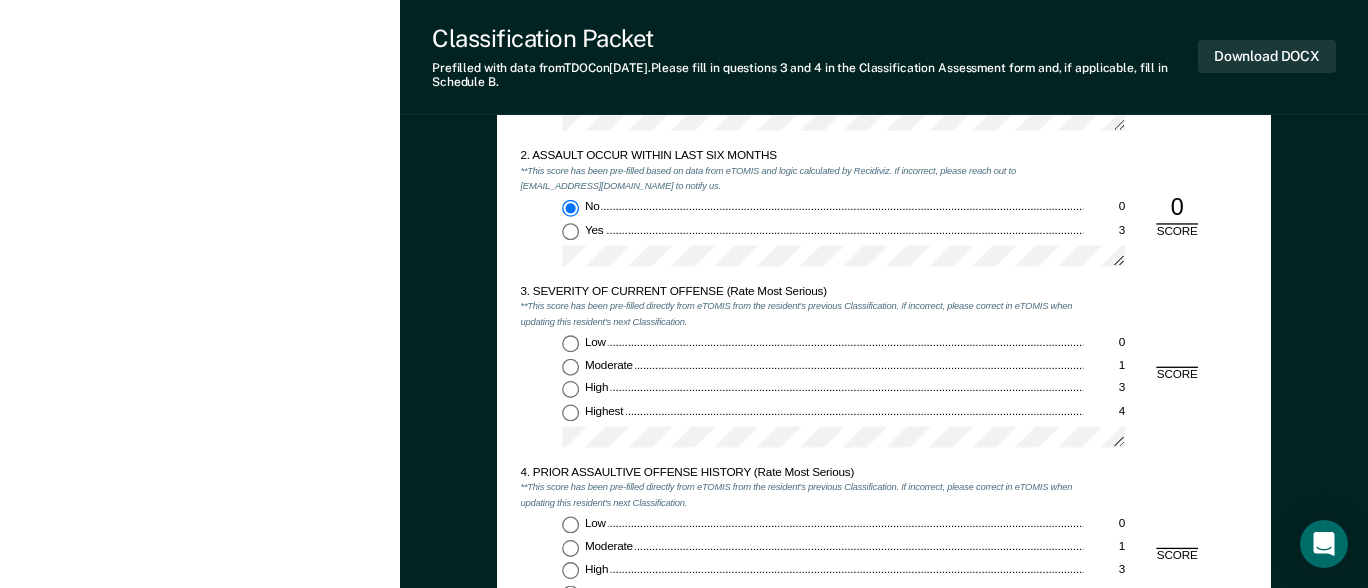 scroll, scrollTop: 1500, scrollLeft: 0, axis: vertical 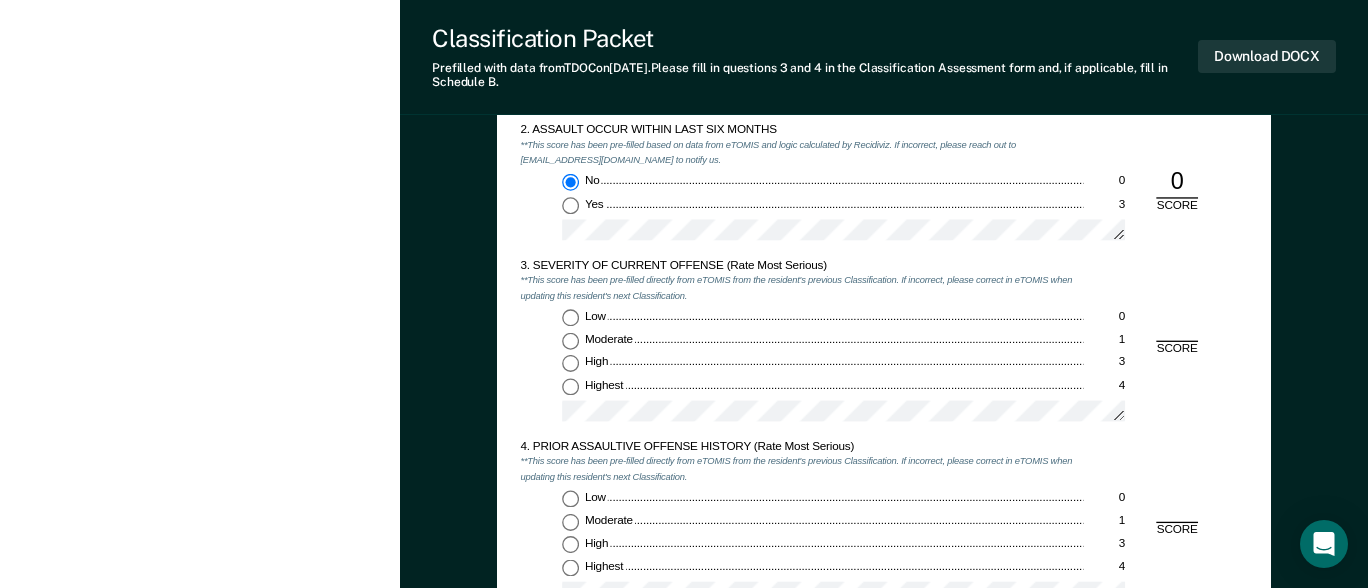 click on "Highest 4" at bounding box center (570, 386) 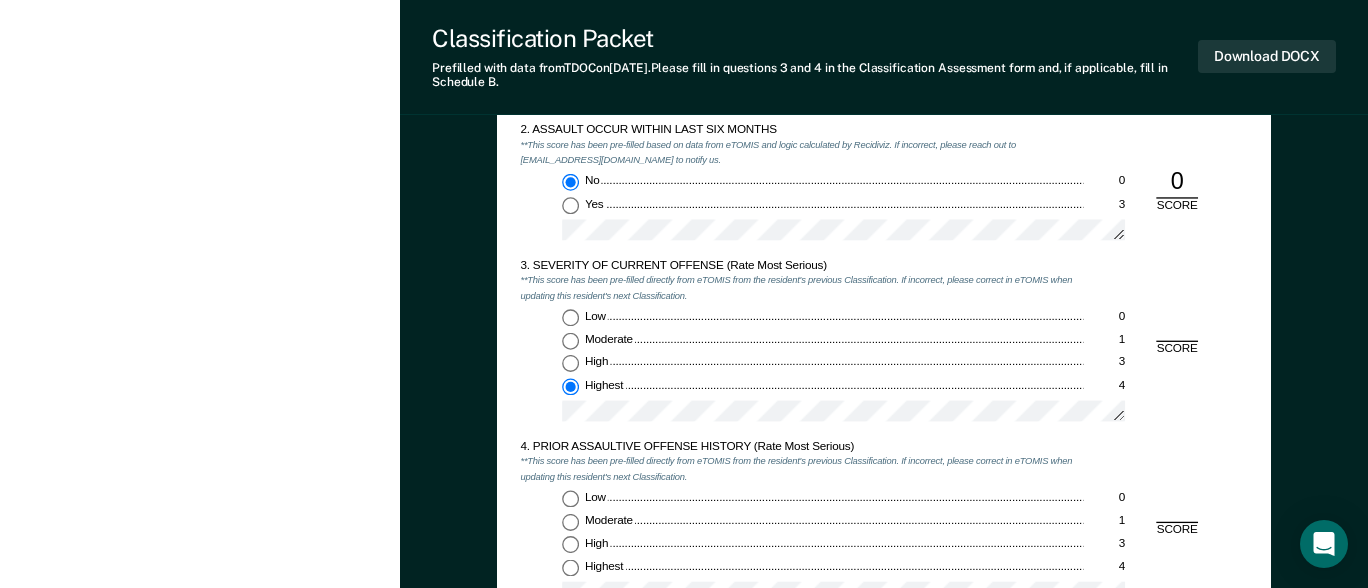 type on "x" 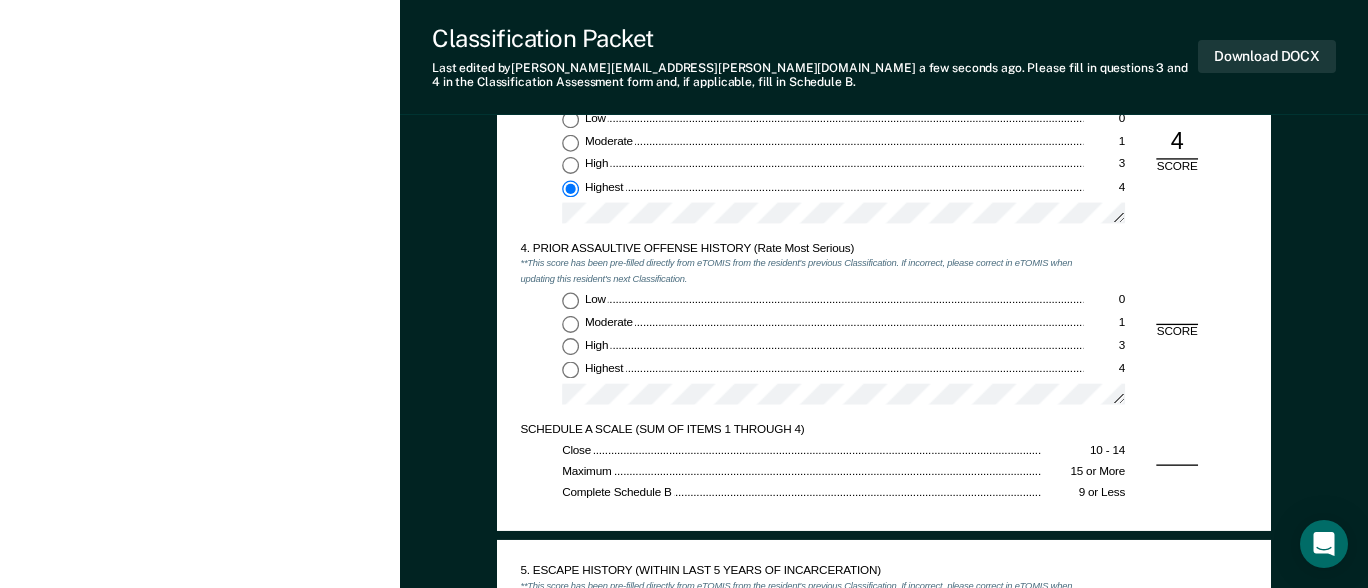 scroll, scrollTop: 1700, scrollLeft: 0, axis: vertical 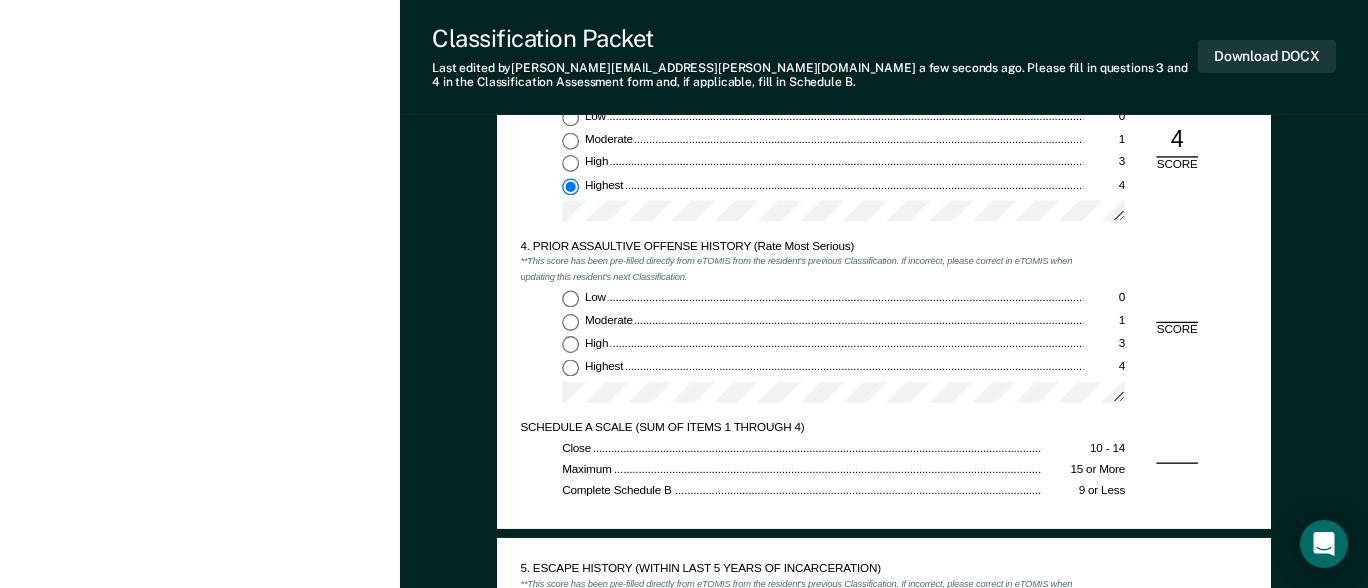click on "Highest 4" at bounding box center (570, 367) 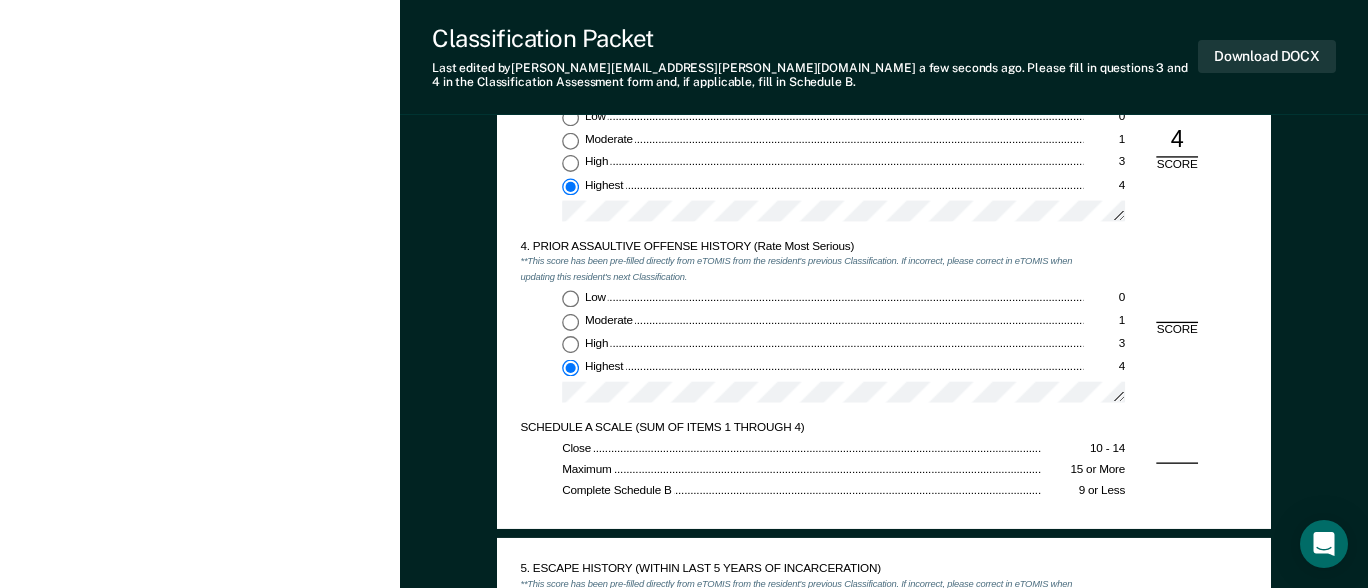 type on "x" 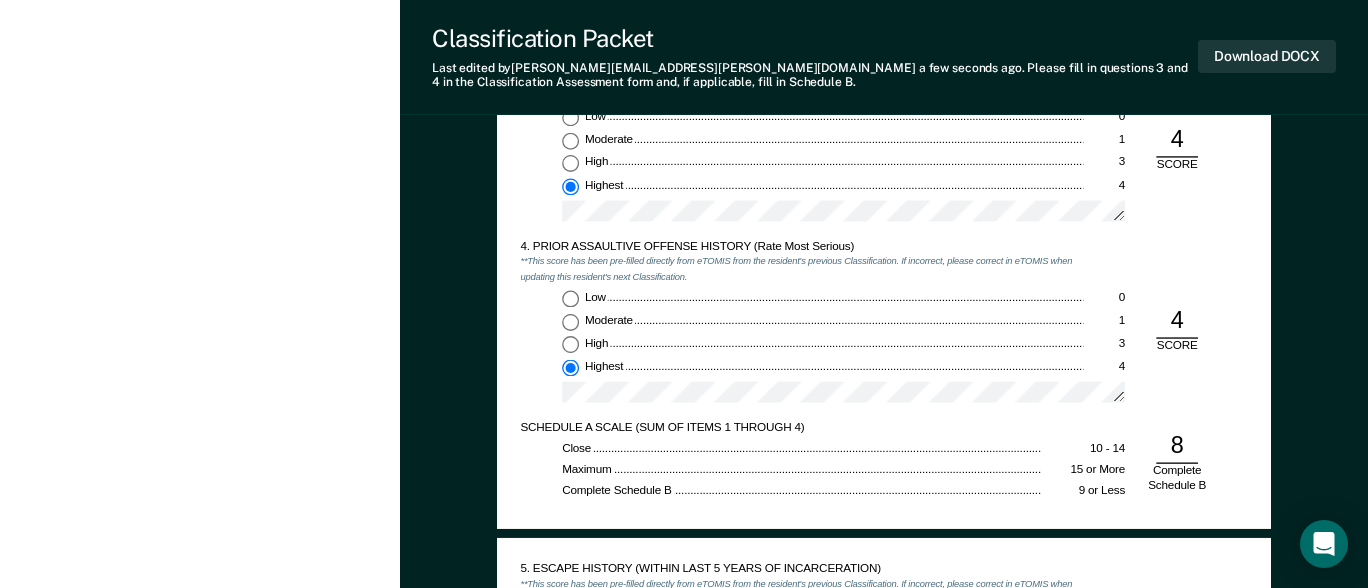 scroll, scrollTop: 2000, scrollLeft: 0, axis: vertical 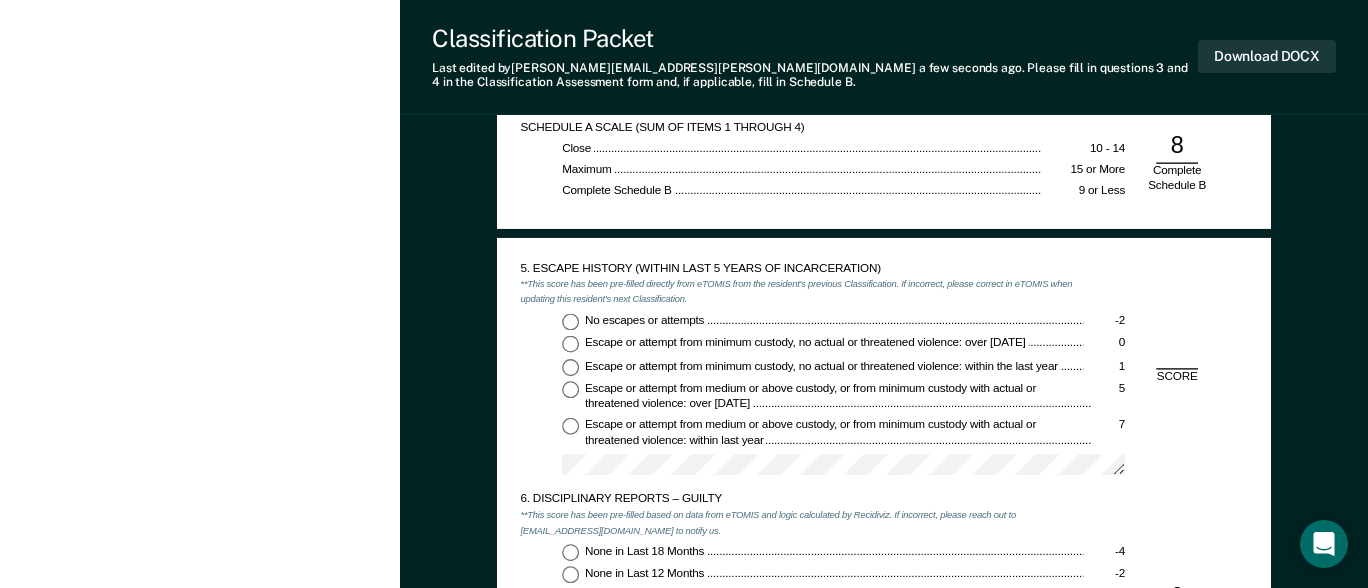 click on "No escapes or attempts -2" at bounding box center [570, 321] 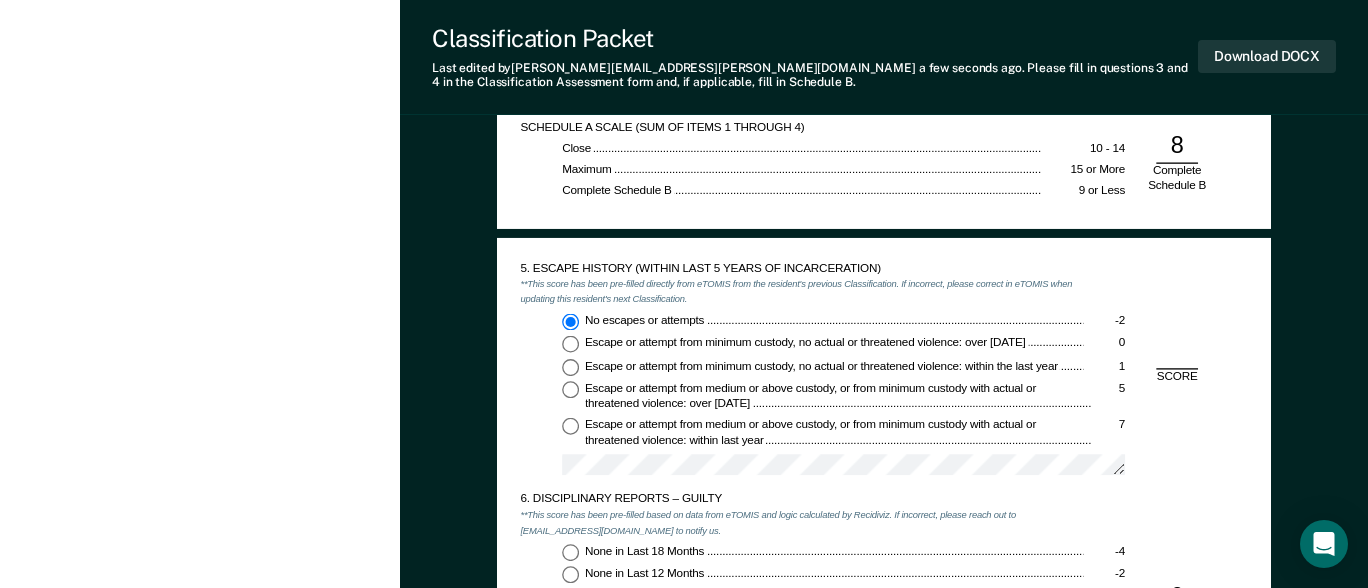 type on "x" 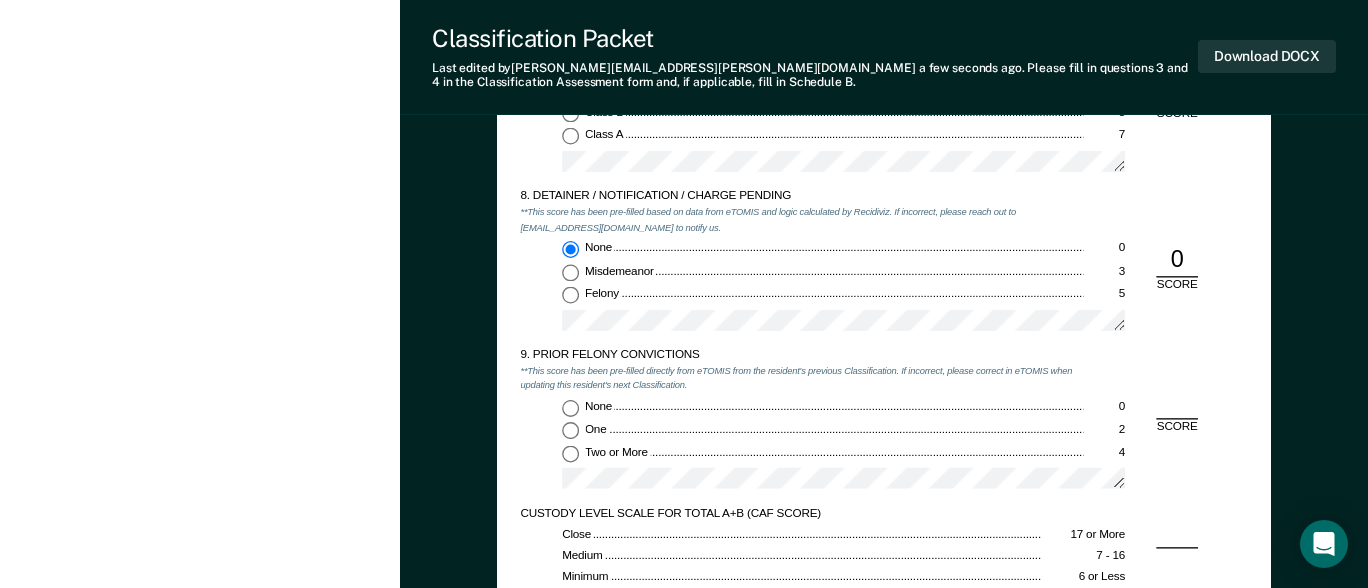 scroll, scrollTop: 2800, scrollLeft: 0, axis: vertical 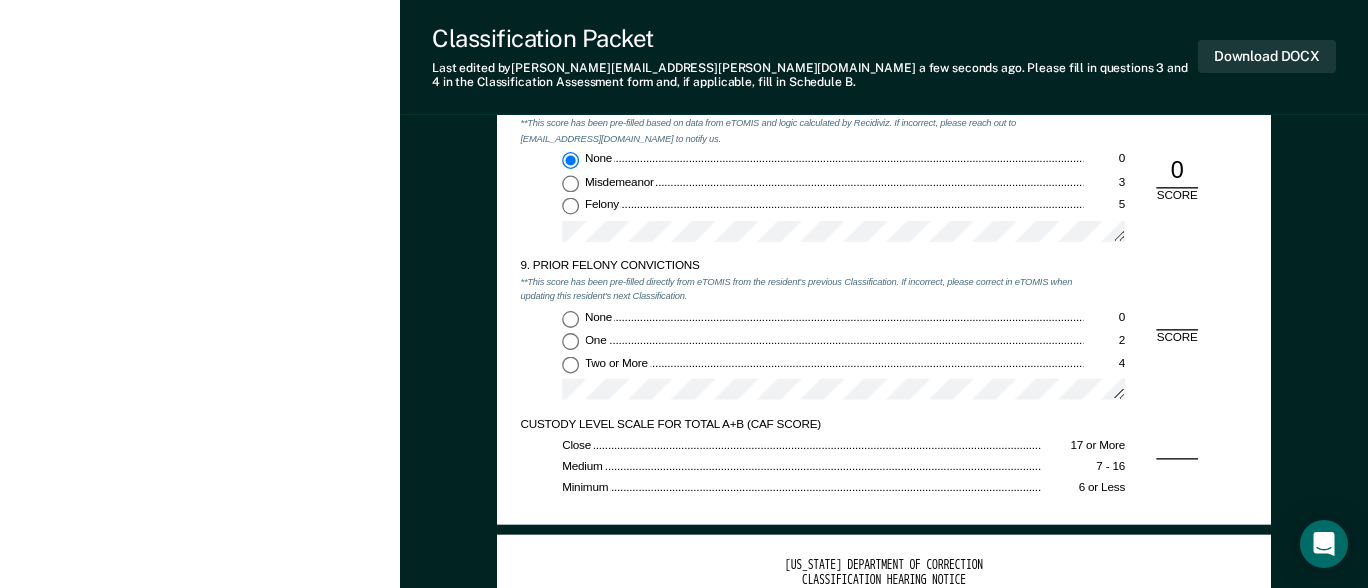 click on "Felony 5" at bounding box center [570, 206] 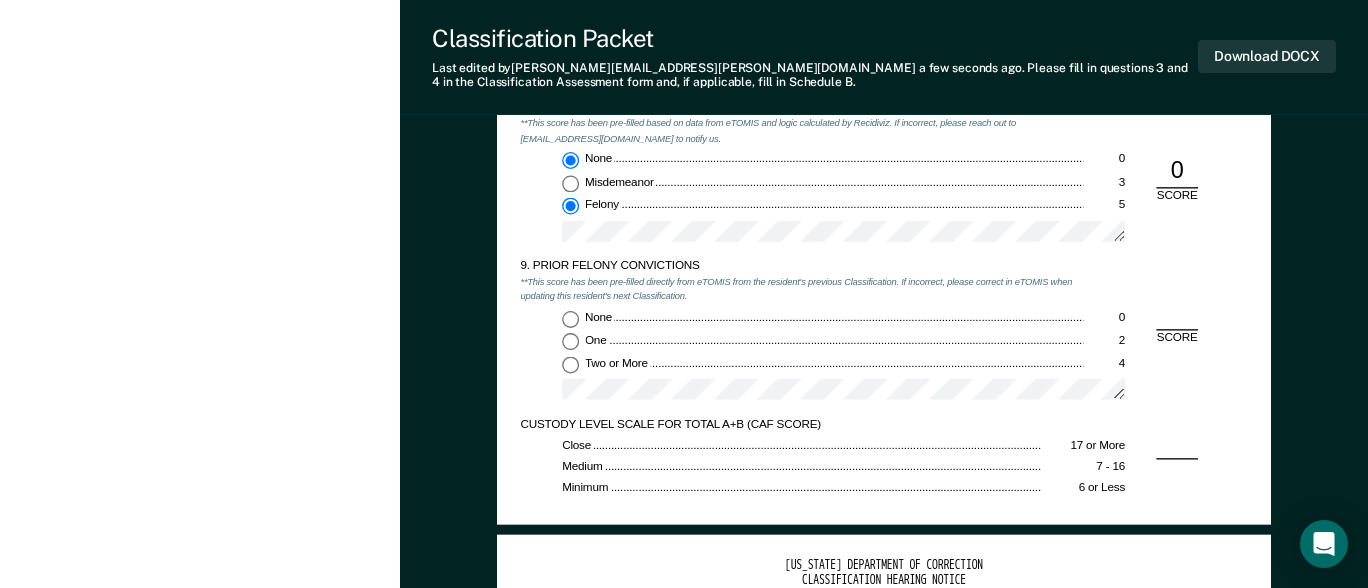 type on "x" 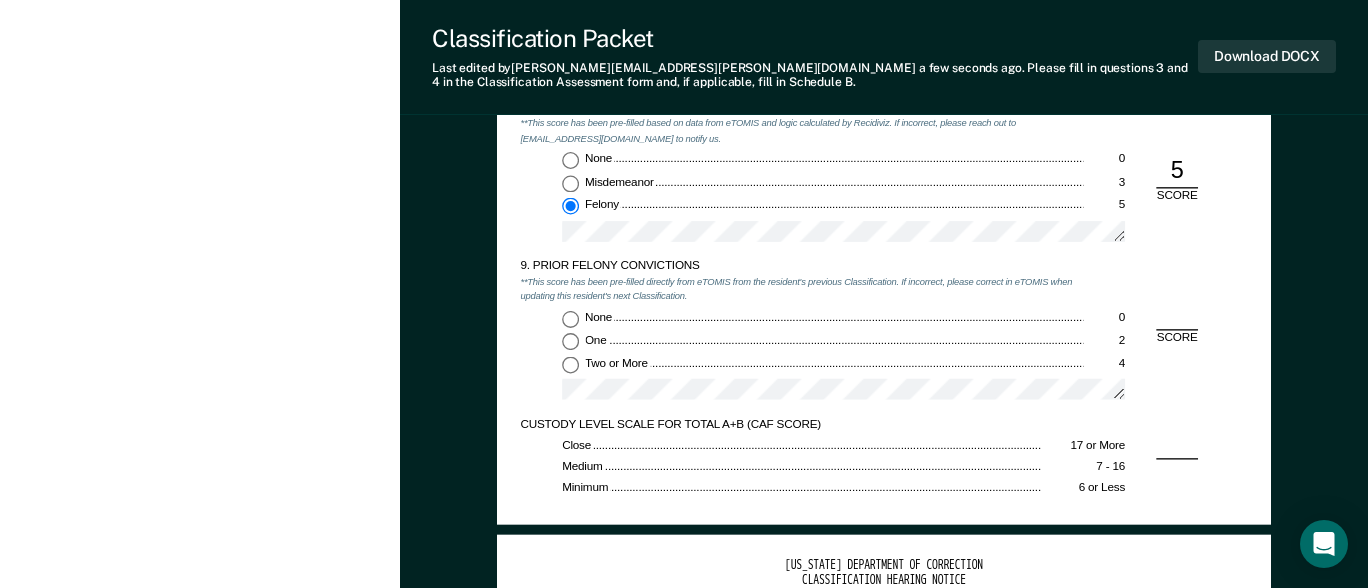 click on "Two or More 4" at bounding box center (570, 364) 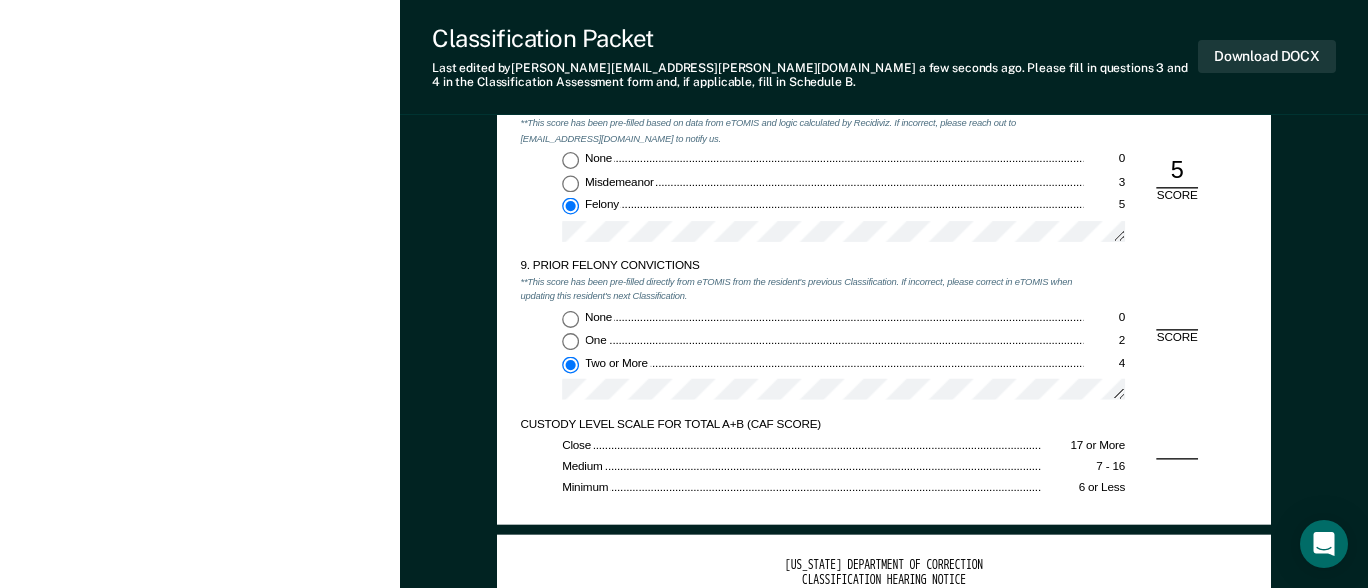 type on "x" 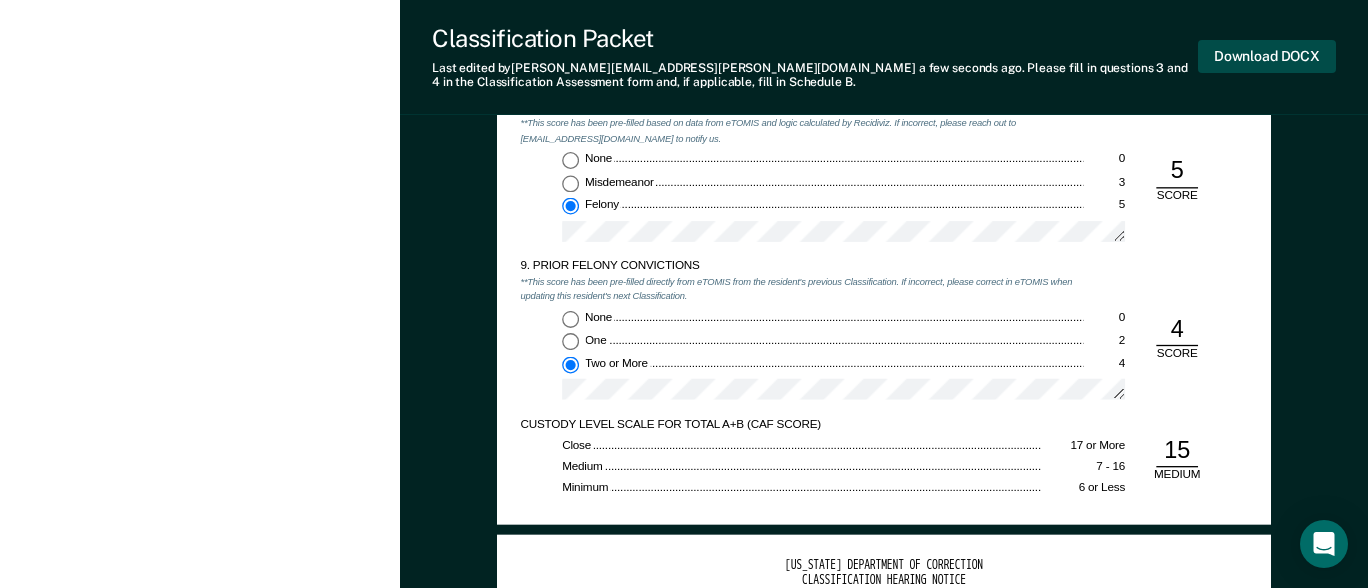 click on "Download DOCX" at bounding box center [1267, 56] 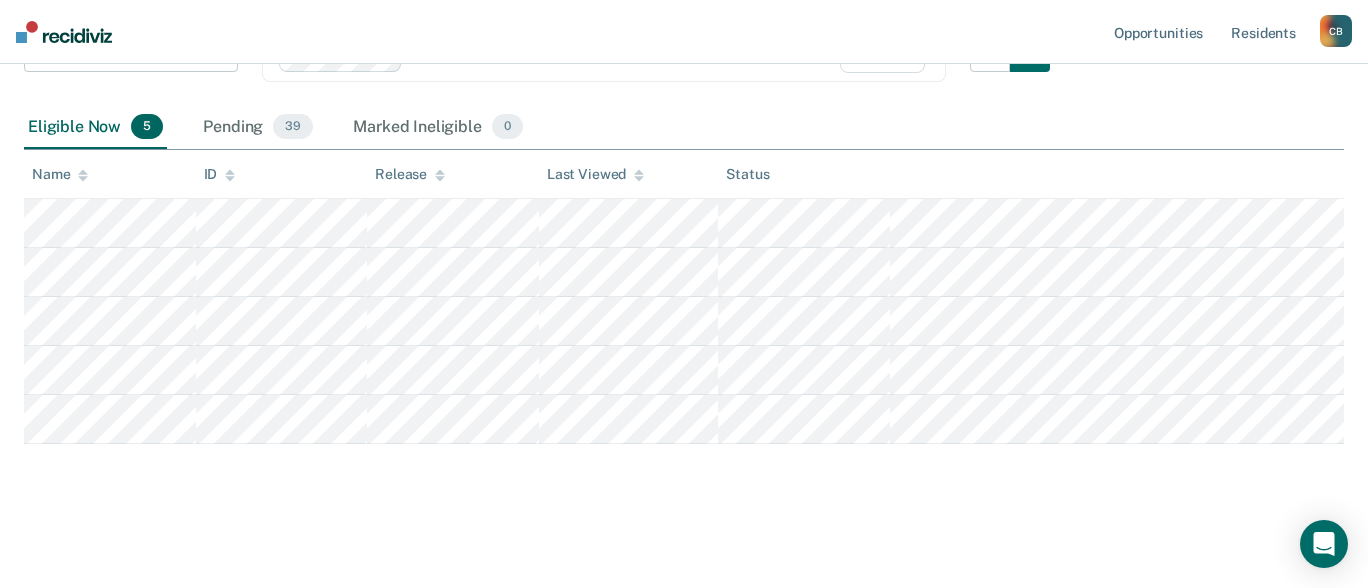 scroll, scrollTop: 145, scrollLeft: 0, axis: vertical 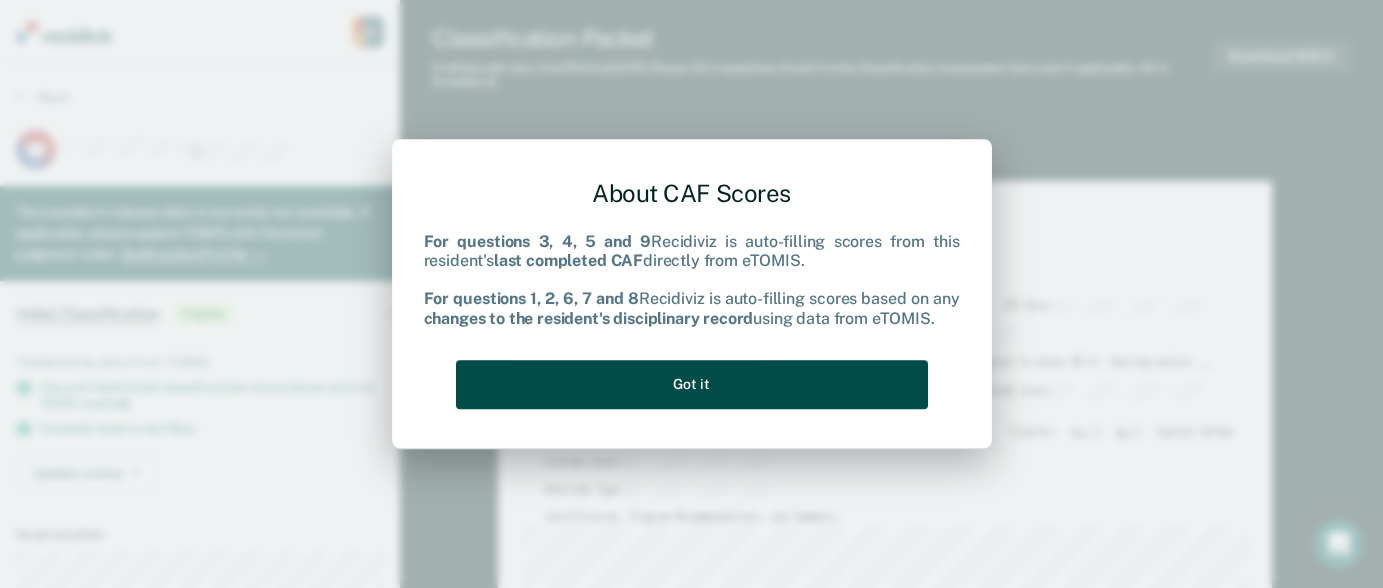 click on "Got it" at bounding box center (692, 384) 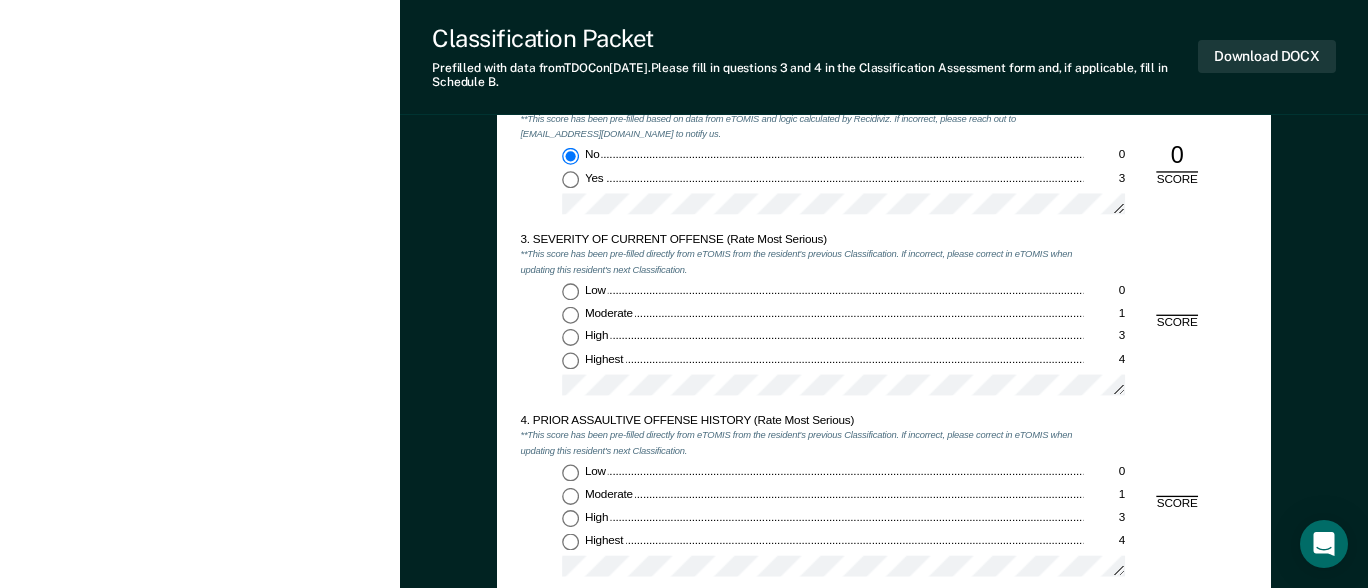 scroll, scrollTop: 1500, scrollLeft: 0, axis: vertical 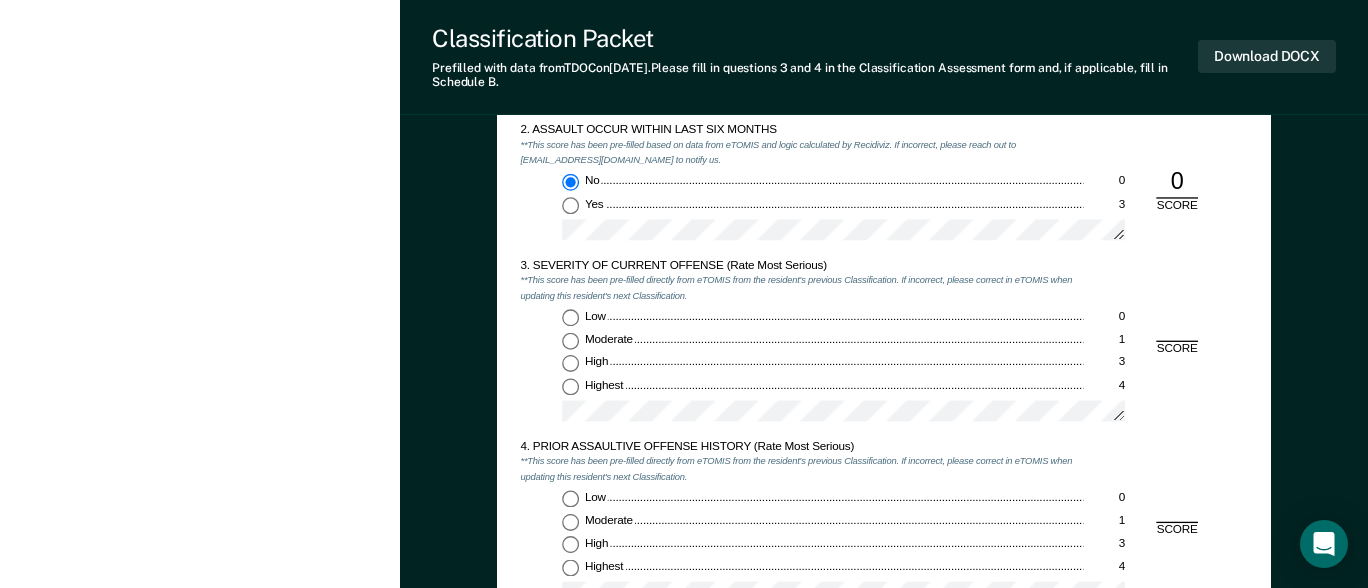 click on "Low 0" at bounding box center [570, 317] 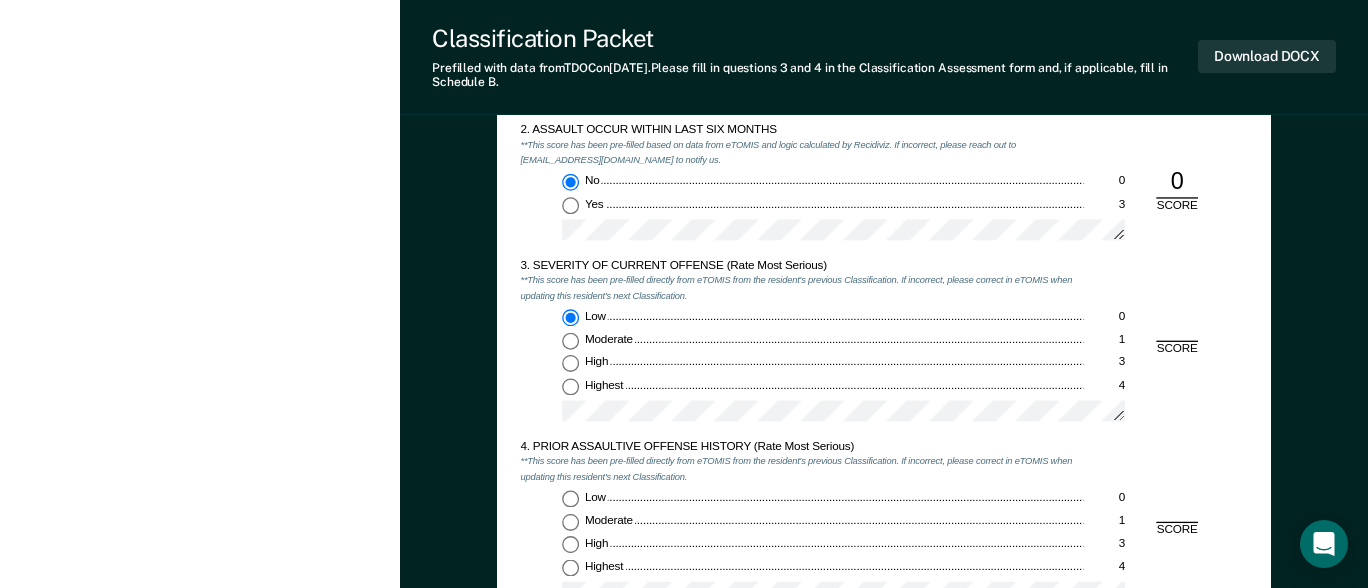 type on "x" 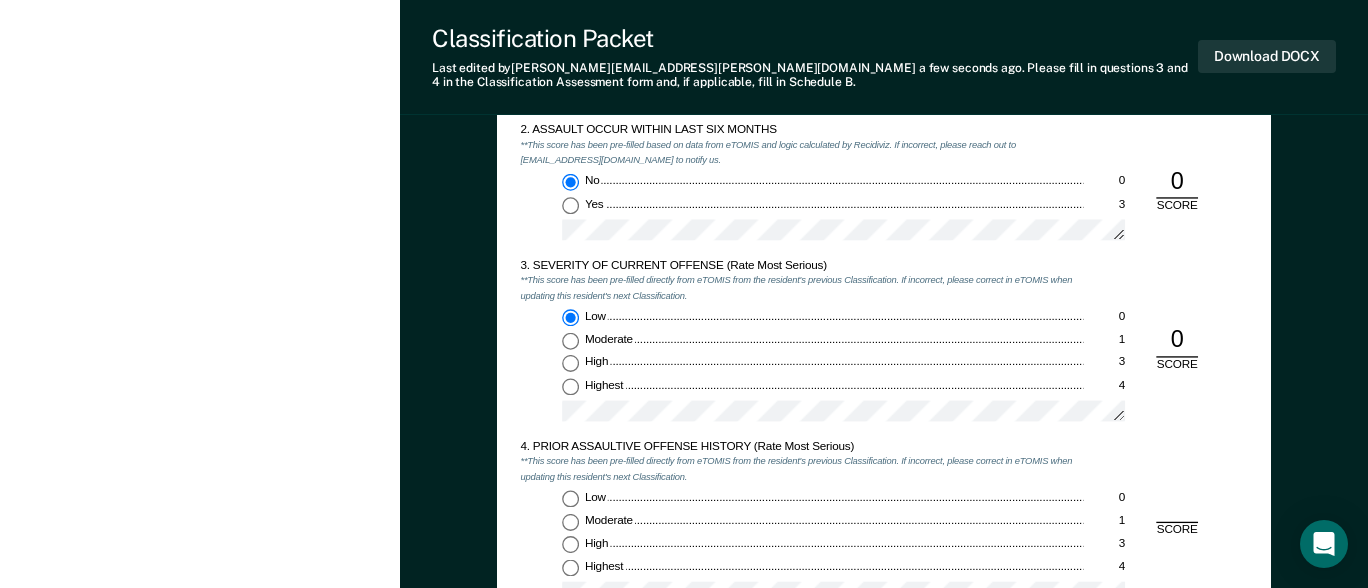 click on "Low 0" at bounding box center (570, 498) 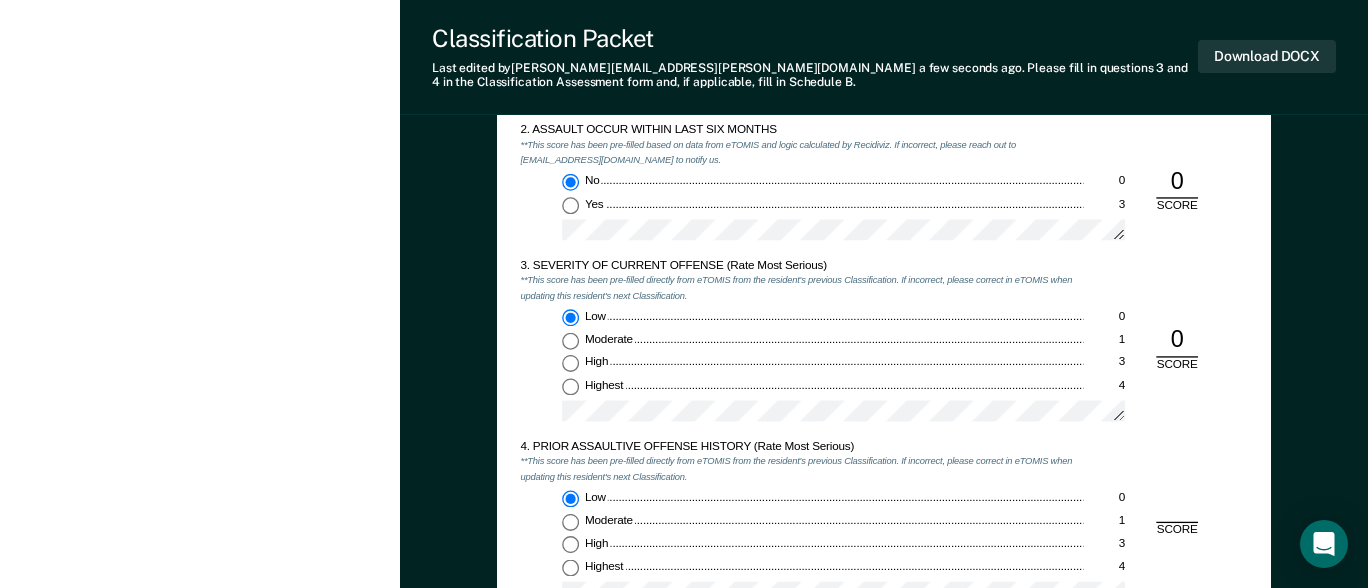 type on "x" 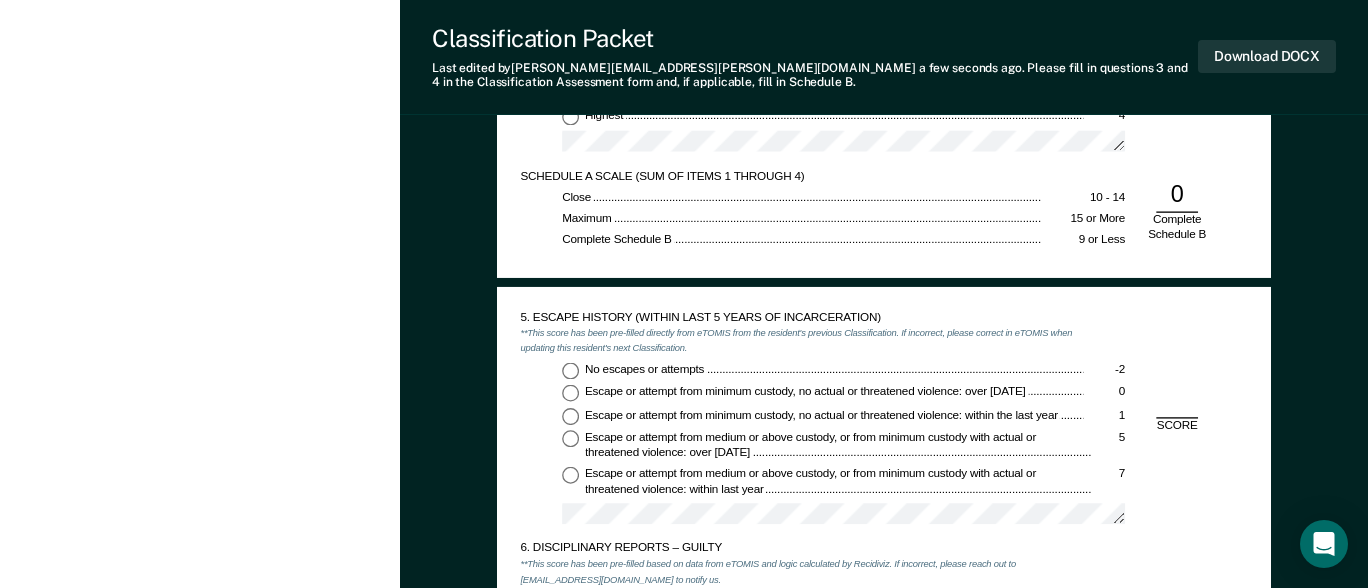 scroll, scrollTop: 2000, scrollLeft: 0, axis: vertical 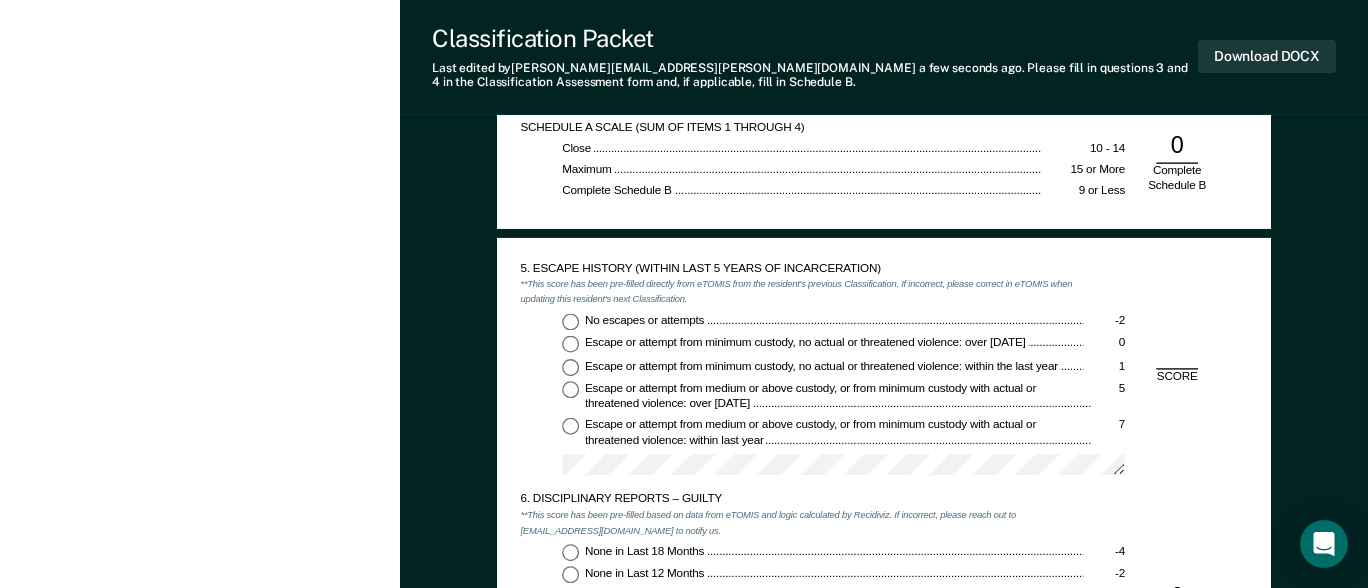 click on "No escapes or attempts -2" at bounding box center [570, 321] 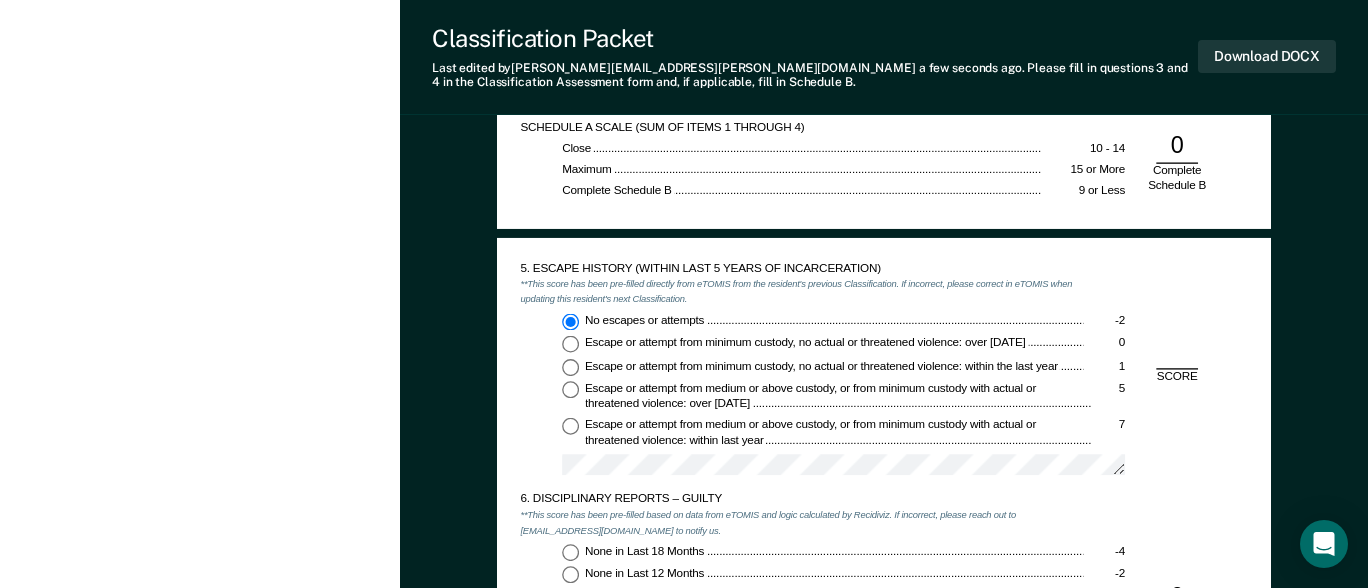 type on "x" 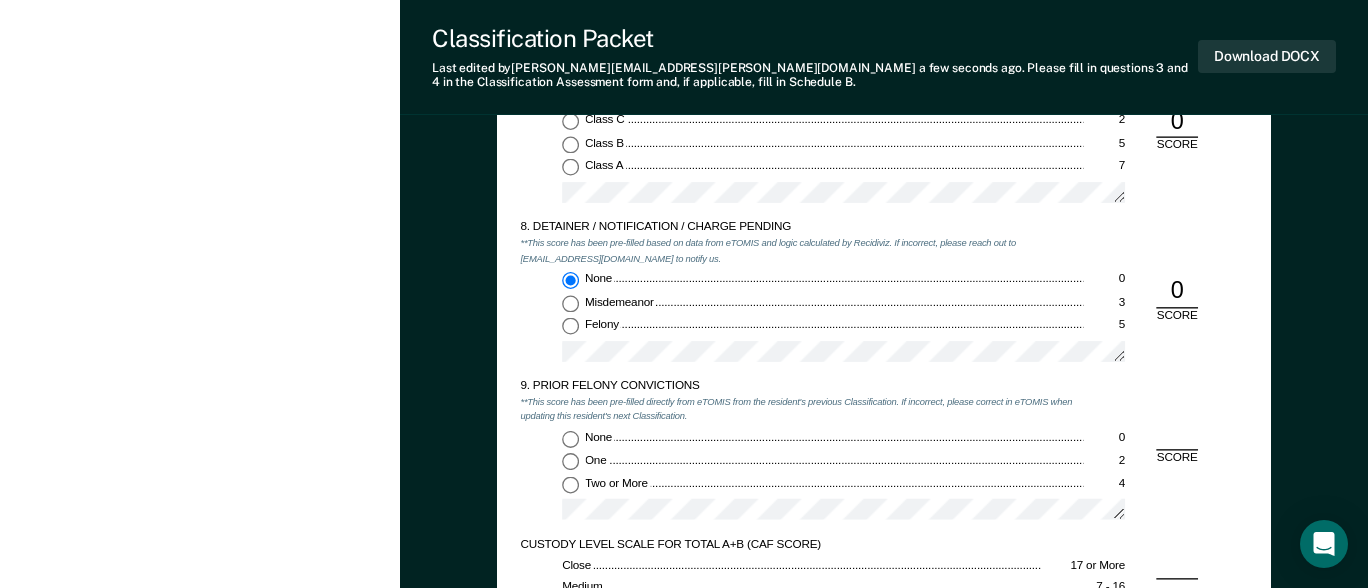 scroll, scrollTop: 2700, scrollLeft: 0, axis: vertical 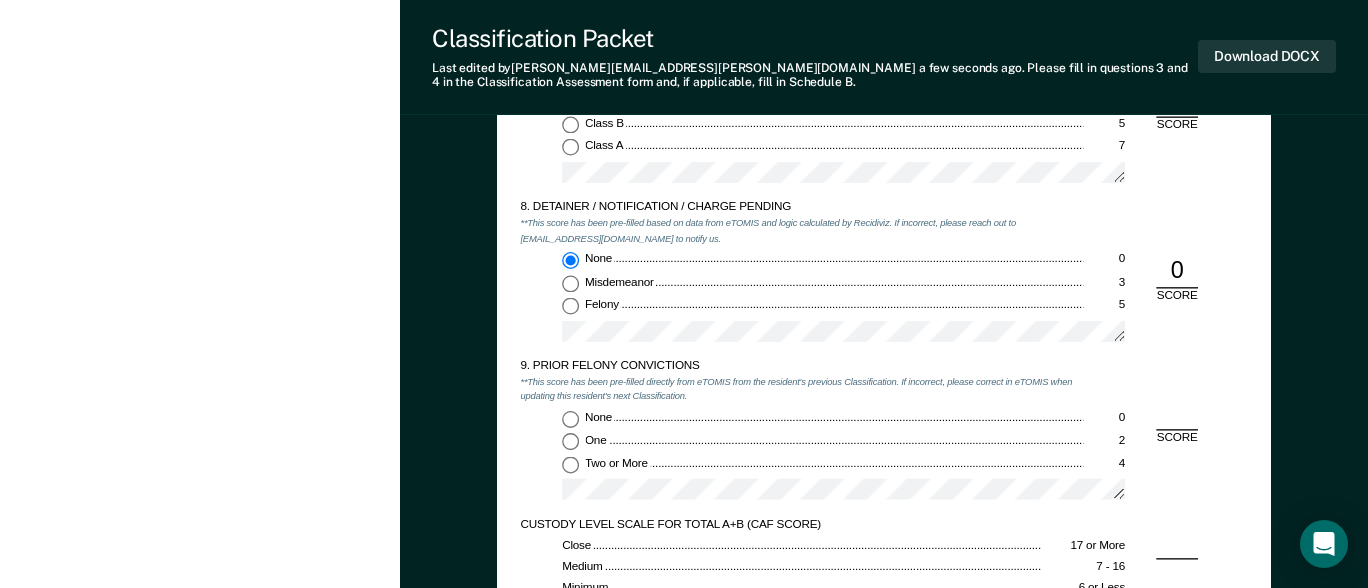 click on "None 0" at bounding box center (570, 419) 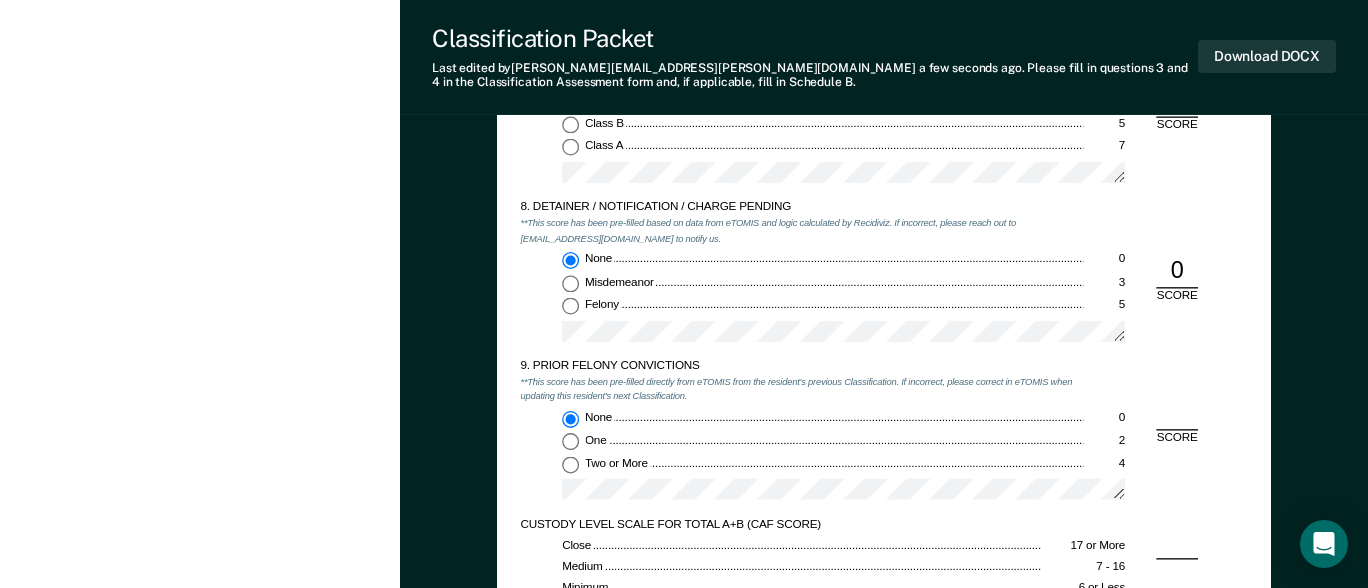 type on "x" 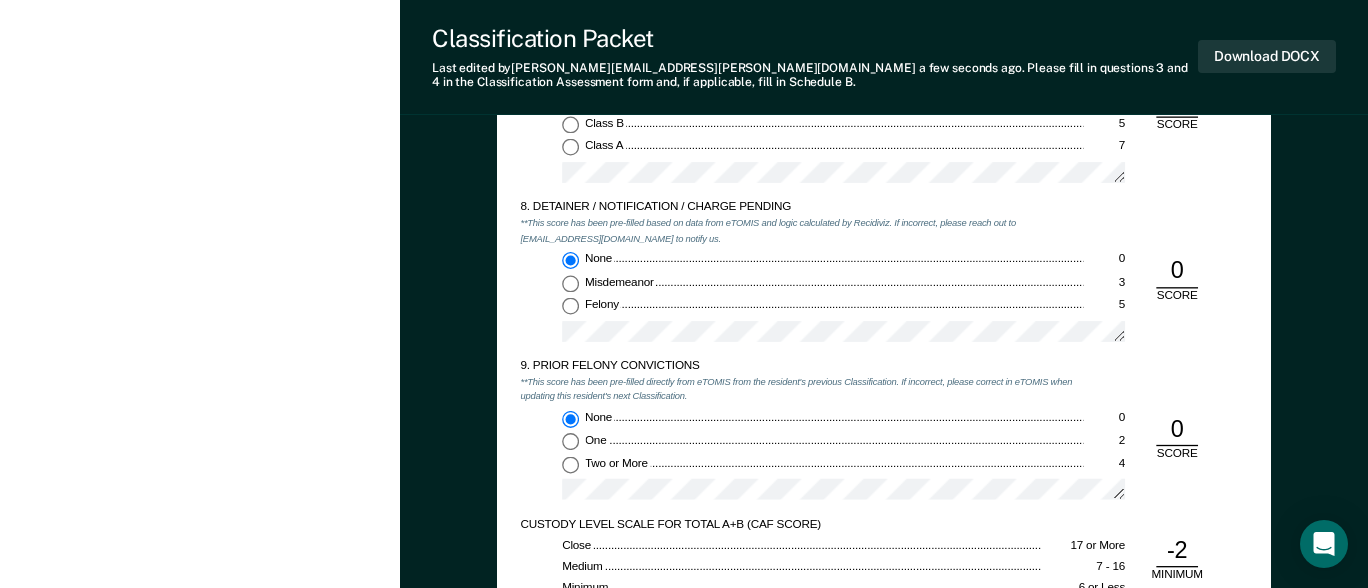 scroll, scrollTop: 2900, scrollLeft: 0, axis: vertical 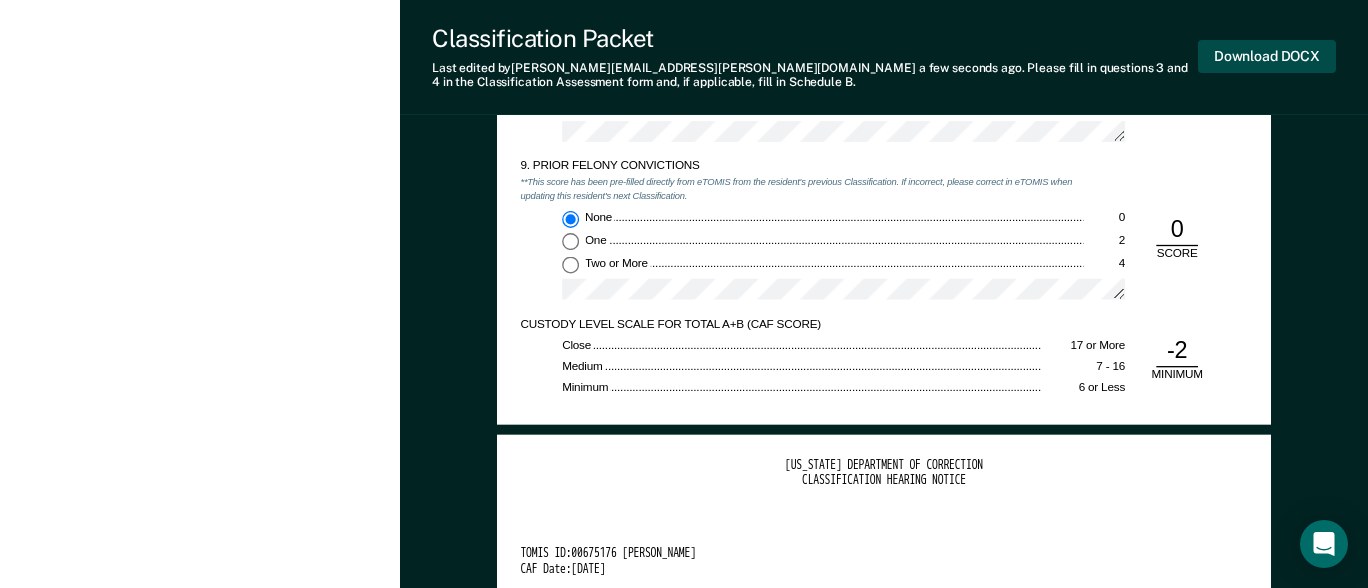 click on "Download DOCX" at bounding box center [1267, 56] 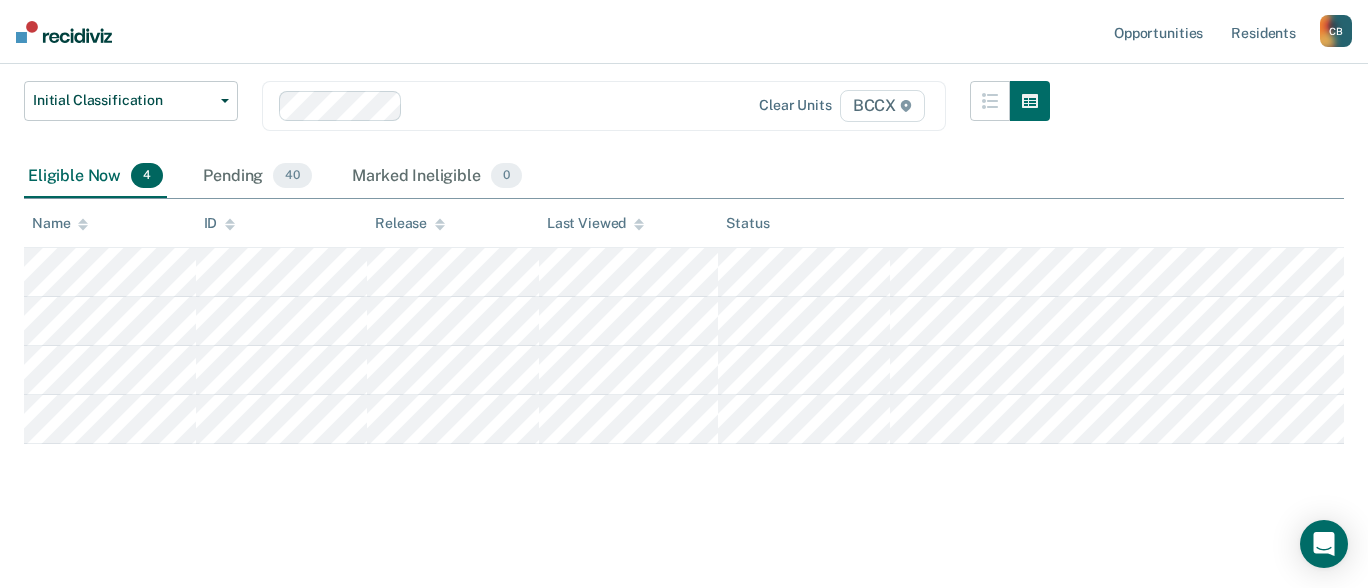 scroll, scrollTop: 145, scrollLeft: 0, axis: vertical 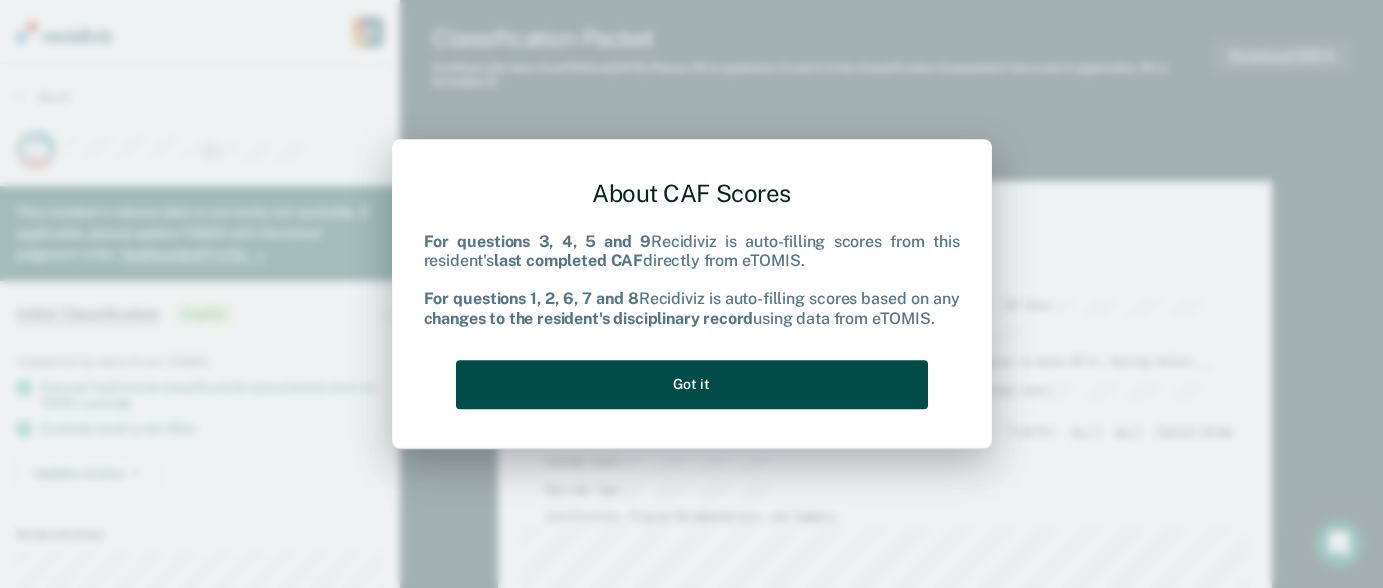 click on "Got it" at bounding box center [692, 384] 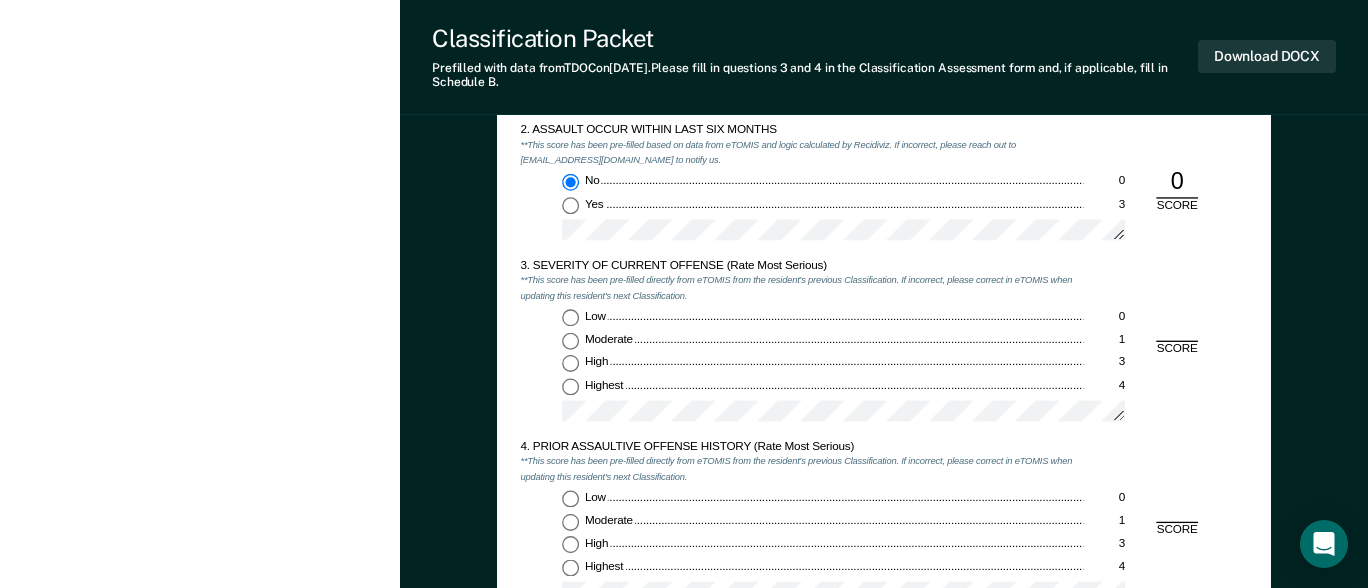 scroll, scrollTop: 1600, scrollLeft: 0, axis: vertical 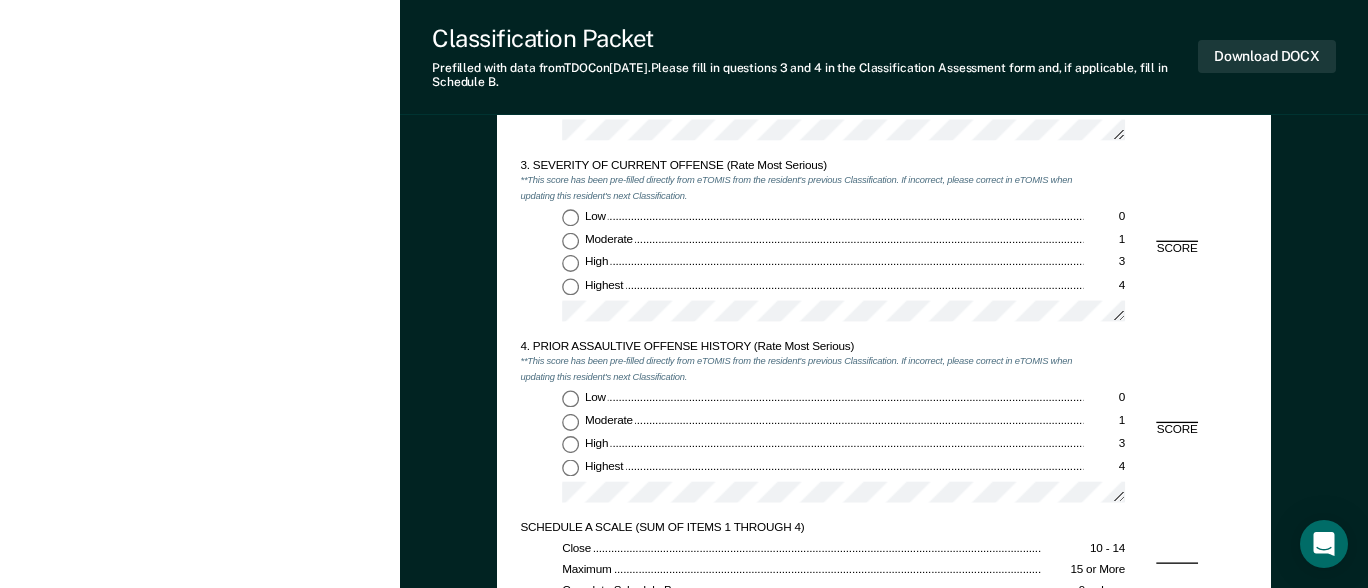 click on "Highest 4" at bounding box center (570, 286) 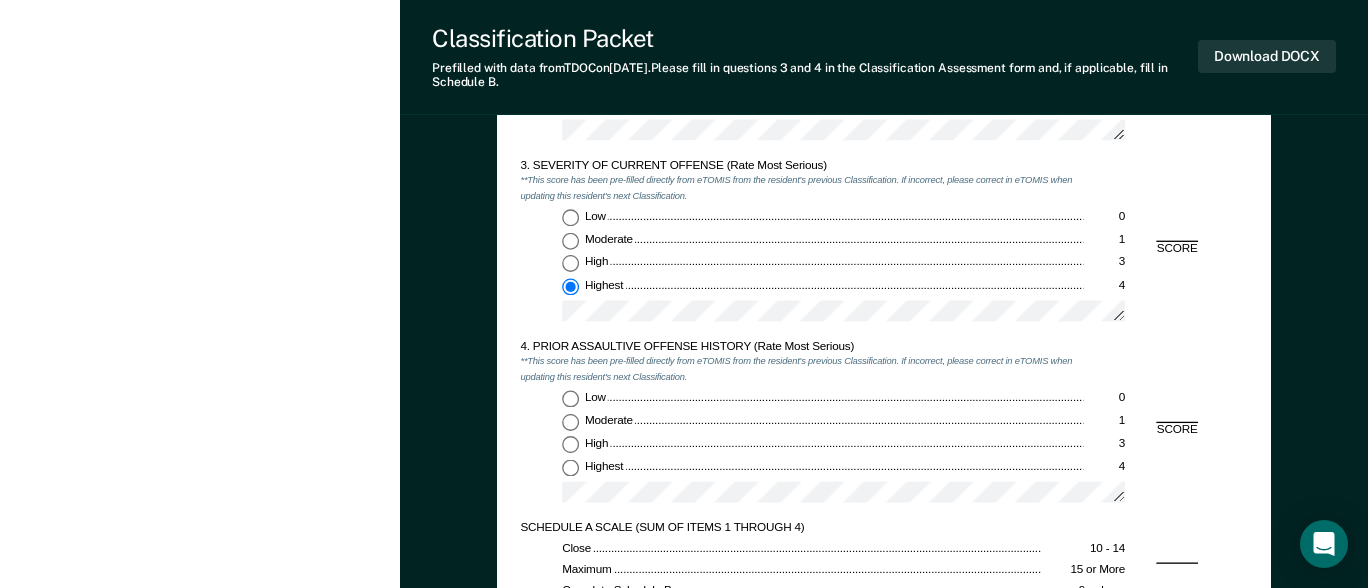 type on "x" 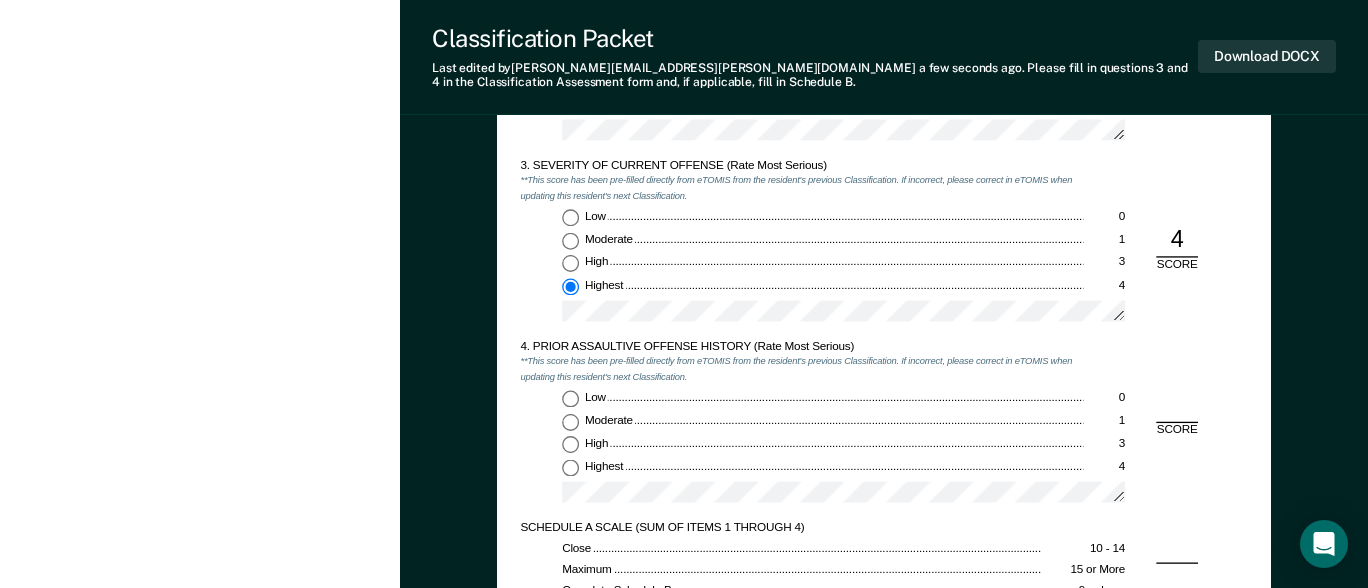 click on "Low 0" at bounding box center (843, 398) 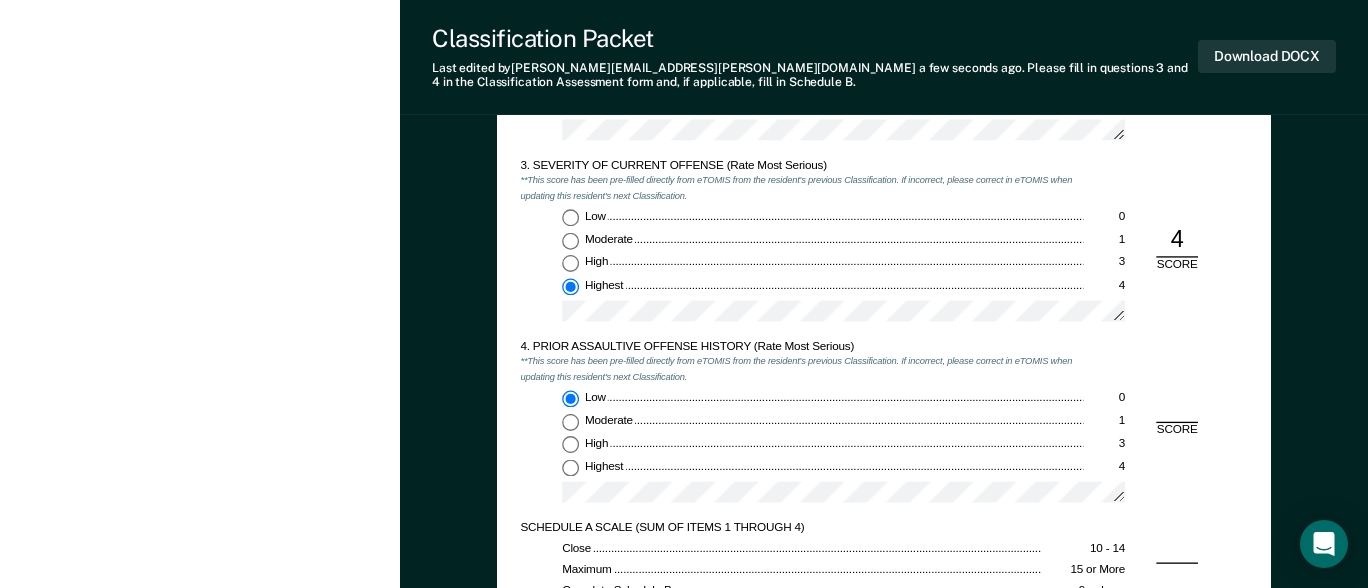 type on "x" 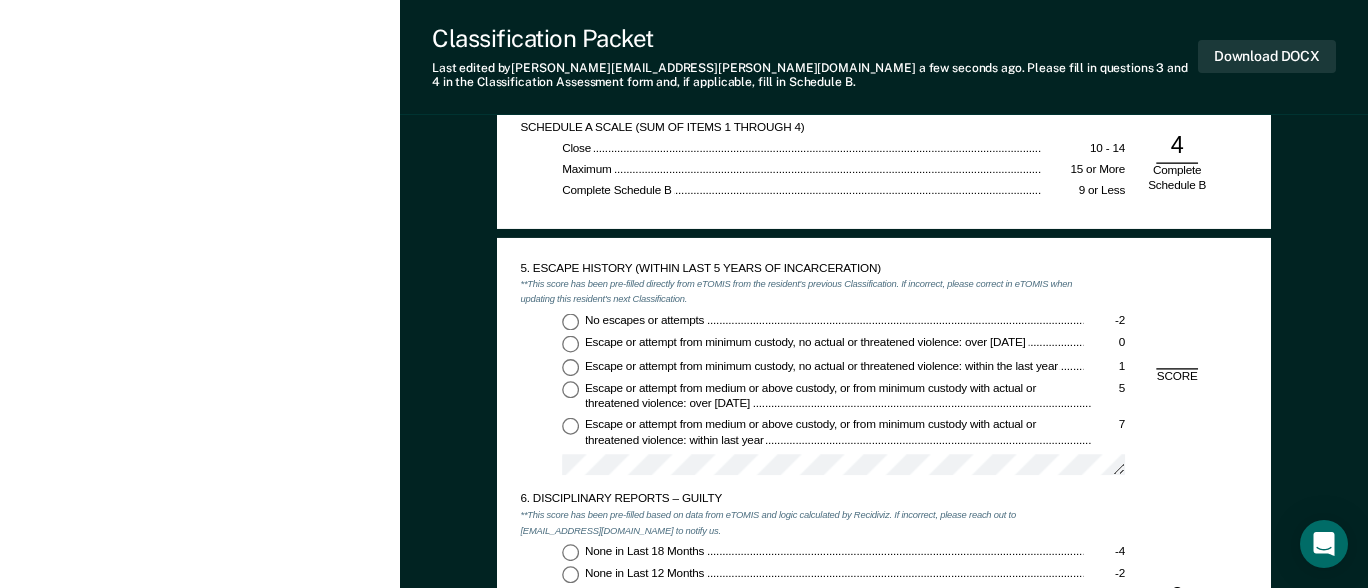click on "No escapes or attempts -2" at bounding box center [570, 321] 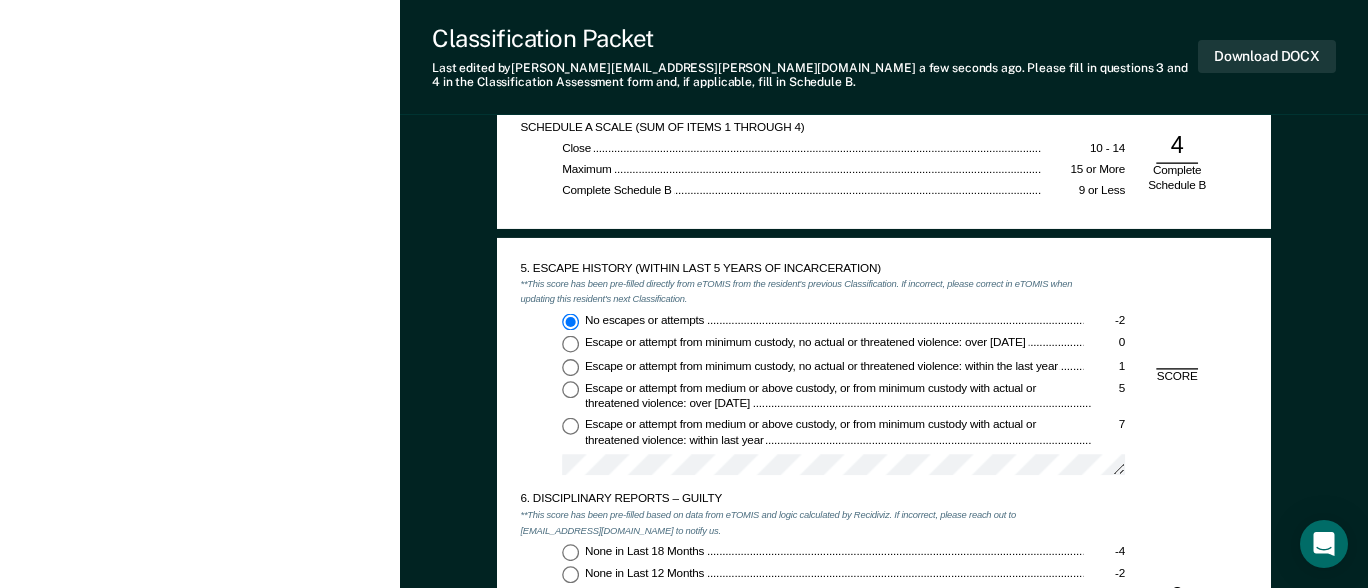 type on "x" 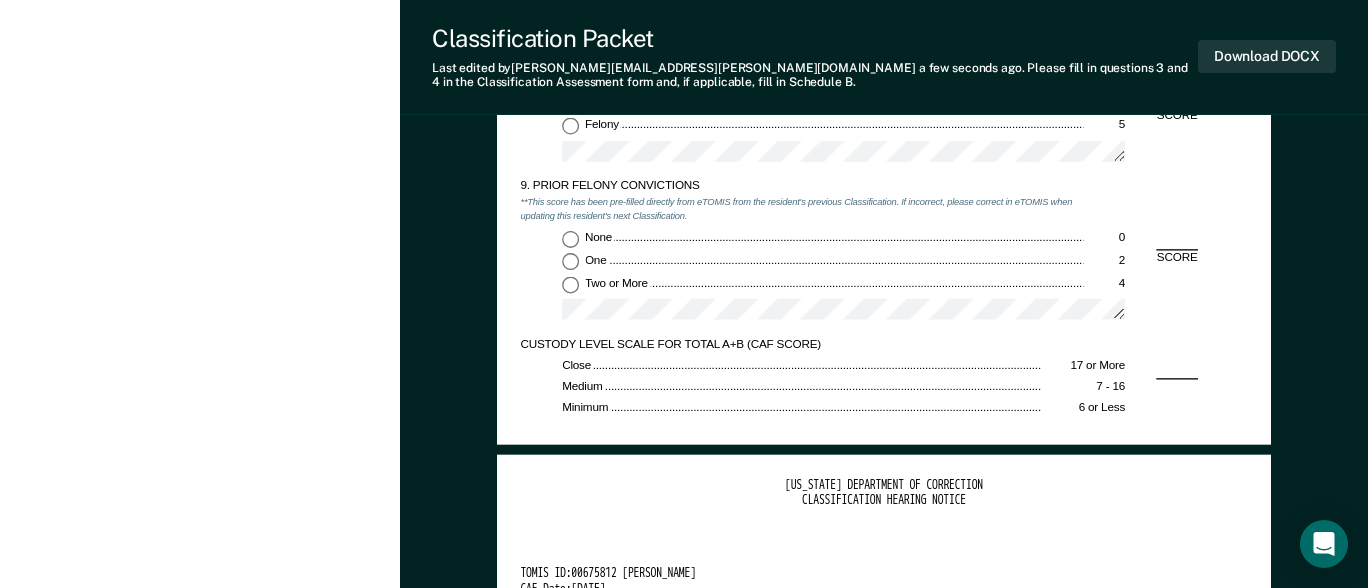 scroll, scrollTop: 2900, scrollLeft: 0, axis: vertical 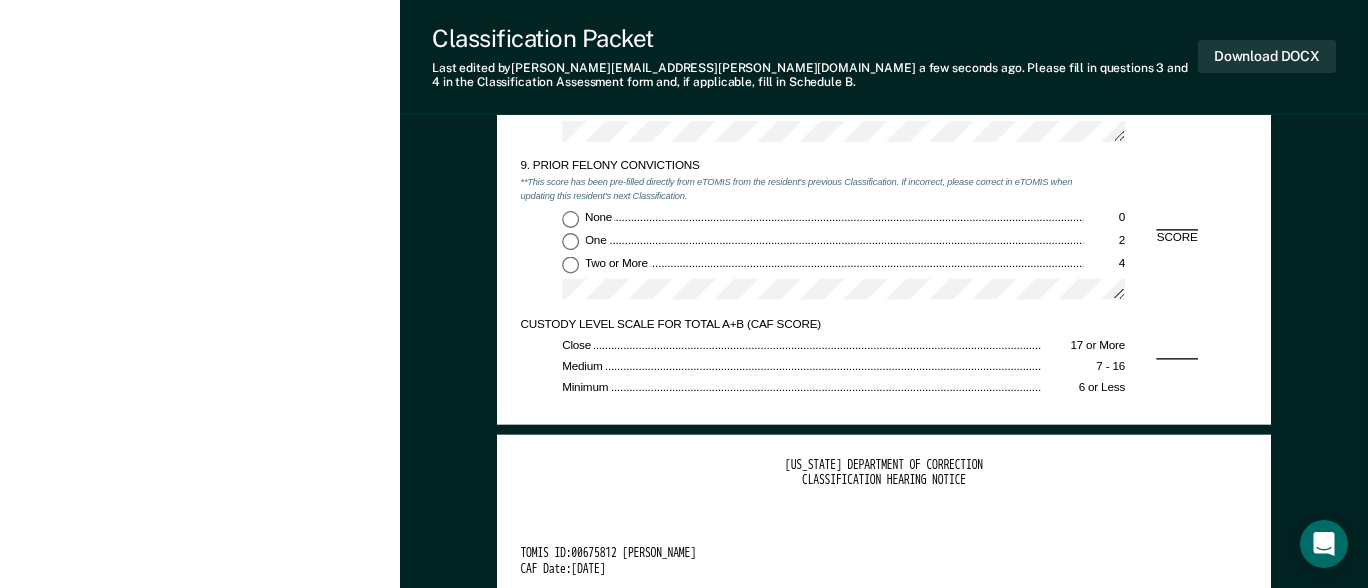 click on "None 0" at bounding box center [570, 219] 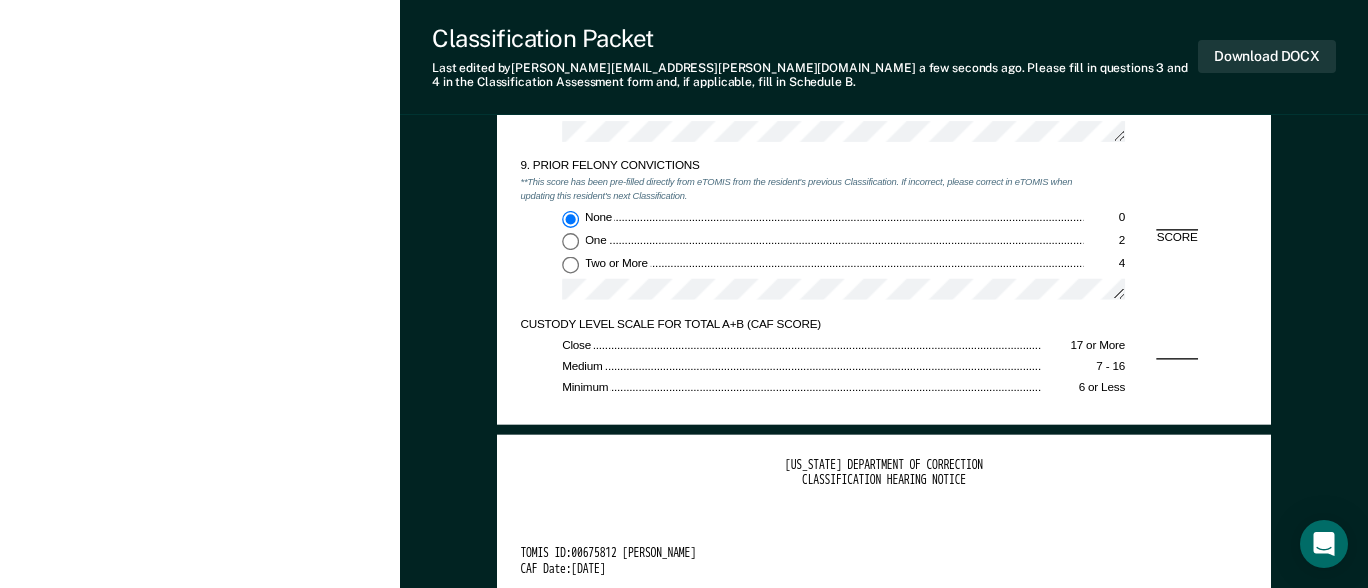 type on "x" 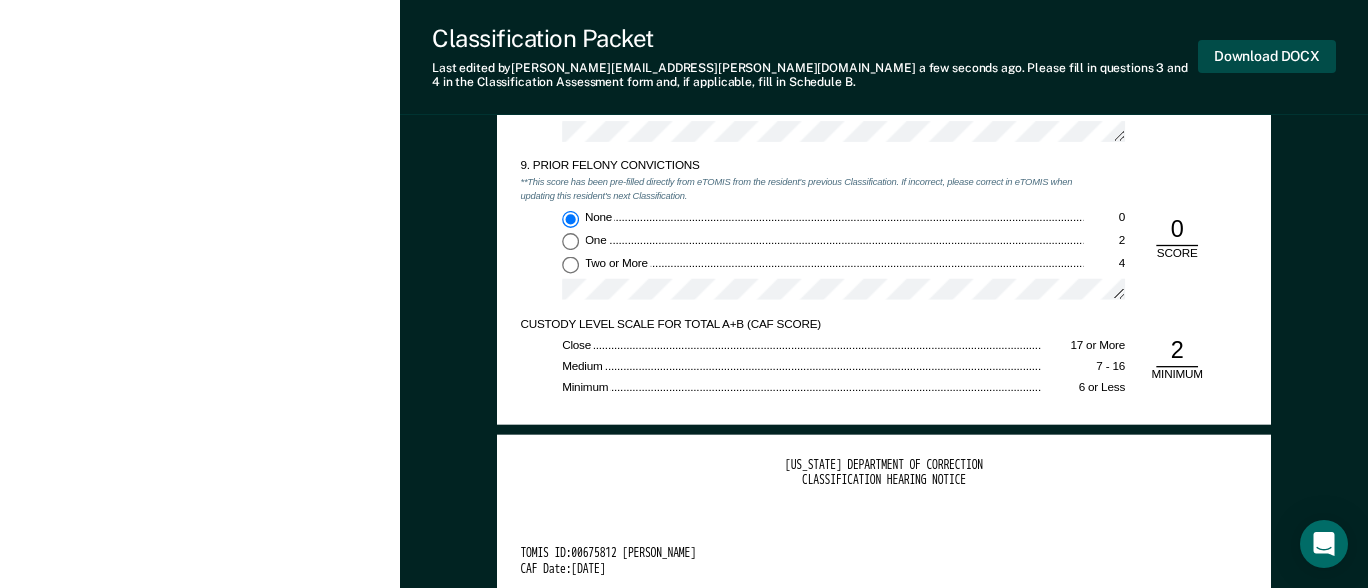 click on "Download DOCX" at bounding box center (1267, 56) 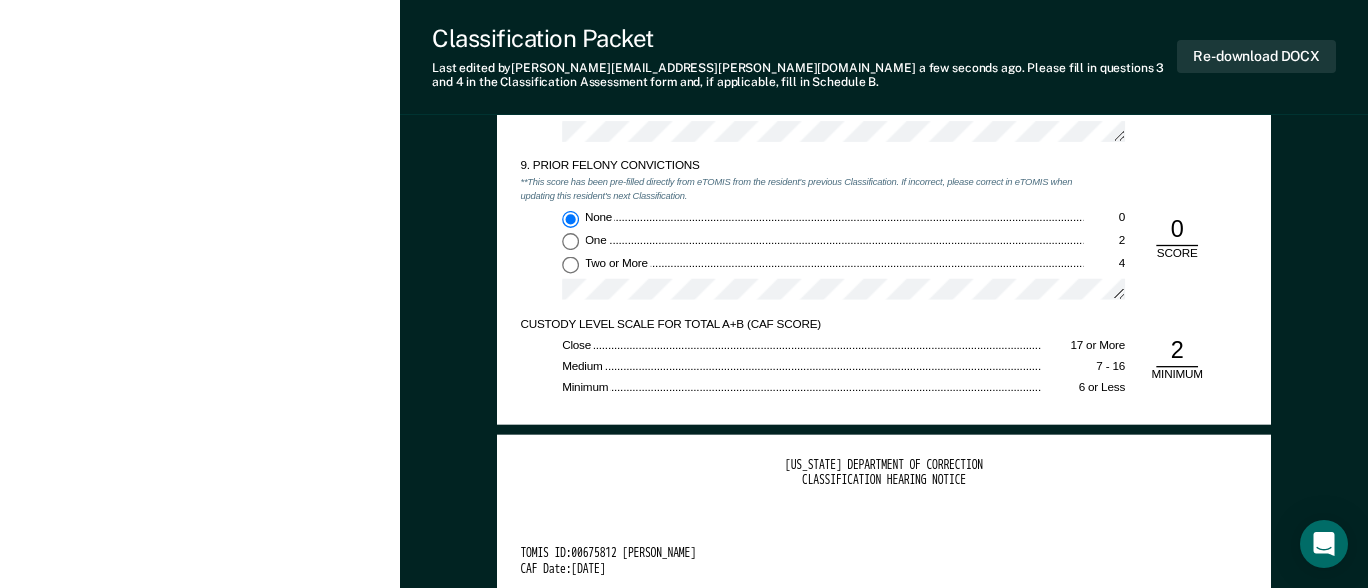 click on "[PERSON_NAME] [PERSON_NAME] Profile How it works Log Out Back MS   This resident's release date is currently not available. If applicable, please update TOMIS with the latest judgment order.   See  Resident  Profile Initial Classification Pending Validated by data from TOMIS Has not had initial classification since latest start in TDOC   custody Custody level is not   [PERSON_NAME] as Pending by [PERSON_NAME][EMAIL_ADDRESS][PERSON_NAME][DOMAIN_NAME] on [DATE].   Update status Revert from Pending Mark Ineligible Revert Changes Incarceration Relevant Information For Classification" at bounding box center [200, -696] 